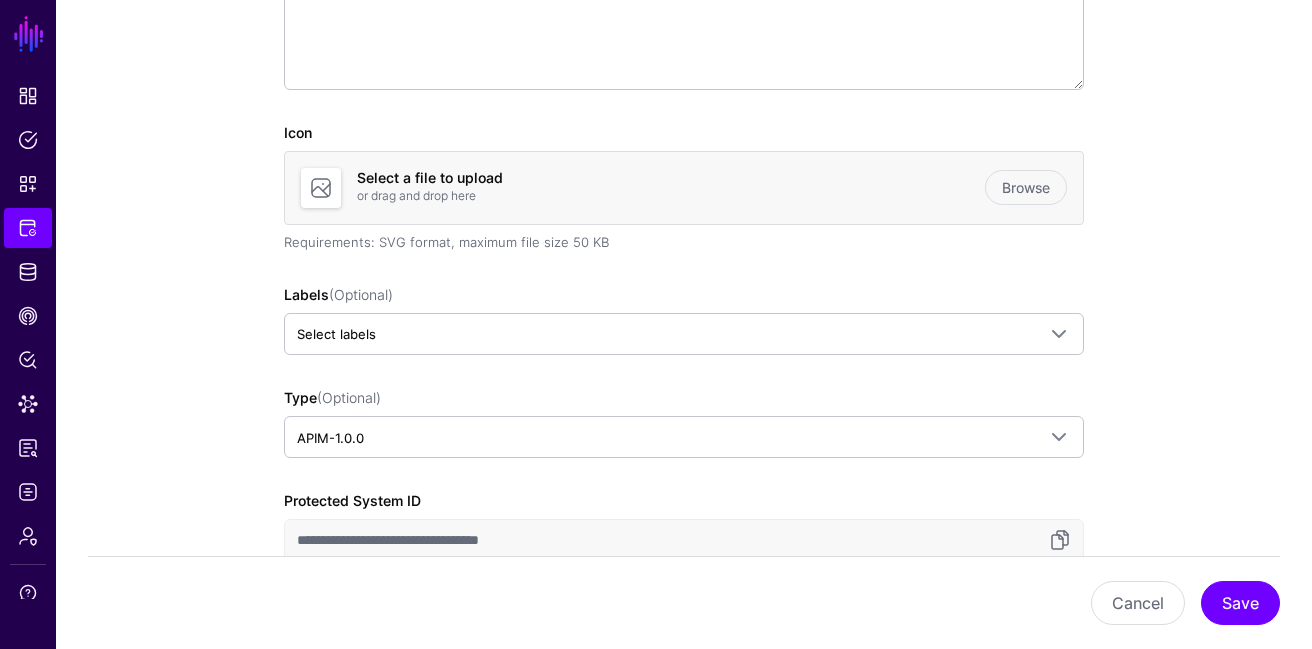 scroll, scrollTop: 0, scrollLeft: 0, axis: both 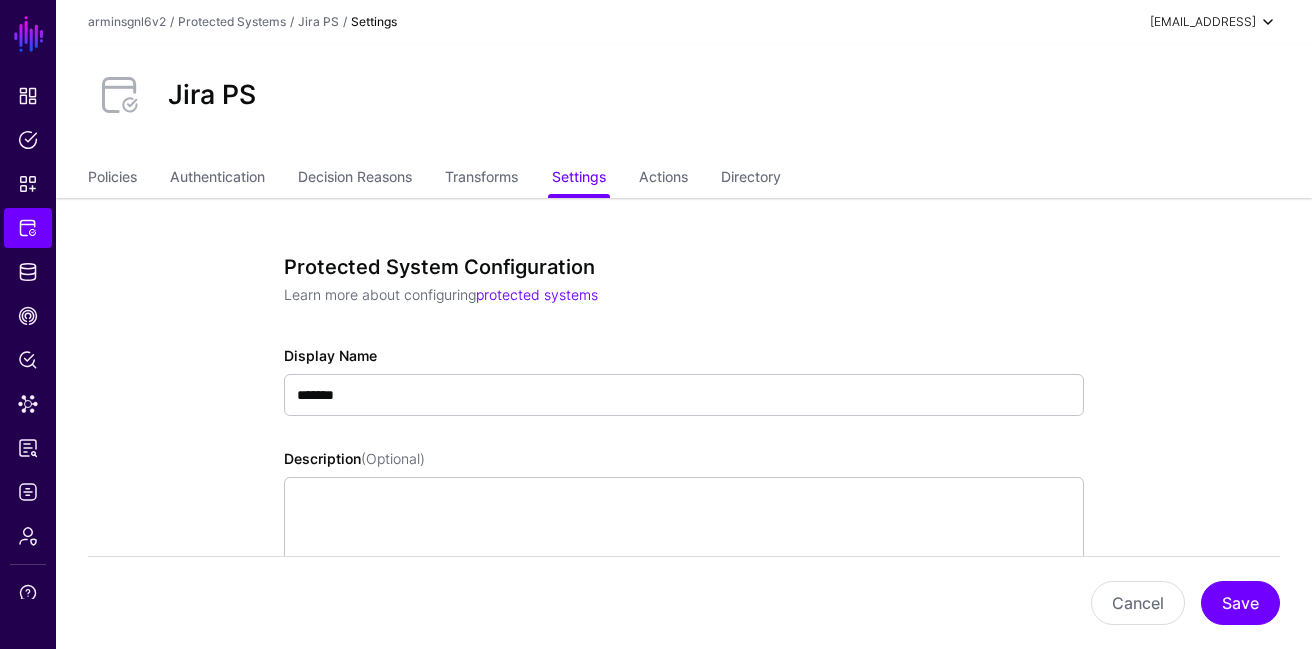 click on "[EMAIL_ADDRESS]" 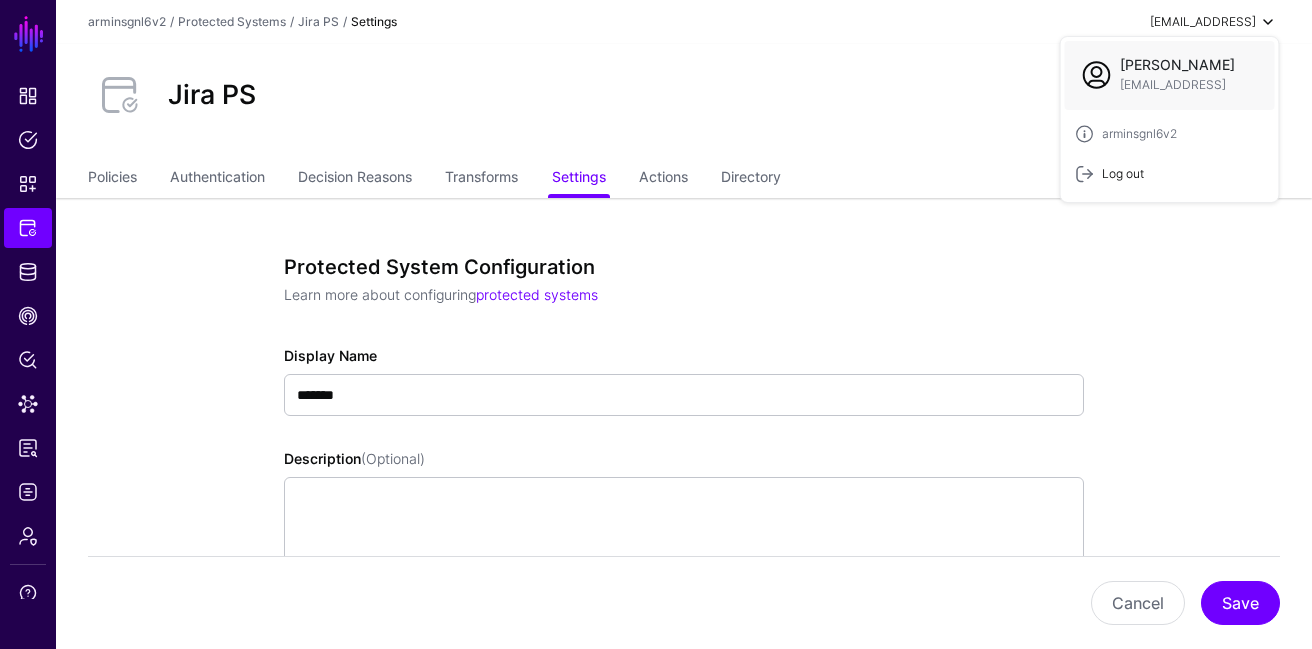 click on "Log out" 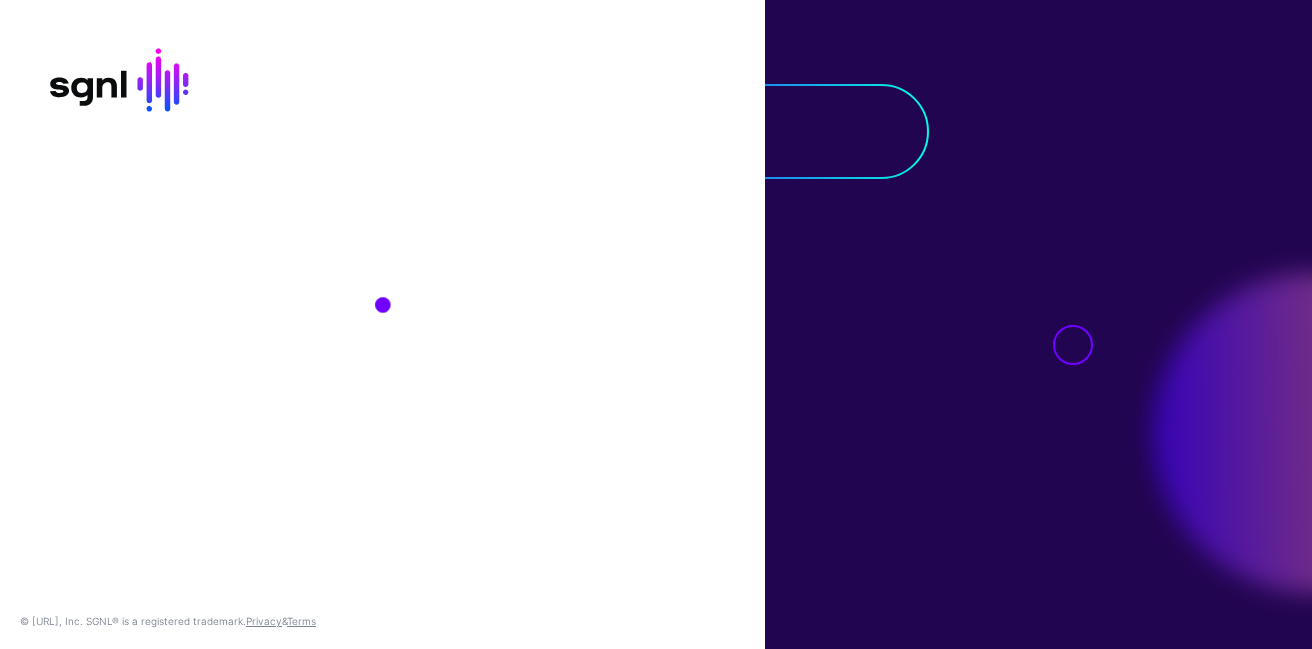 scroll, scrollTop: 0, scrollLeft: 0, axis: both 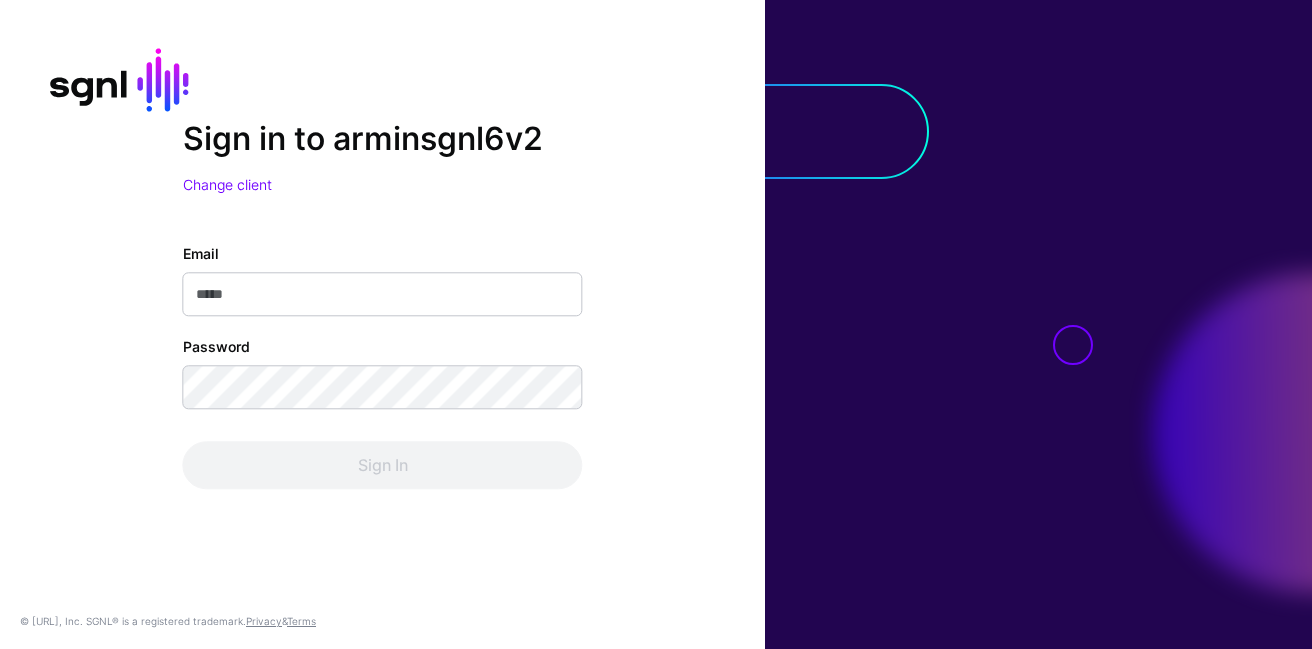 click on "Email" at bounding box center [383, 294] 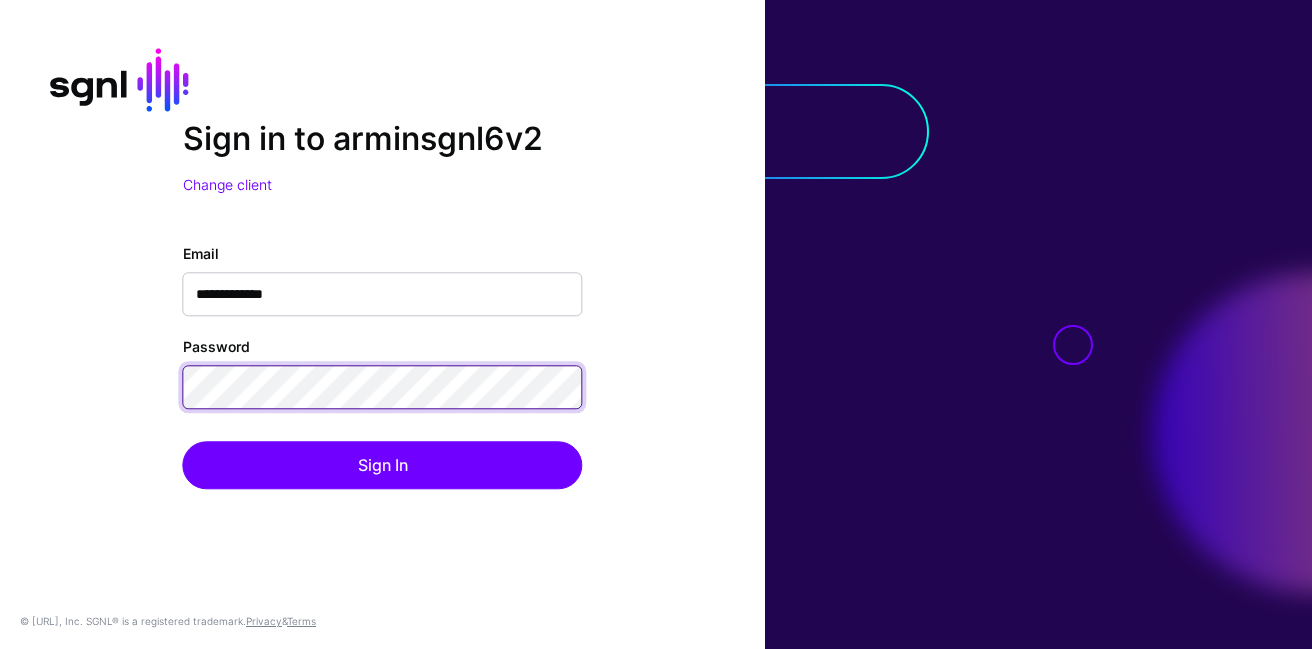 click on "Sign In" 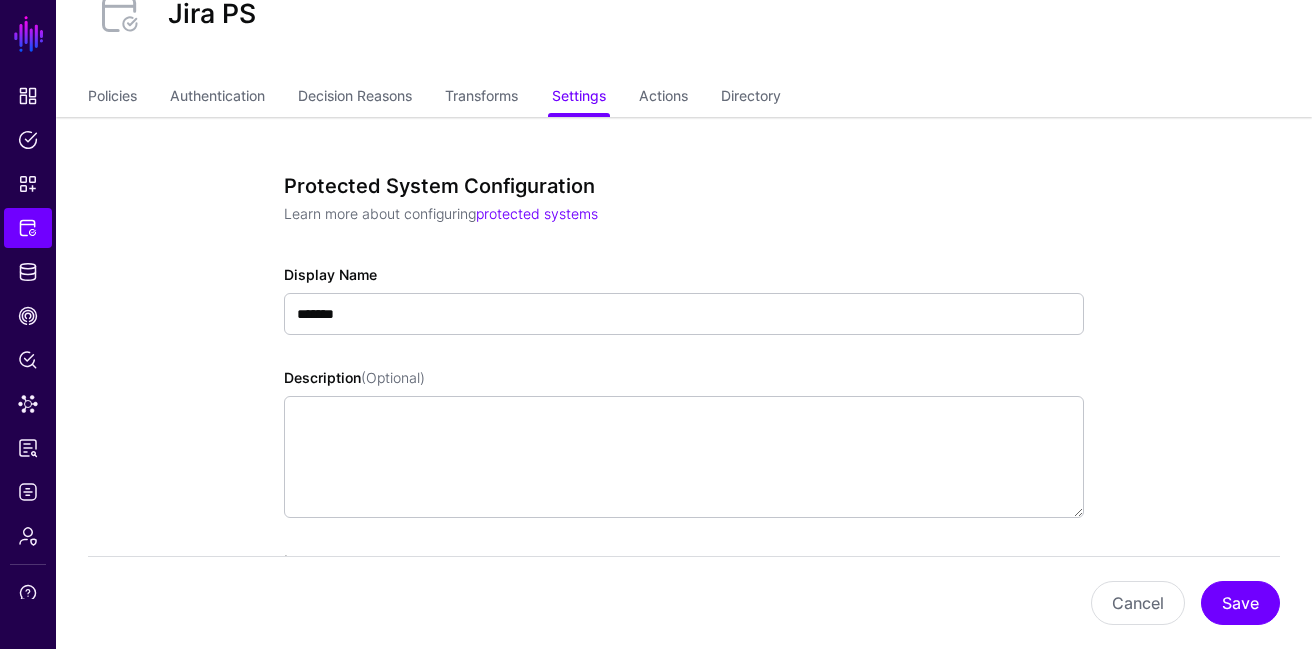 scroll, scrollTop: 0, scrollLeft: 0, axis: both 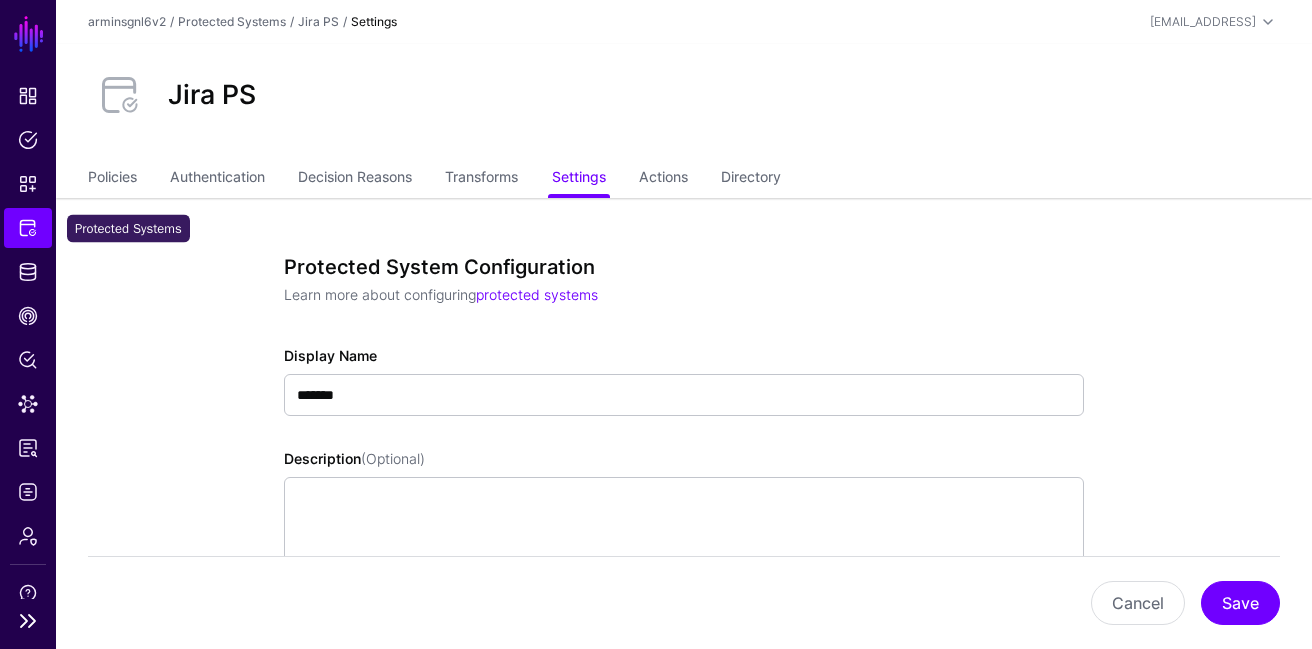 click on "Protected Systems" 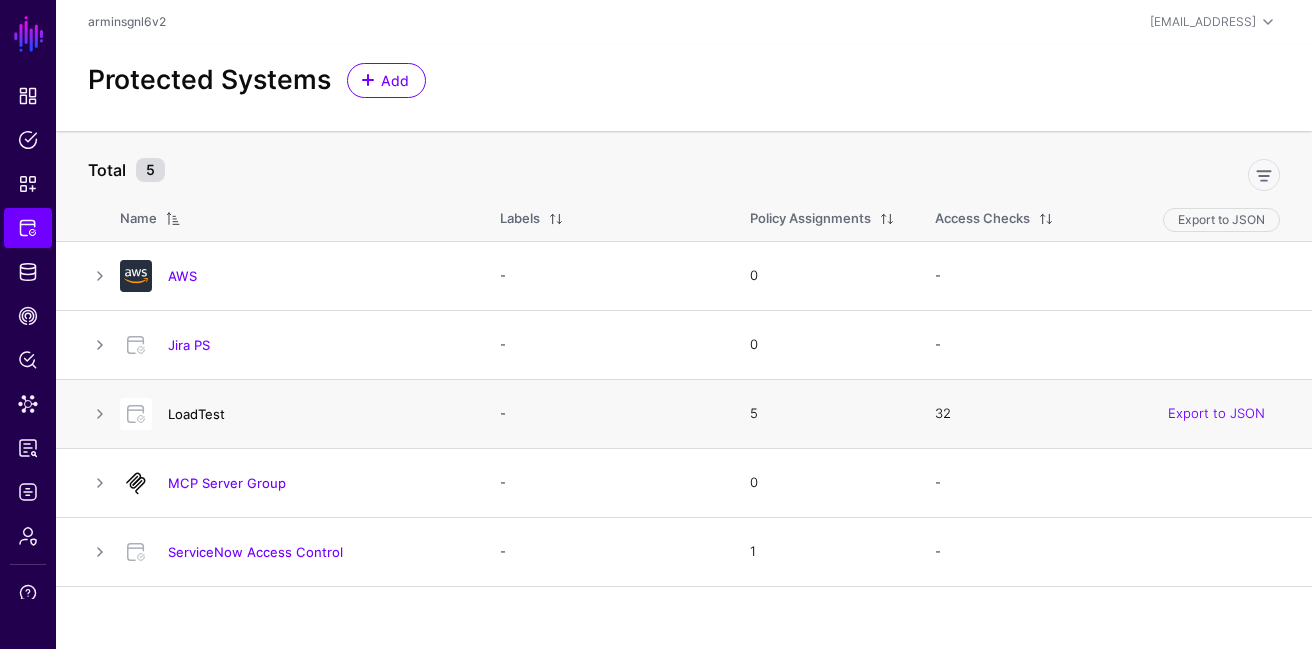 click on "LoadTest" 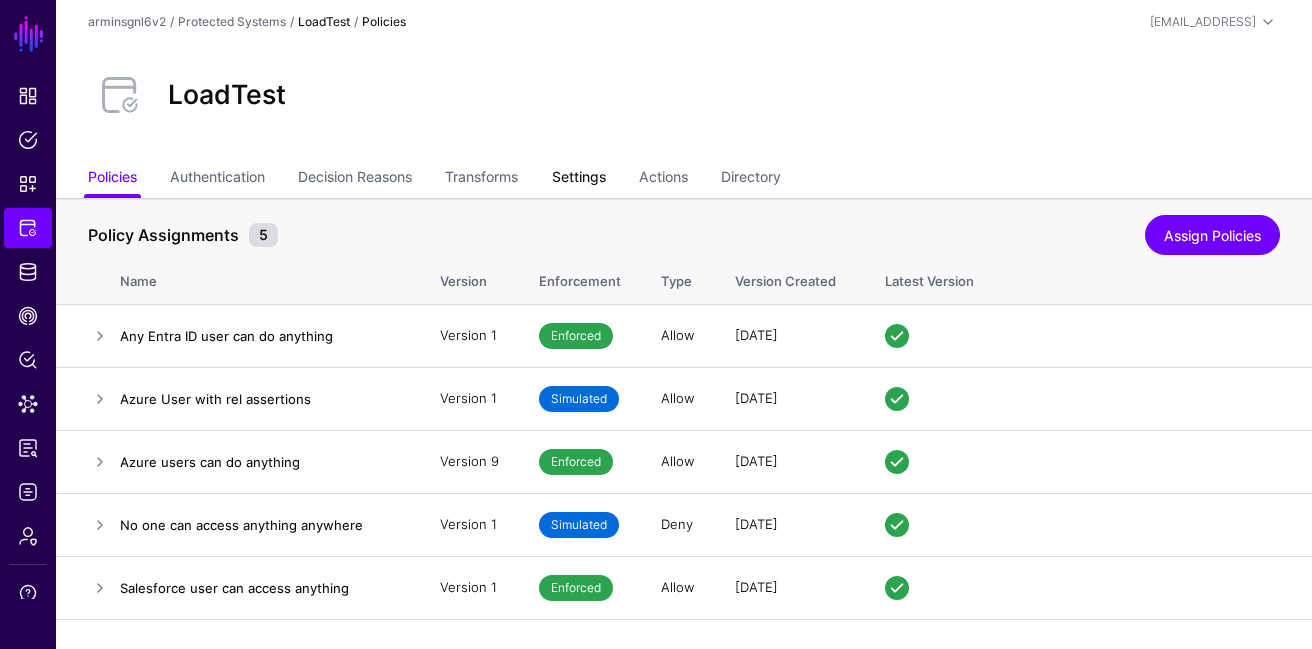 click on "Settings" 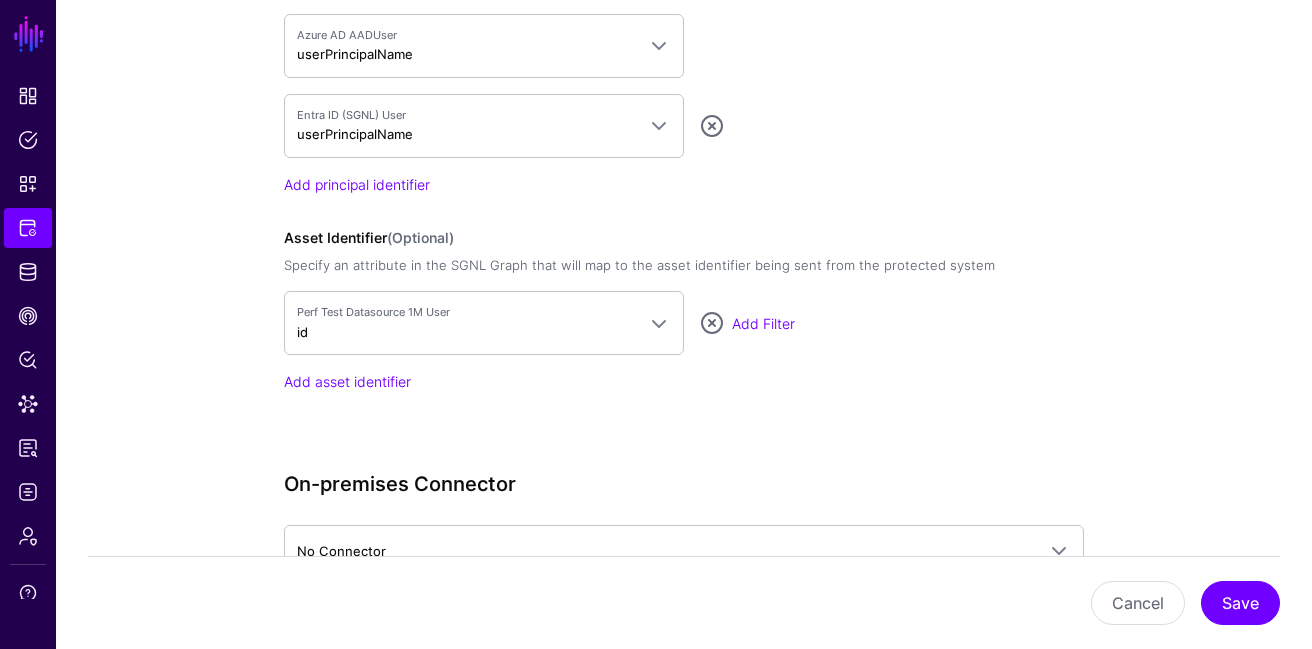 scroll, scrollTop: 1714, scrollLeft: 0, axis: vertical 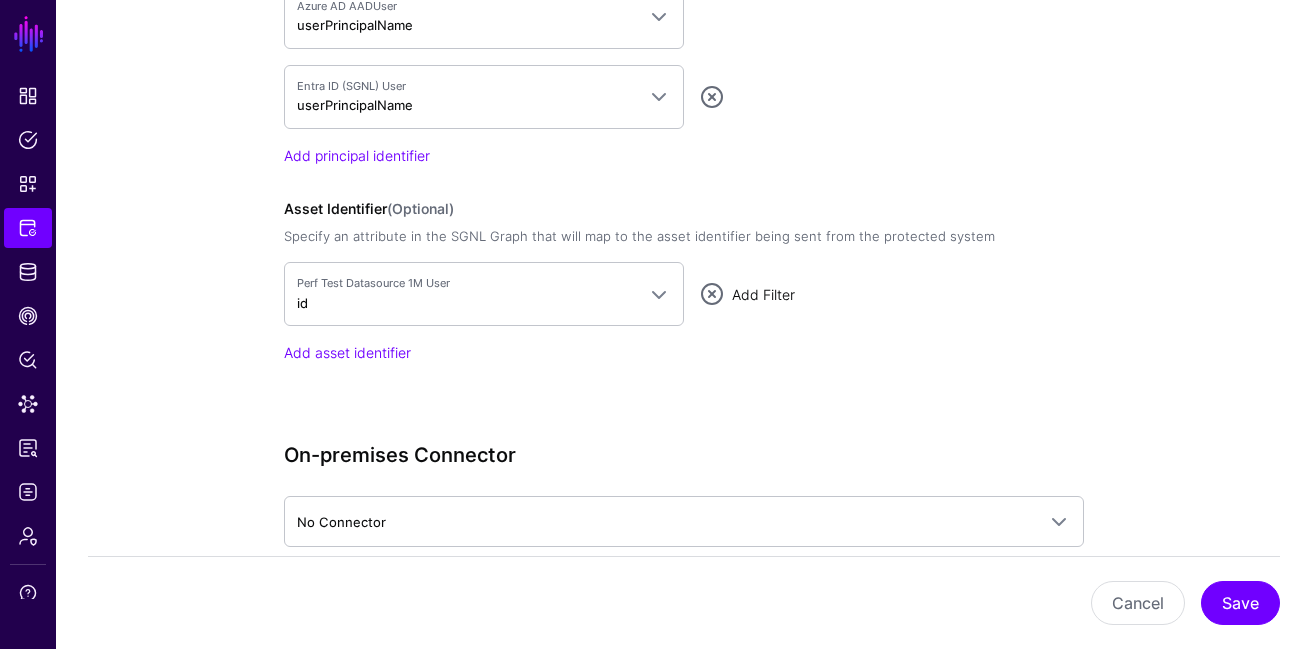 click on "Add Filter" 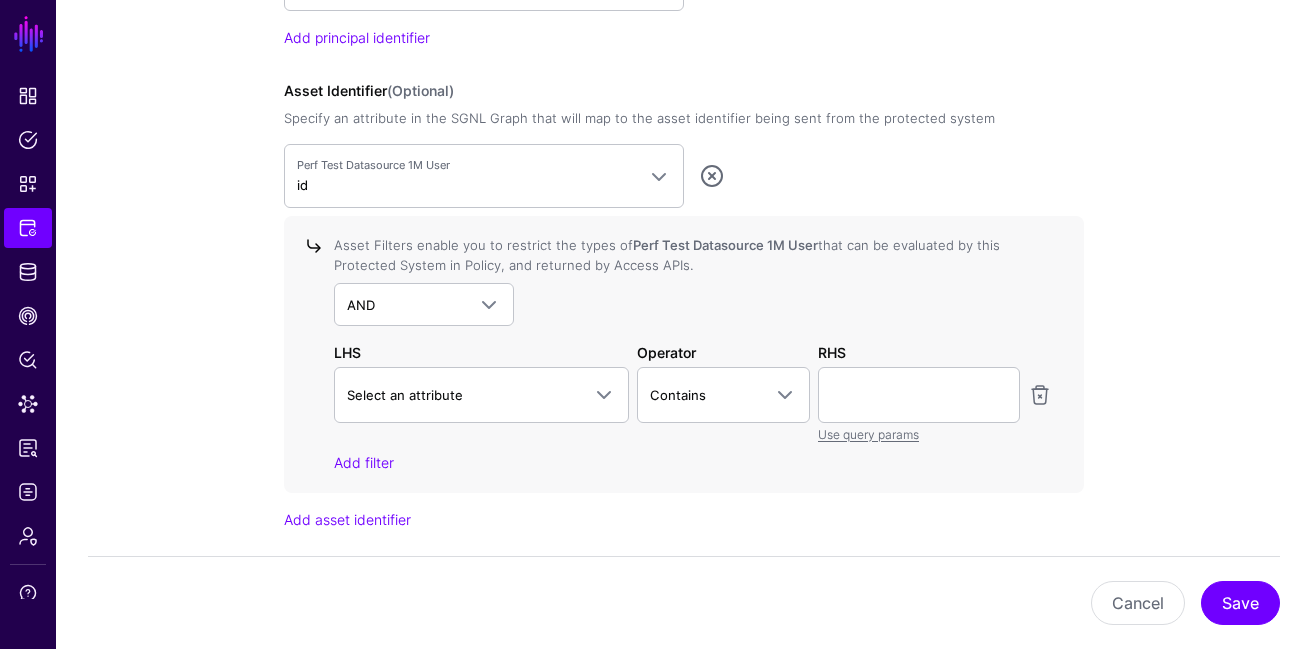 scroll, scrollTop: 1992, scrollLeft: 0, axis: vertical 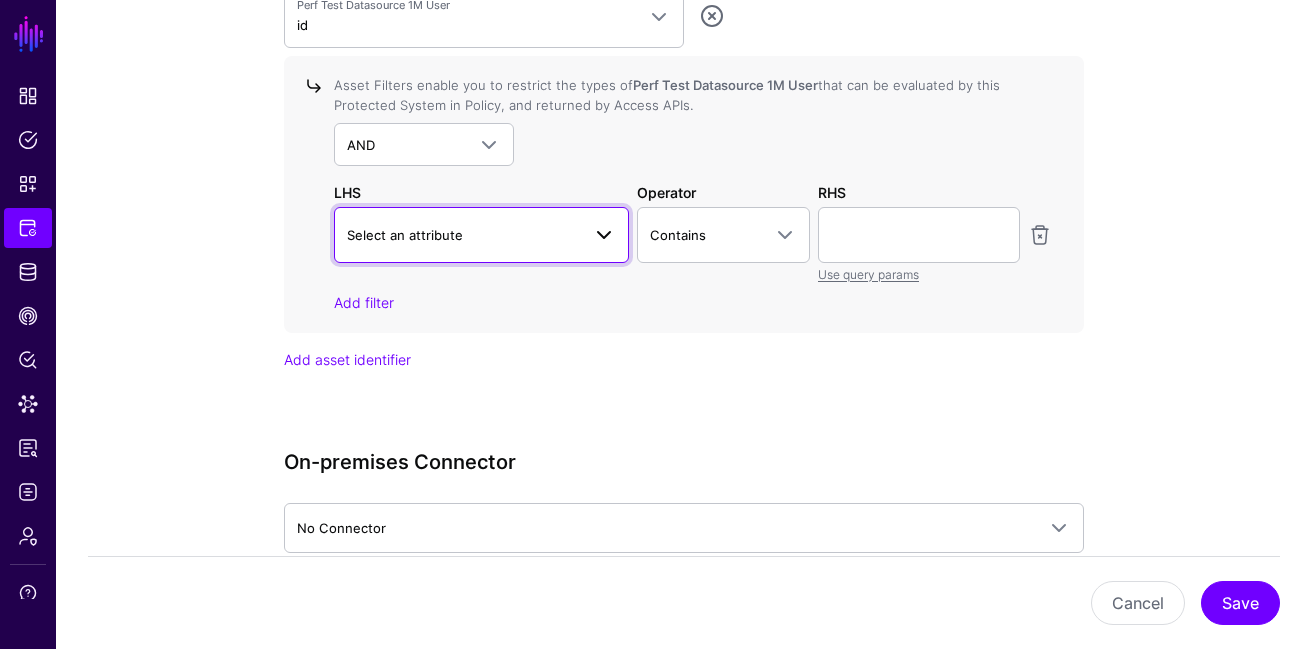 click on "Select an attribute" at bounding box center [463, 235] 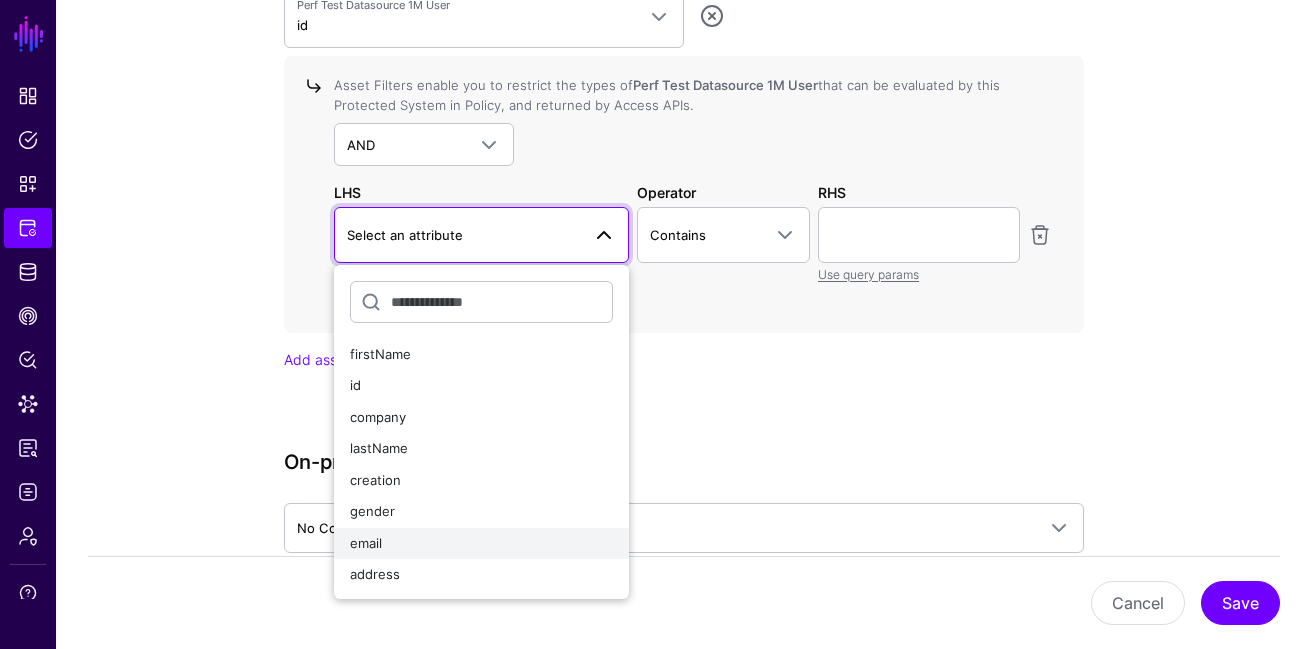 click on "email" 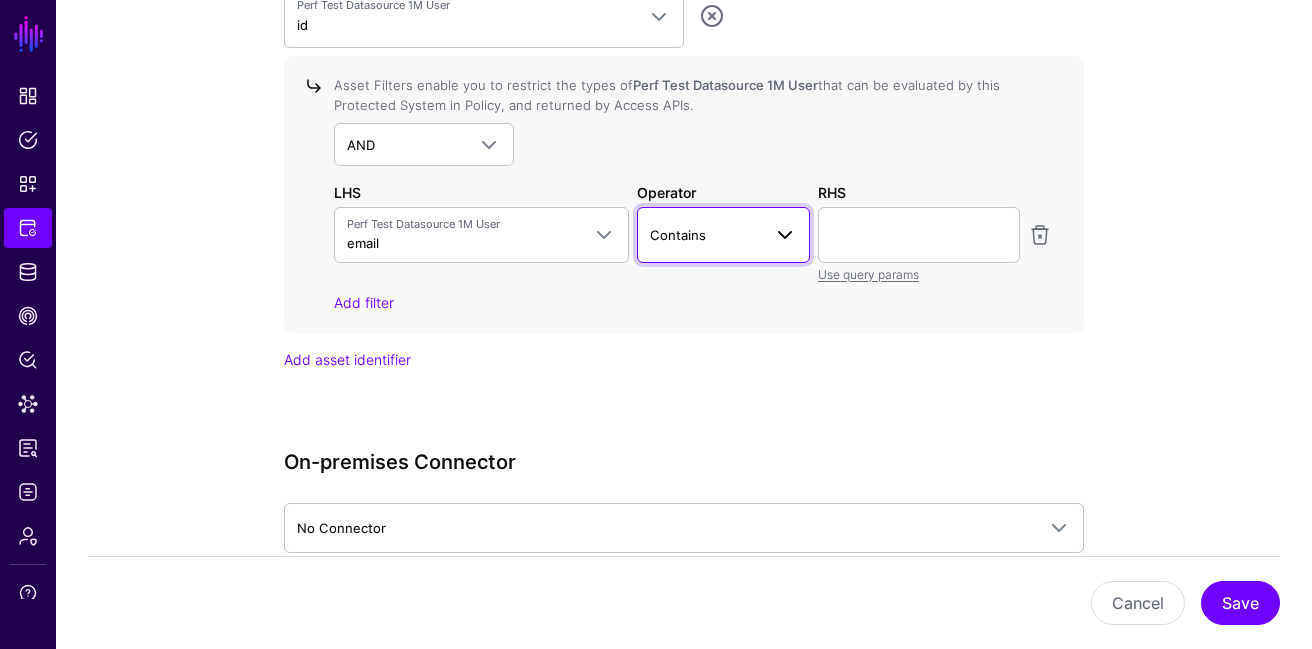 click on "Contains" at bounding box center [706, 235] 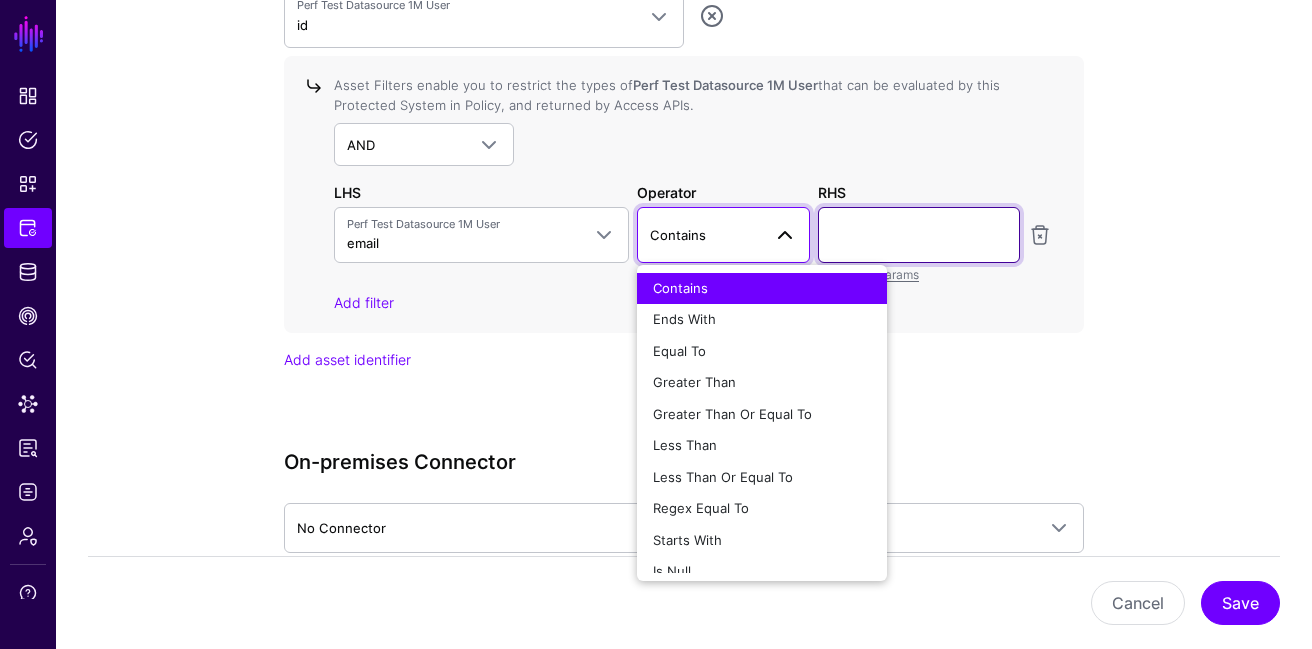 click at bounding box center [919, 235] 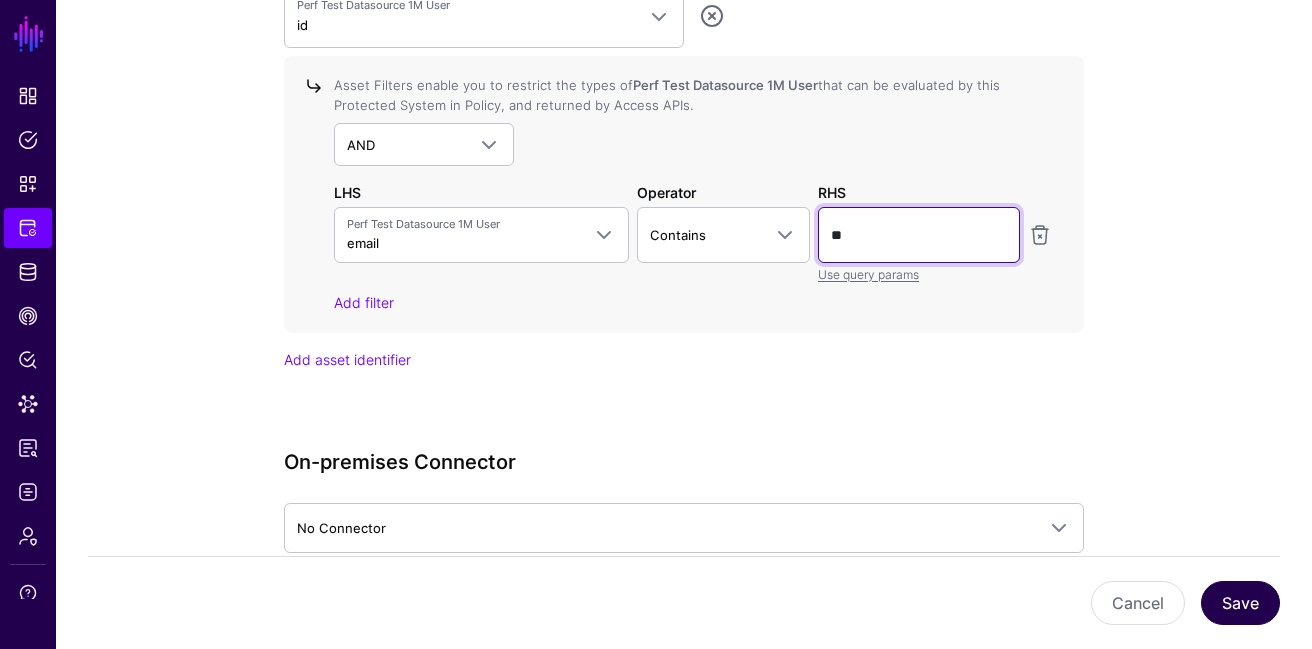 type on "**" 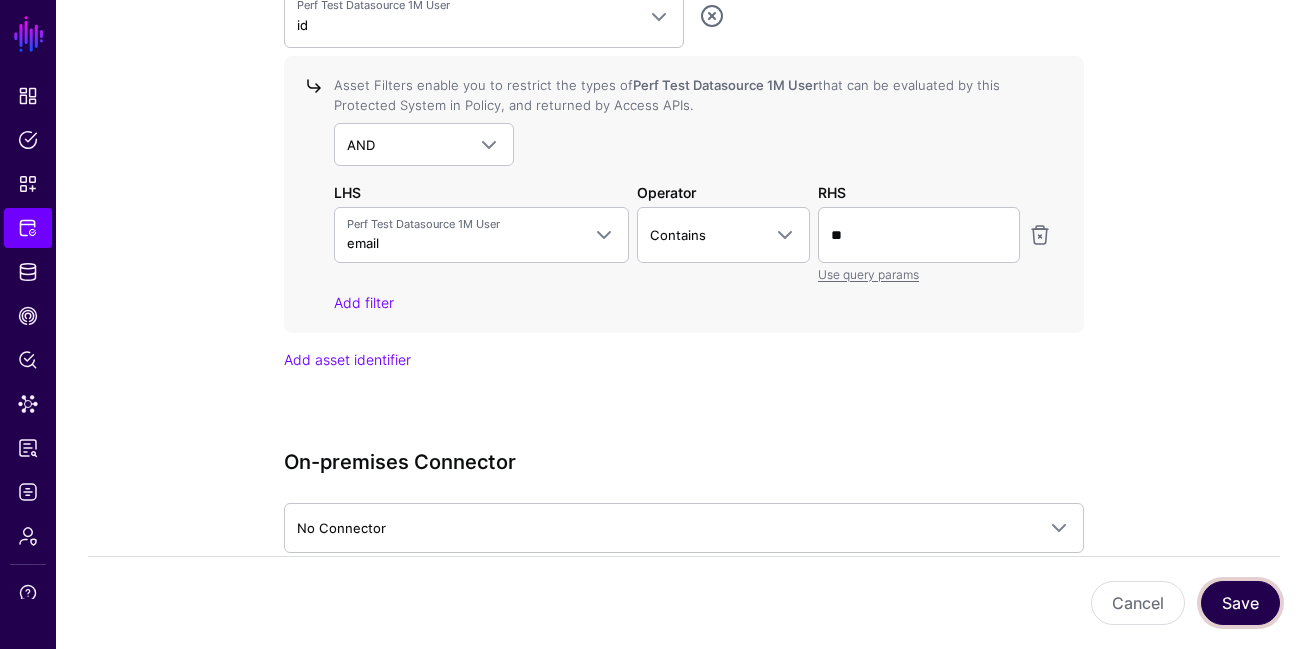 click on "Save" 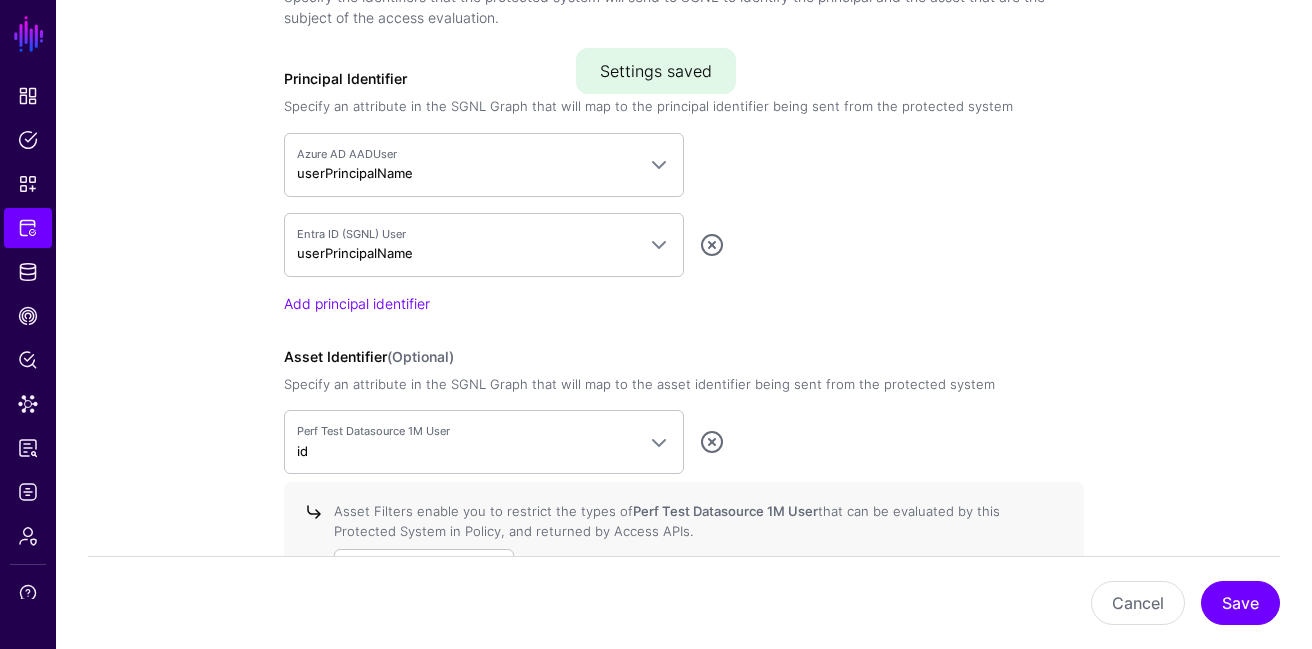 click on "Request Configuration  Specify the identifiers that the protected system will send to SGNL to identify the principal and the asset that are the subject of the access evaluation.  Principal Identifier  Specify an attribute in the SGNL Graph that will map to the principal identifier being sent from the protected system   Azure AD AADUser  userPrincipalName AWS S3  User > userId  Azure AD  AADGroupMember > memberId   AADGroupMember > id   AADGroupMember > groupId   AADGroup > id   AADApplication > id   AADApplication > appId   AADUser > jobTitle   AADUser > id   AADUser > companyName   AADUser > userPrincipalName   AADUser > onPremisesDomainName   AADUser > manager__id   AADDevice > id   AADDevice > deviceId   AADUser2 > id  CrowdStrike  IncidentAlertEventEntity > entityId   IncidentAlertEvent > eventId   IncidentCompromisedEntity > entityId   IncidentCompromisedEntity > archived   IncidentCompromisedEntity > hasADDomainAdminRole   IncidentCompromisedEntity > riskScoreSeverity   EndpointRiskFactor > type  Curity" 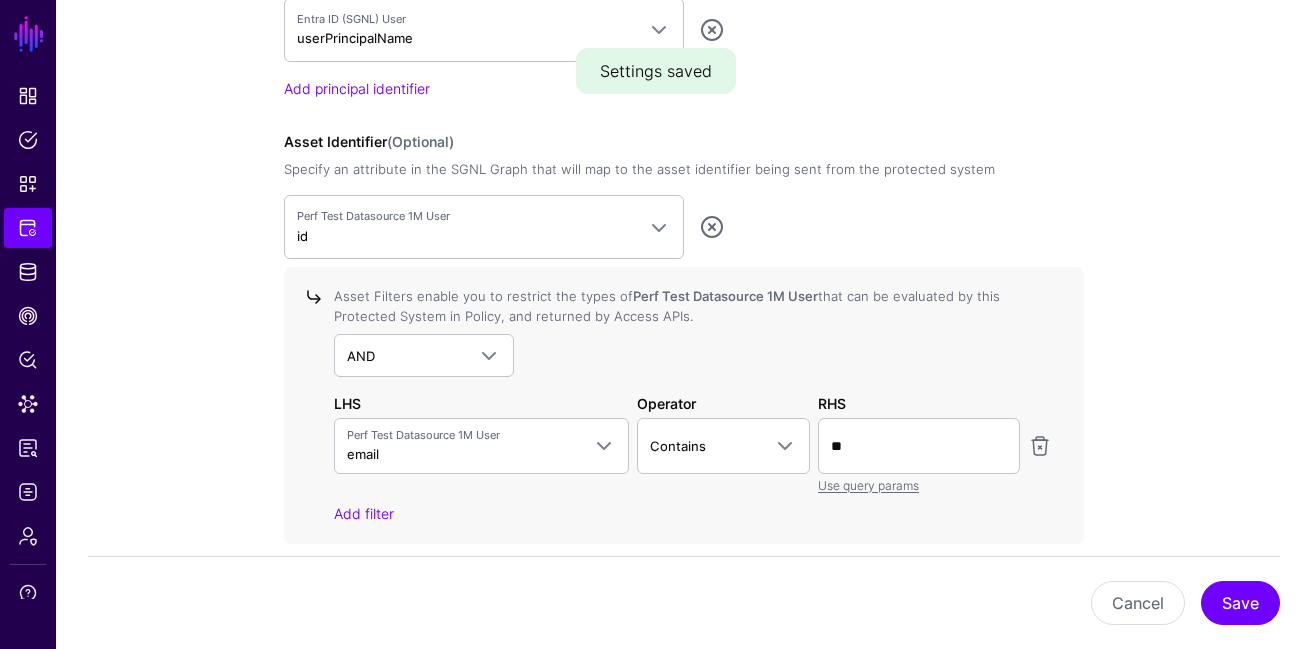 click on "AND  AND   NOT   OR" 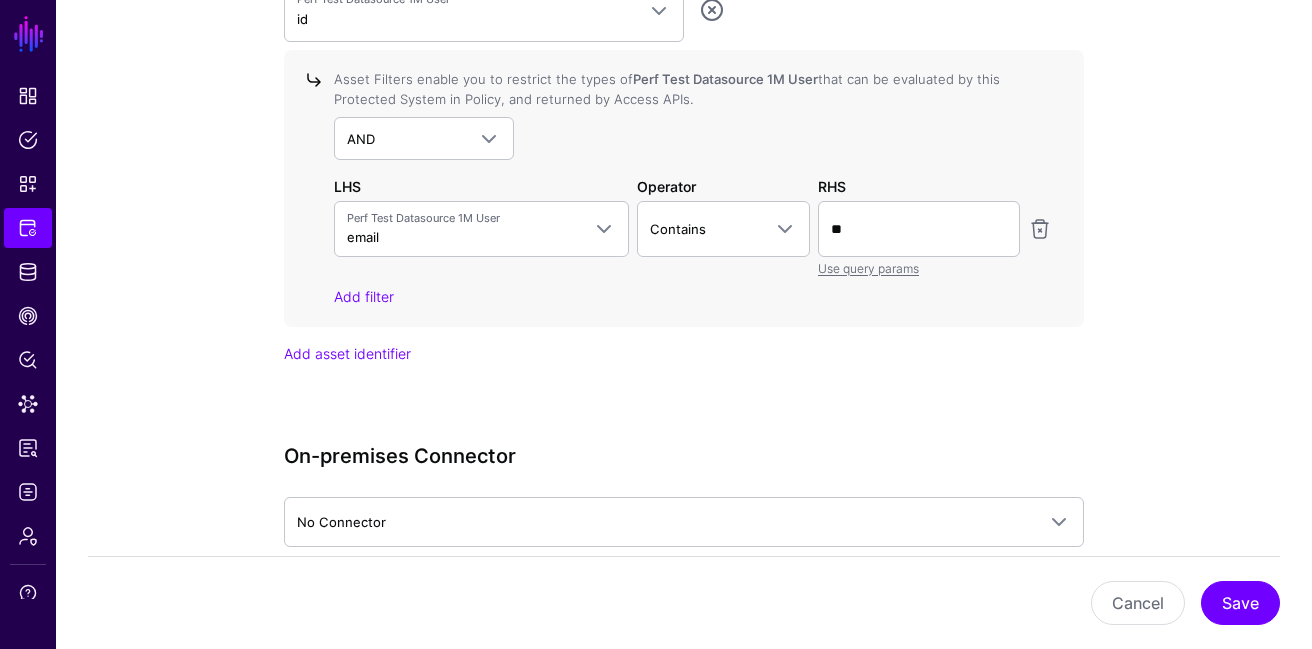 scroll, scrollTop: 2020, scrollLeft: 0, axis: vertical 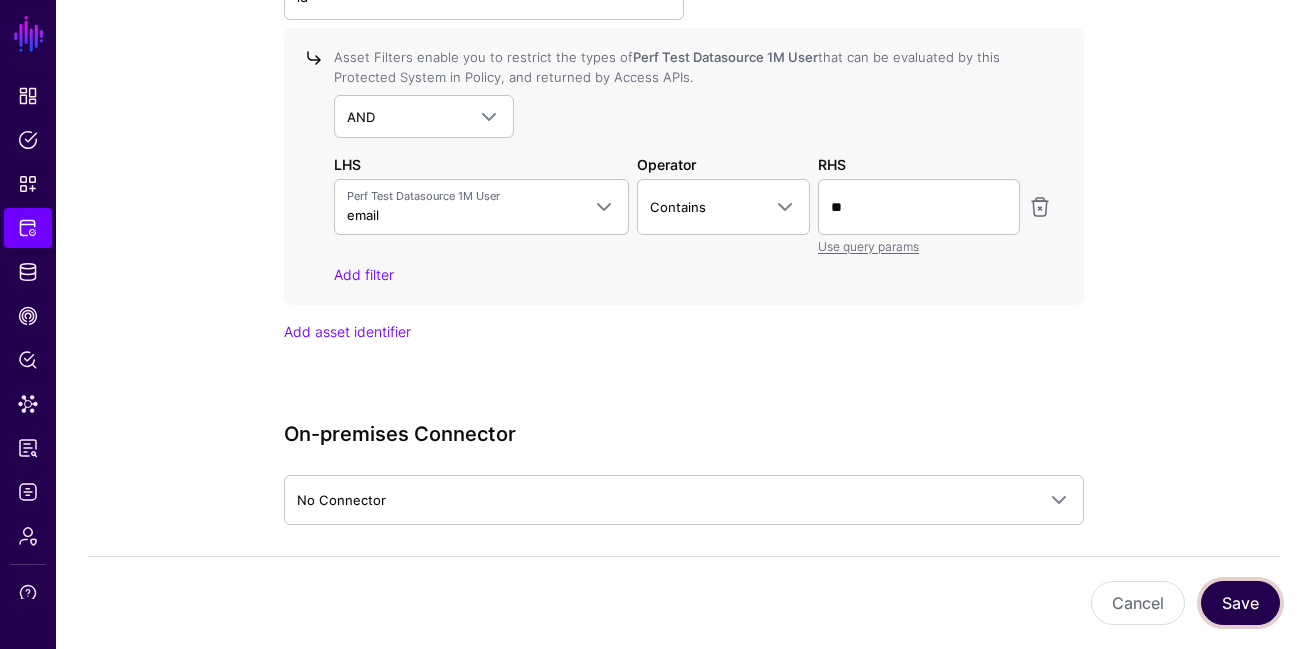 click on "Save" 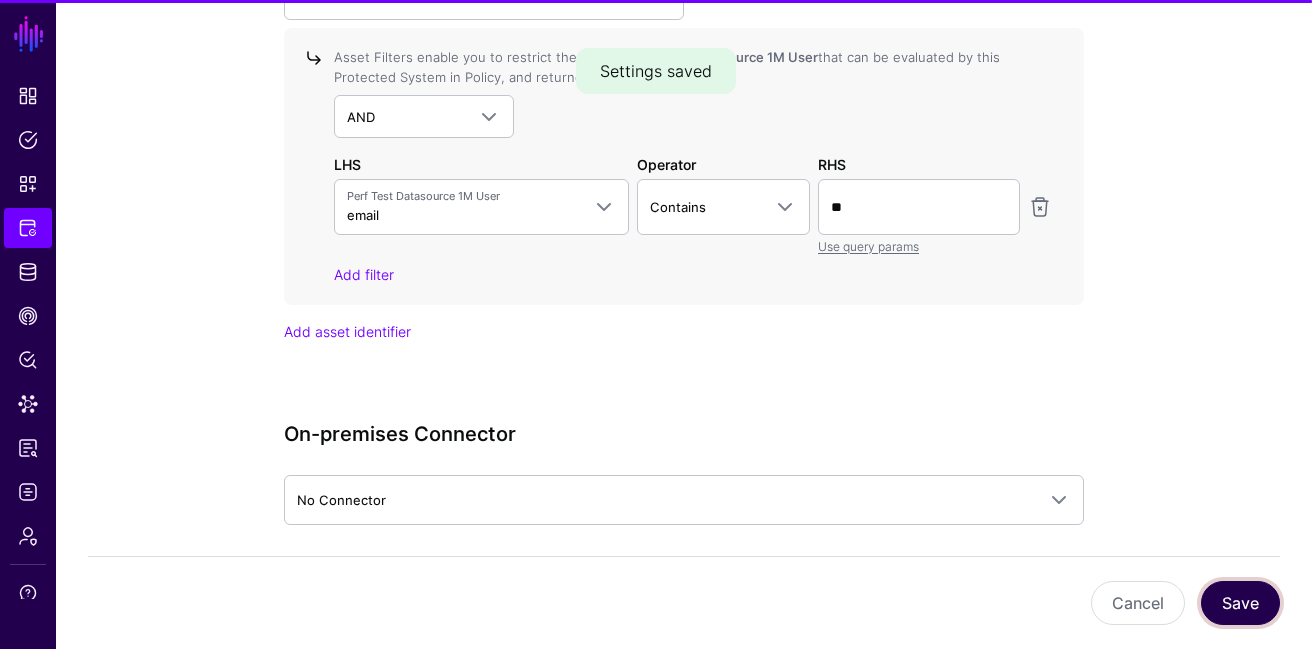 type 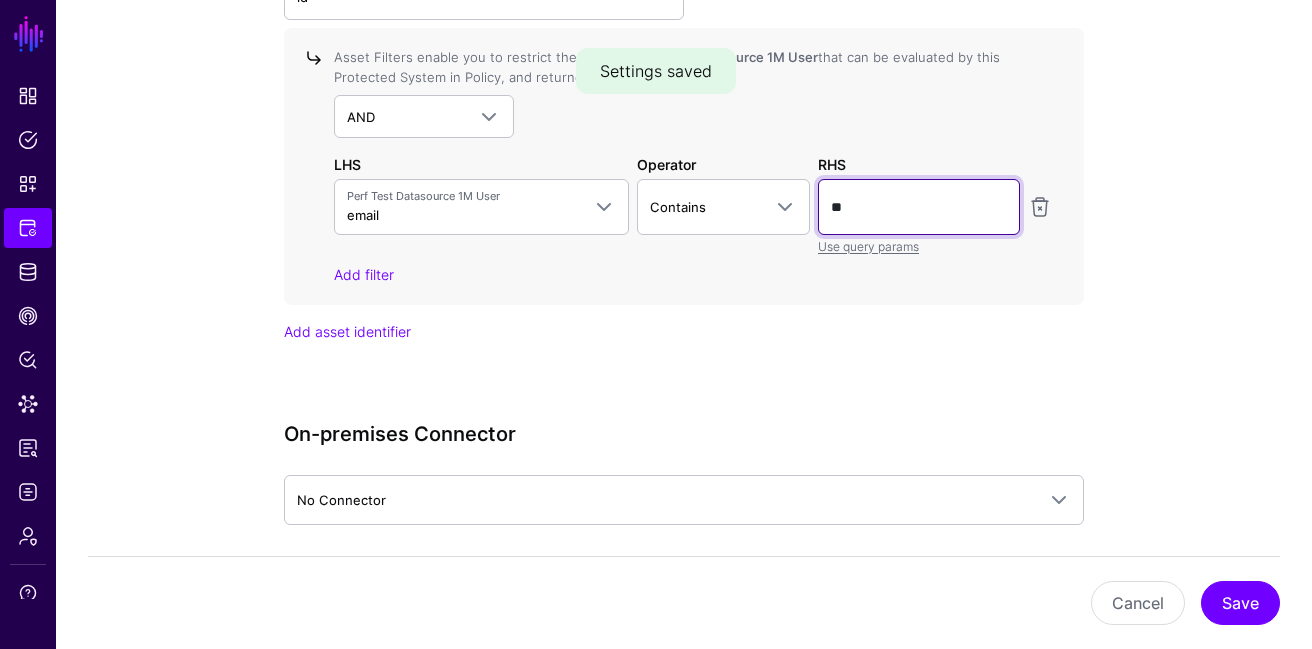 click on "**" at bounding box center (919, 207) 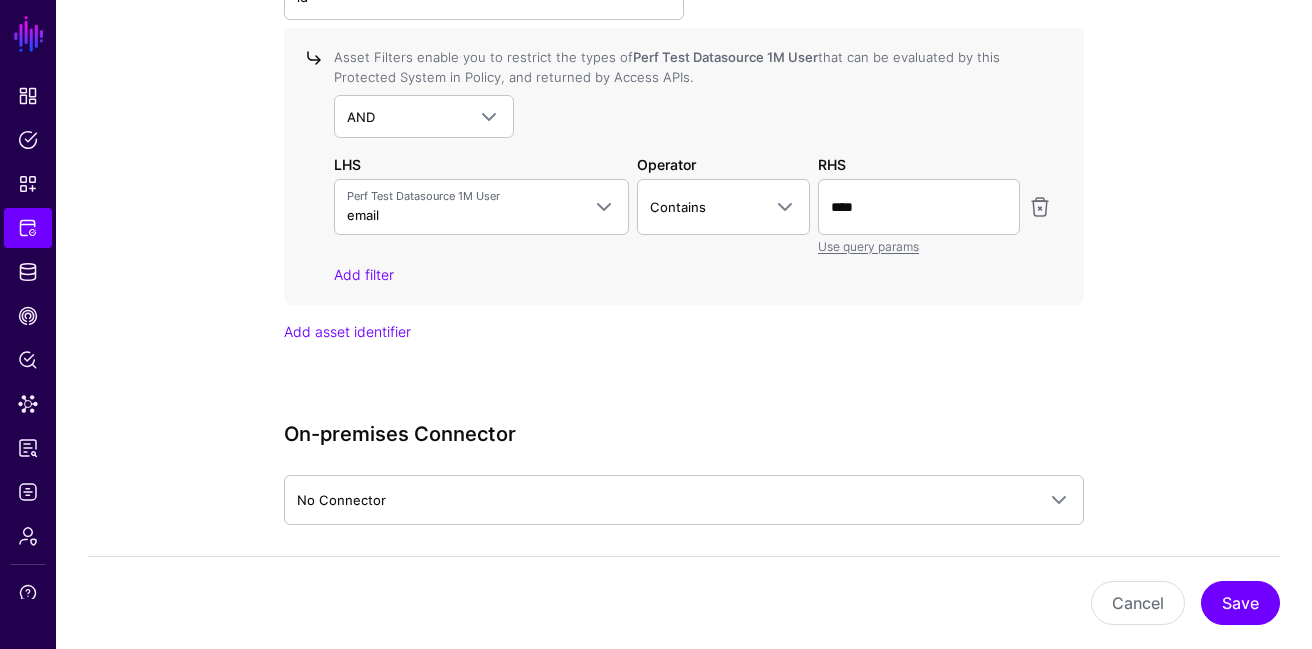 click on "Perf Test Datasource 1M User  id AWS S3  User > userId  Azure AD  AADGroupMember > memberId   AADGroupMember > id   AADGroupMember > groupId   AADGroup > id   AADApplication > id   AADApplication > appId   AADUser > jobTitle   AADUser > id   AADUser > companyName   AADUser > userPrincipalName   AADUser > onPremisesDomainName   AADUser > manager__id   AADDevice > id   AADDevice > deviceId   AADUser2 > id  CrowdStrike  IncidentAlertEventEntity > entityId   IncidentAlertEvent > eventId   IncidentCompromisedEntity > entityId   IncidentCompromisedEntity > archived   IncidentCompromisedEntity > hasADDomainAdminRole   IncidentCompromisedEntity > riskScoreSeverity   EndpointAccountActiveDirectory > objectGuid   EndpointRiskFactor > type   UserAccountActiveDirectory > objectGuid   UserRiskFactor > type   User > entityId   Endpoint > entityId   Incident > incidentId   Incident > severity   Incident > markedAsRead   Device > deviceId   Detection > detectionId   Endpoint Incident > incidentId  Curity  UserEmail > value" 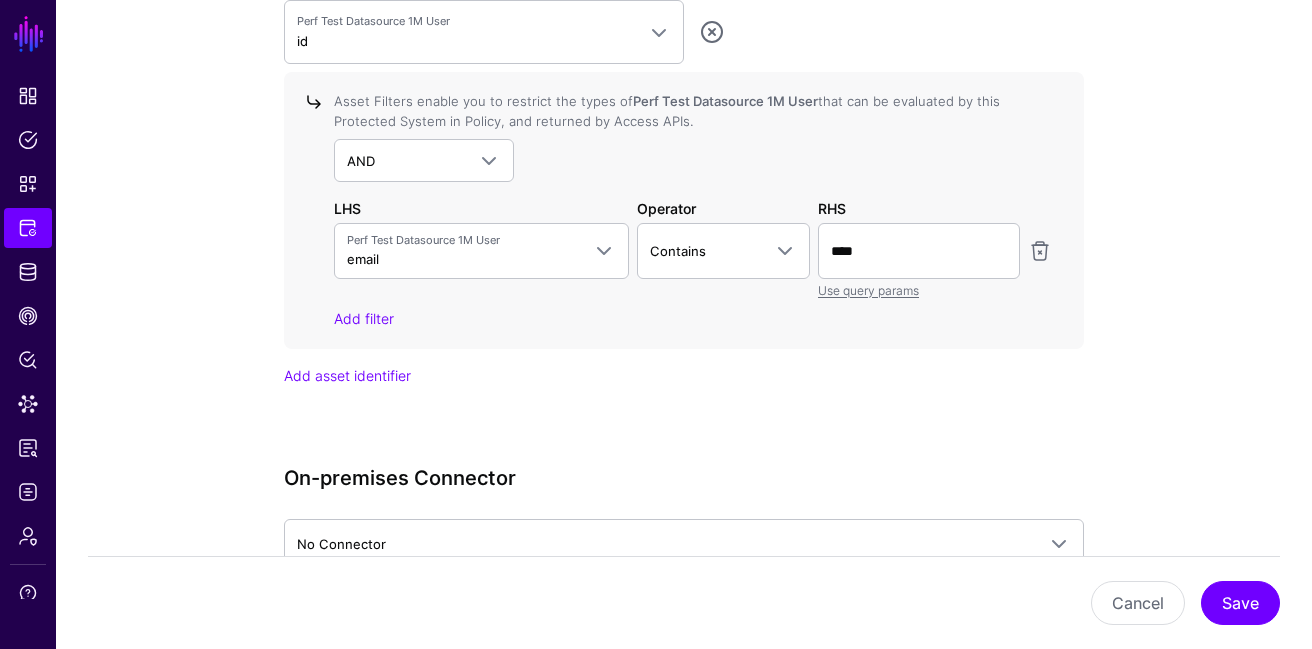 scroll, scrollTop: 1946, scrollLeft: 0, axis: vertical 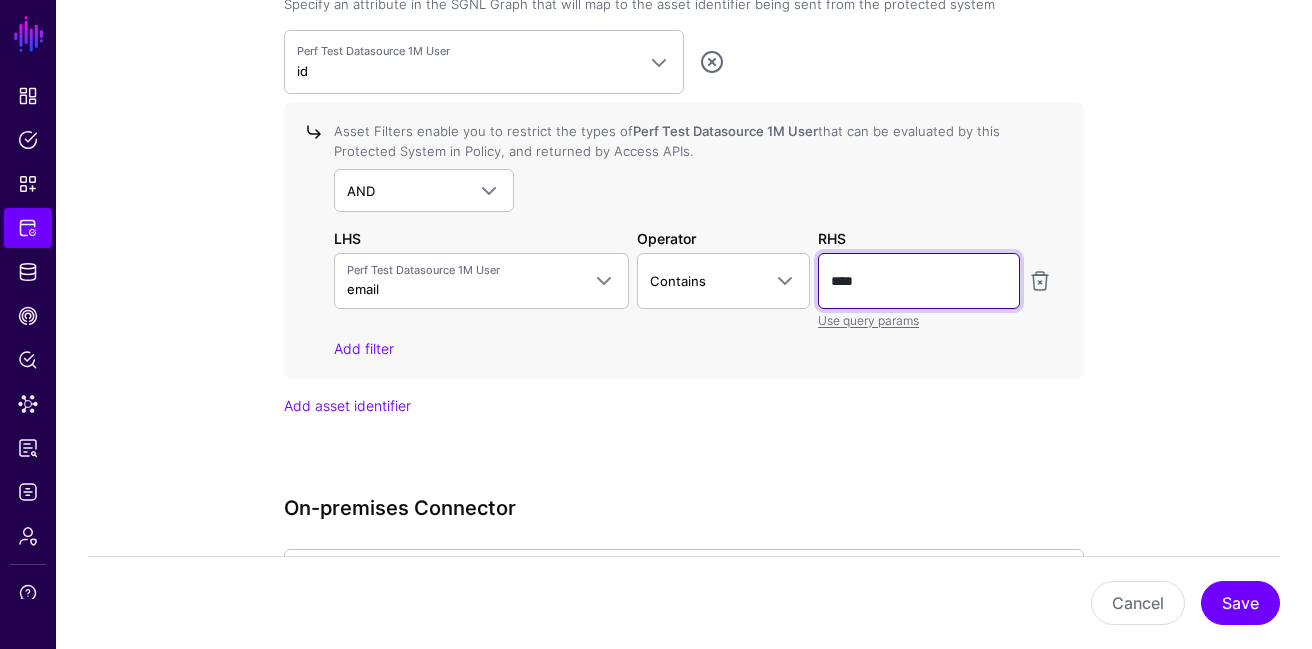 click on "****" at bounding box center [919, 281] 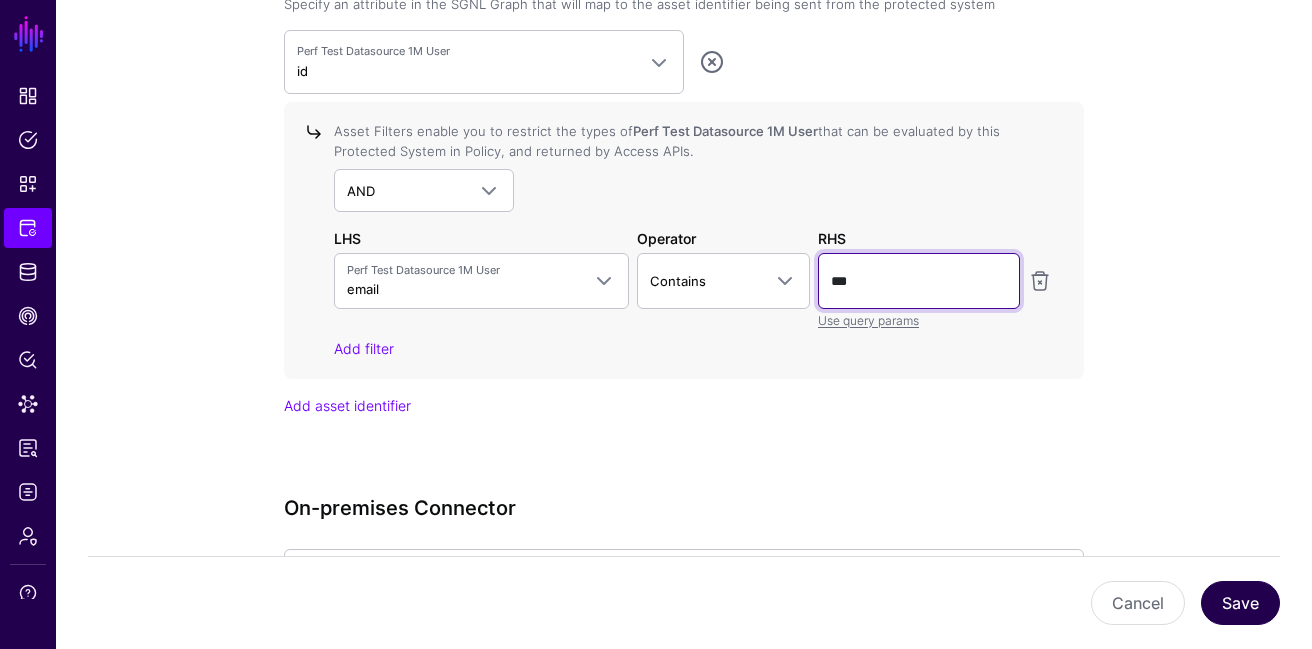 type on "***" 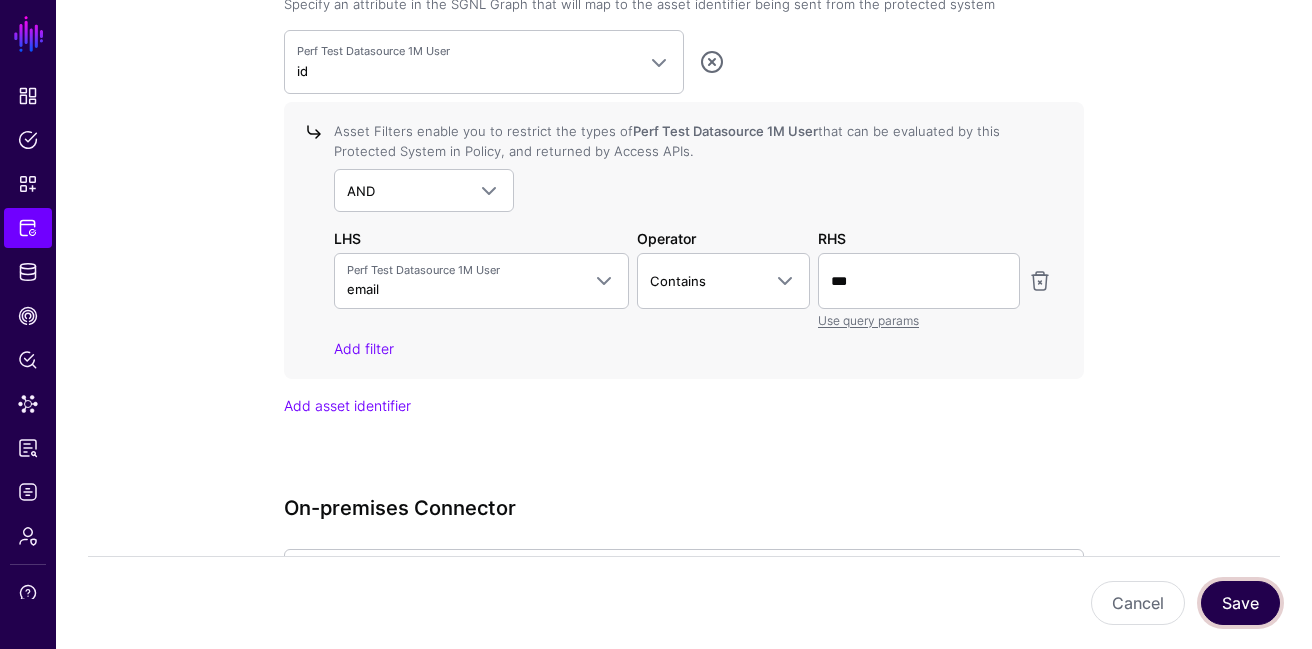 click on "Save" 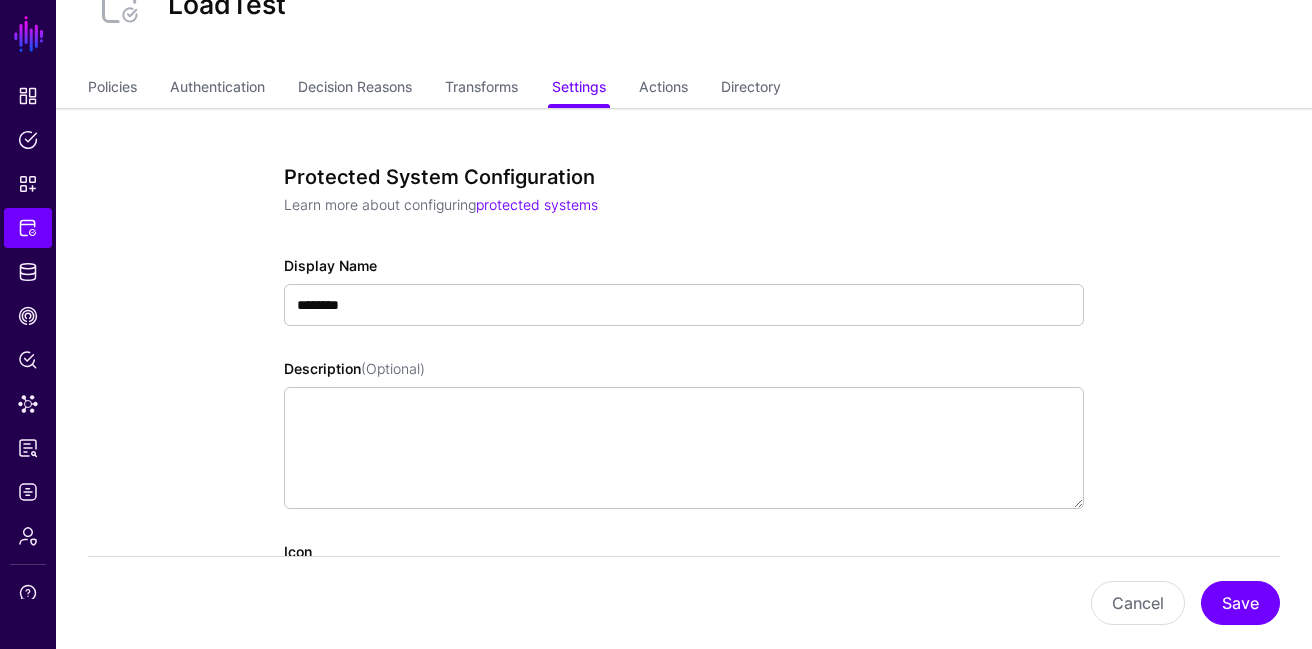 scroll, scrollTop: 0, scrollLeft: 0, axis: both 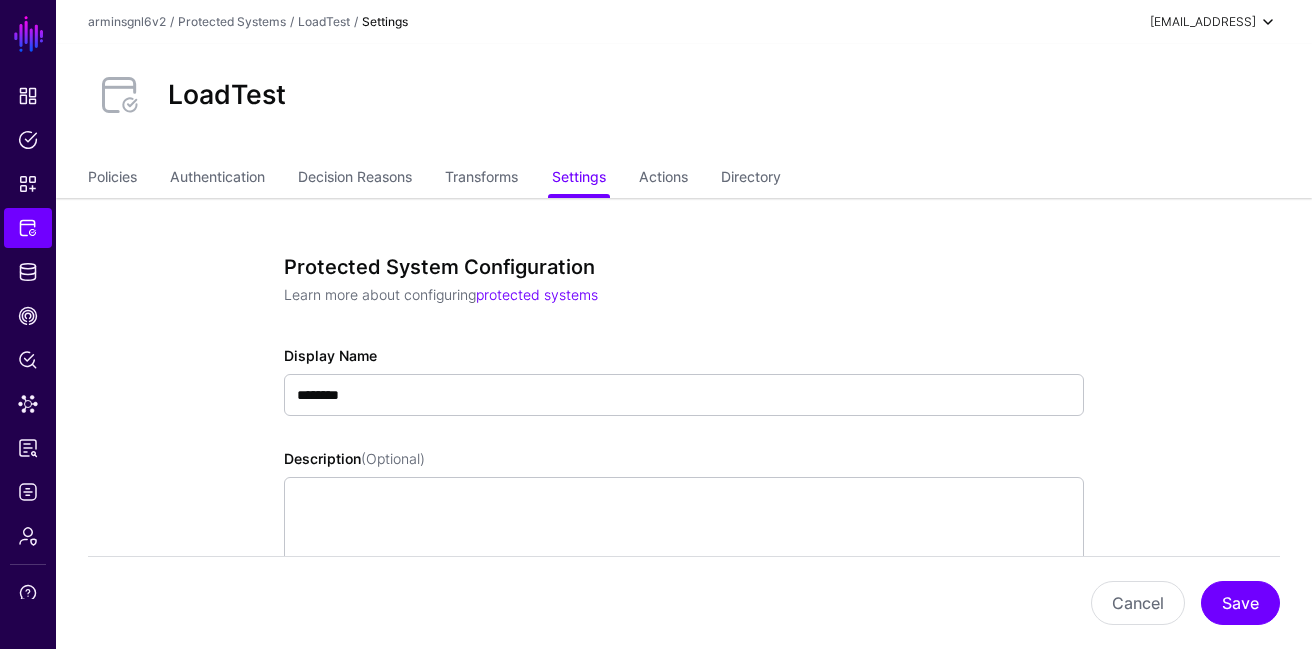 click 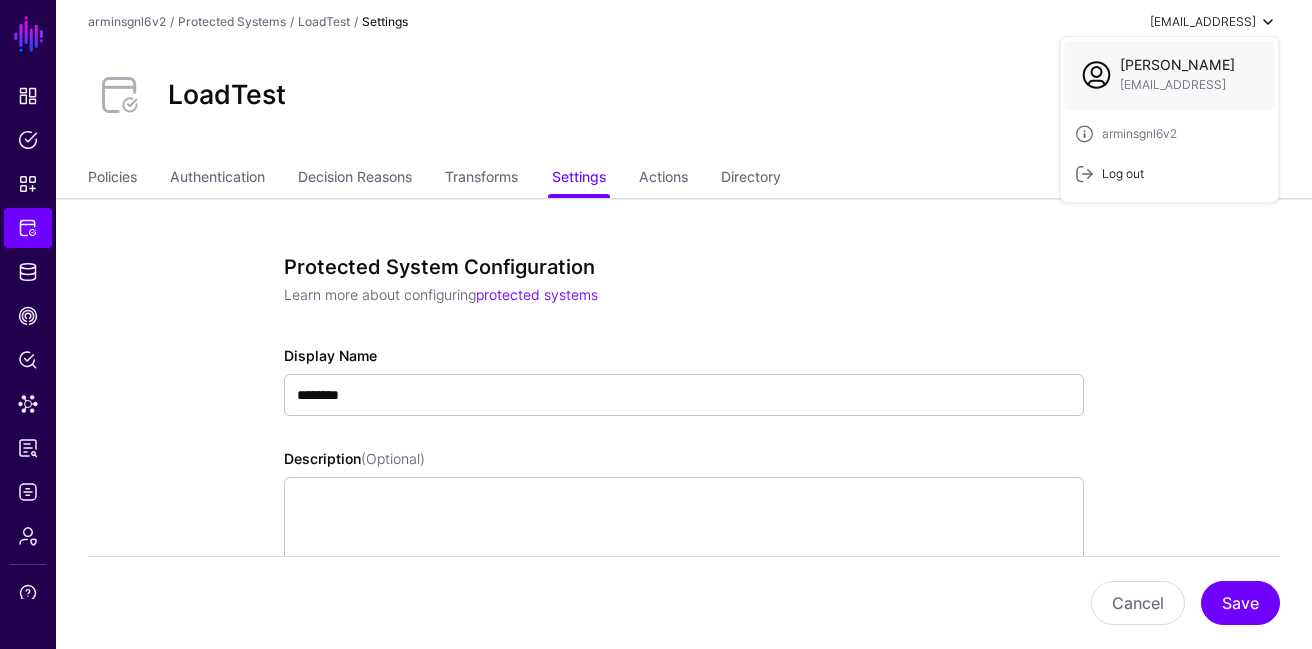 click on "Log out" 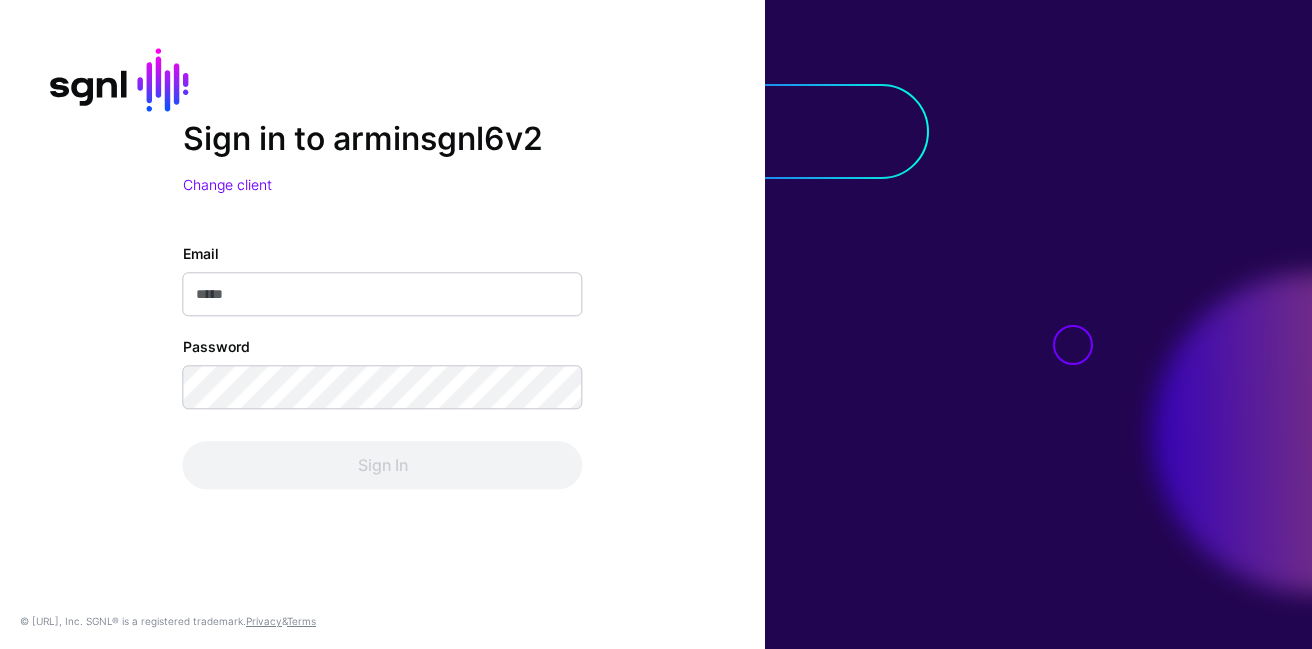 scroll, scrollTop: 0, scrollLeft: 0, axis: both 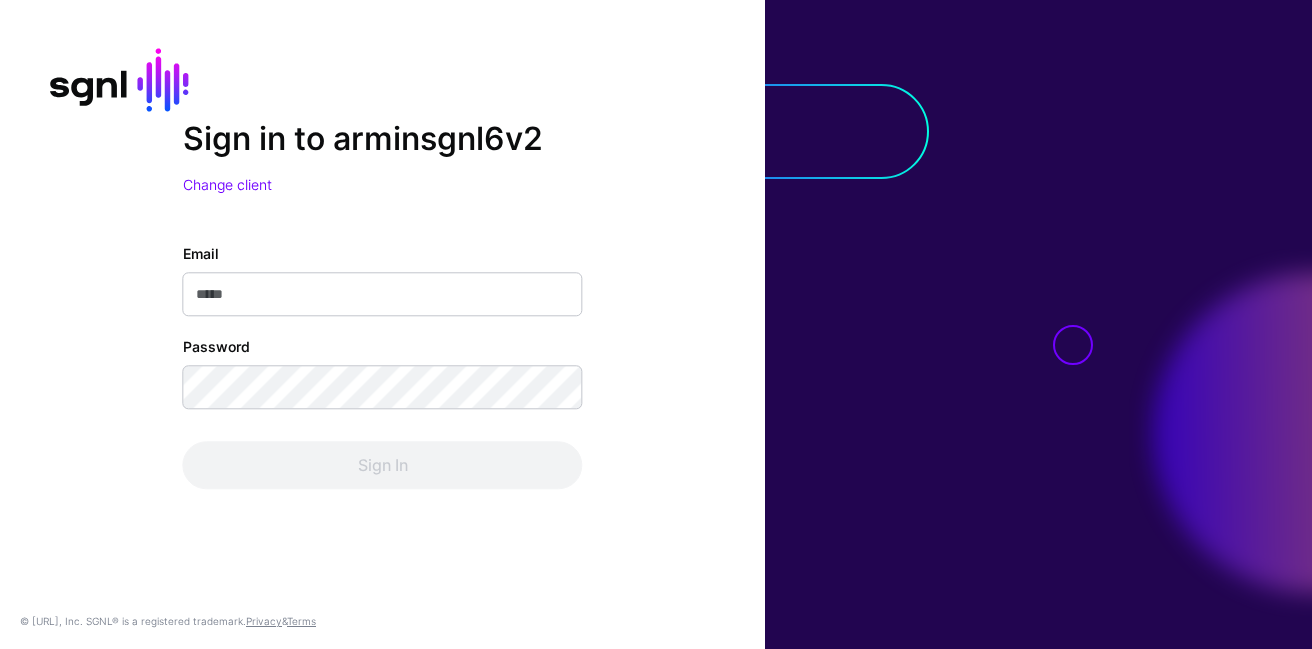 click on "Email" at bounding box center [383, 294] 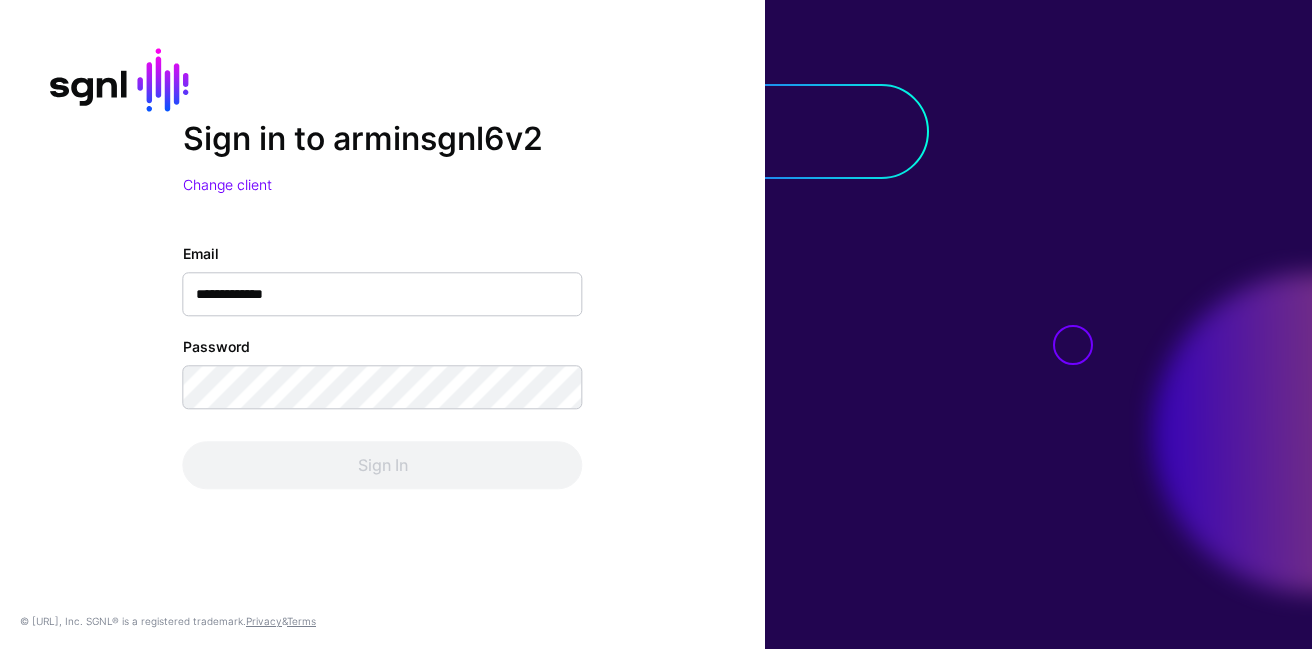 type on "**********" 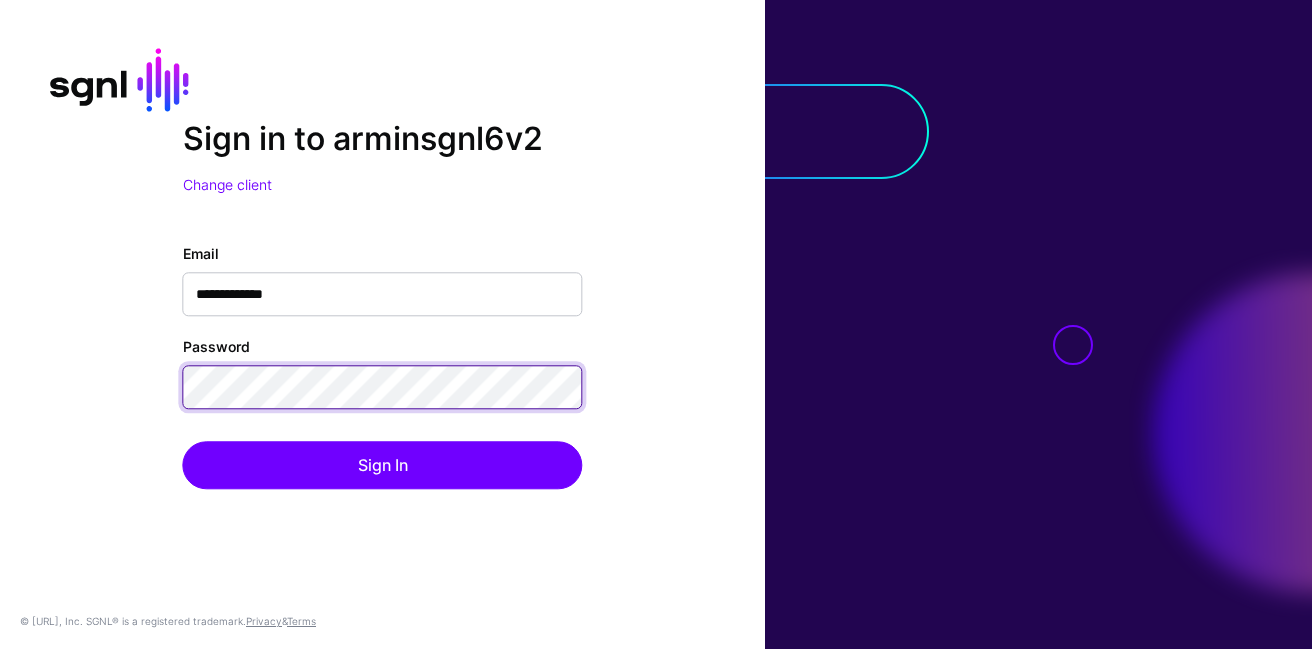 click on "Sign In" 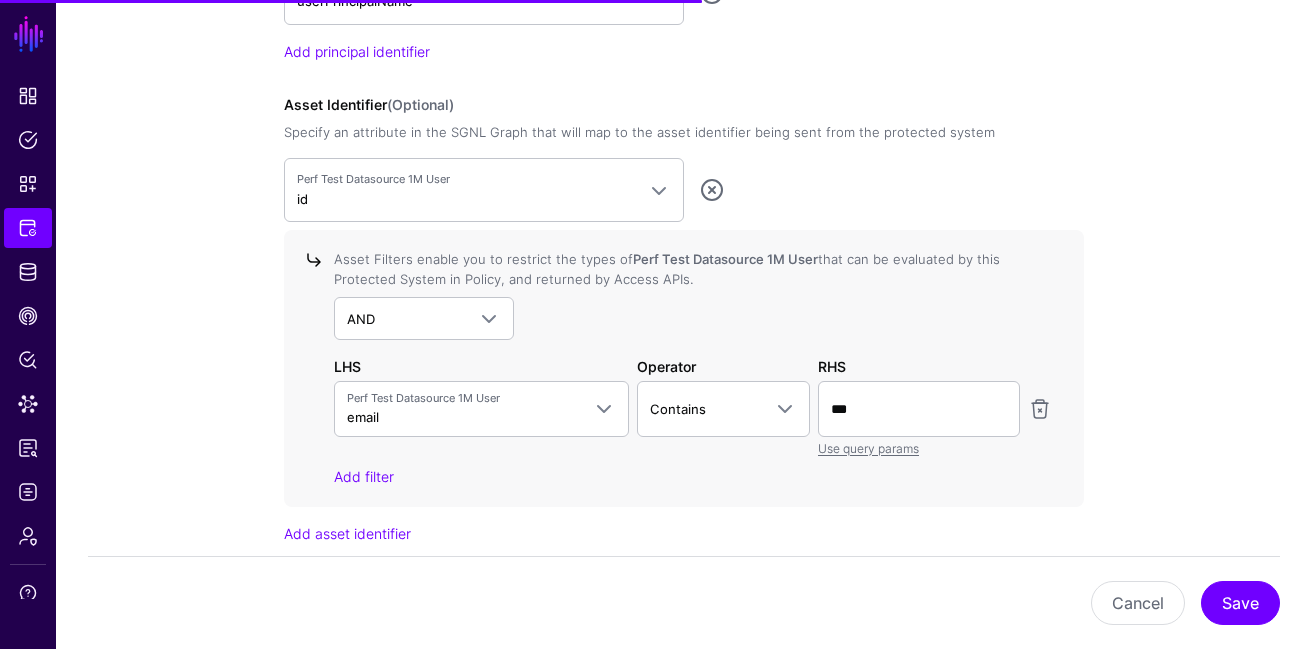 scroll, scrollTop: 1827, scrollLeft: 0, axis: vertical 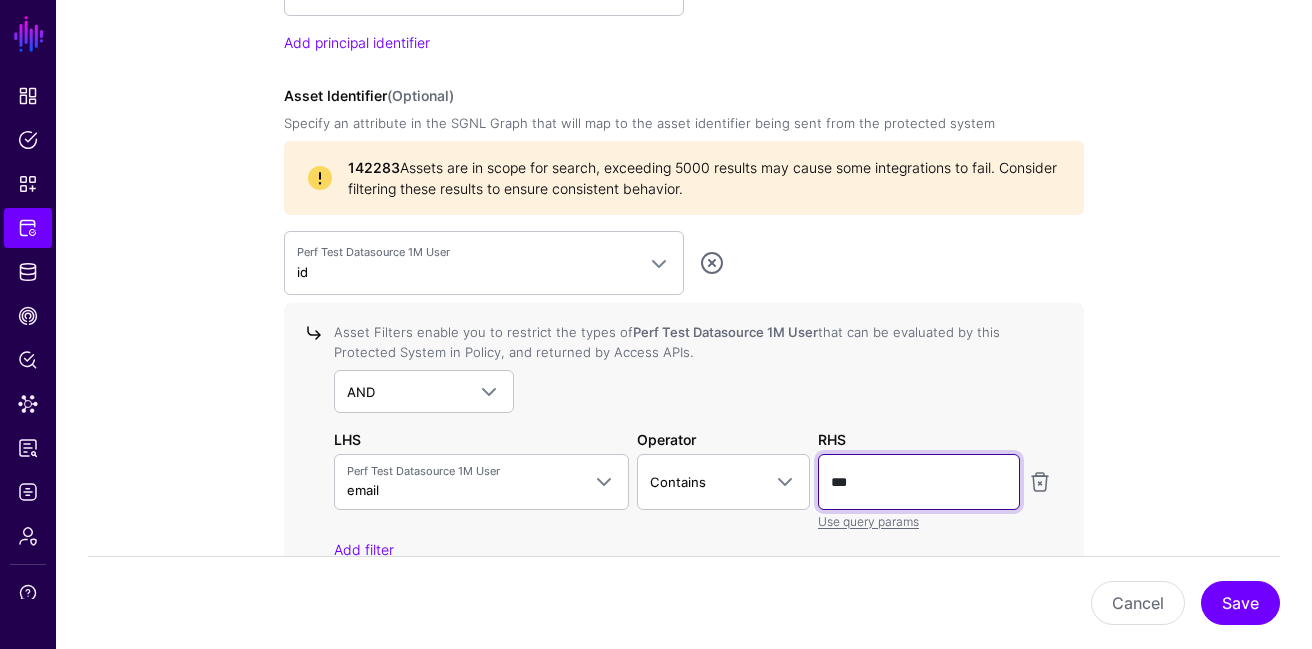 click on "***" at bounding box center [919, 482] 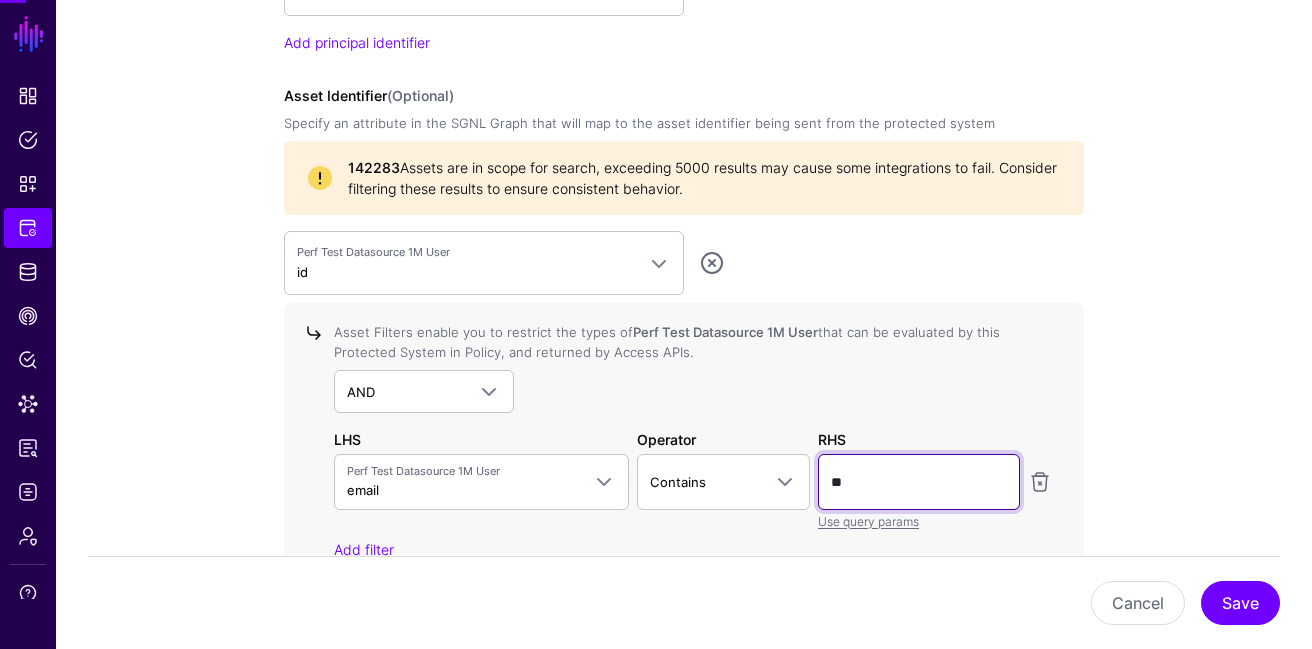 type on "**" 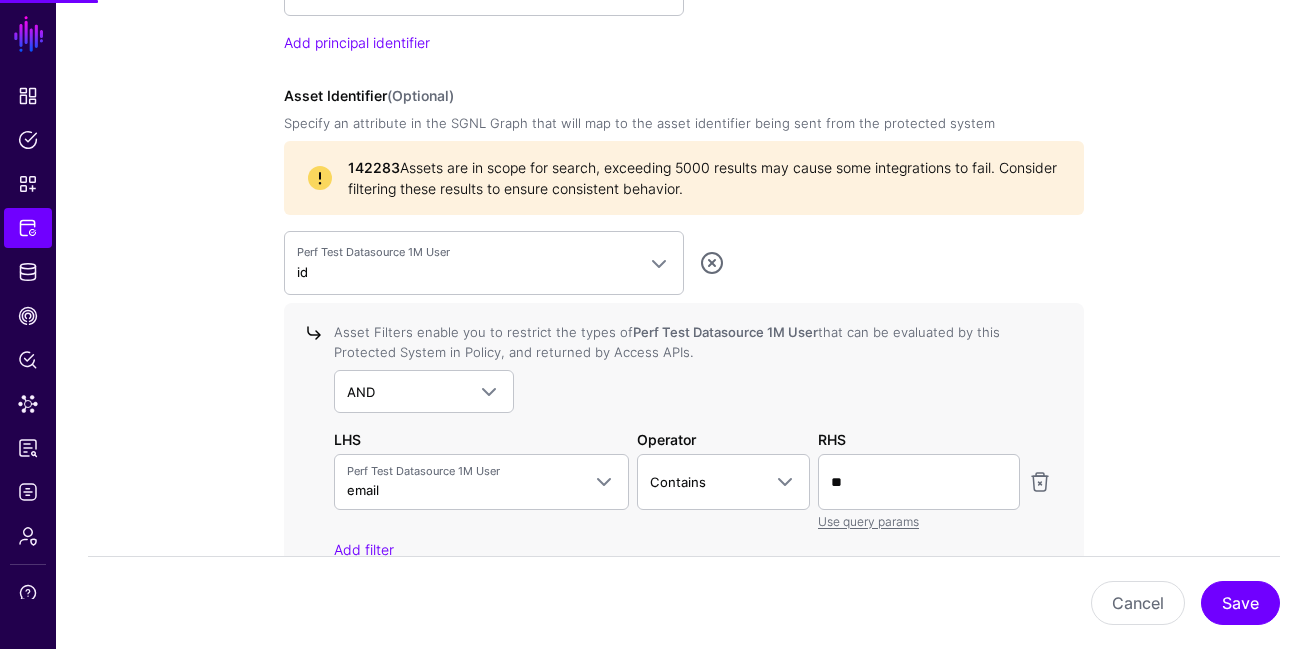 click on "**********" 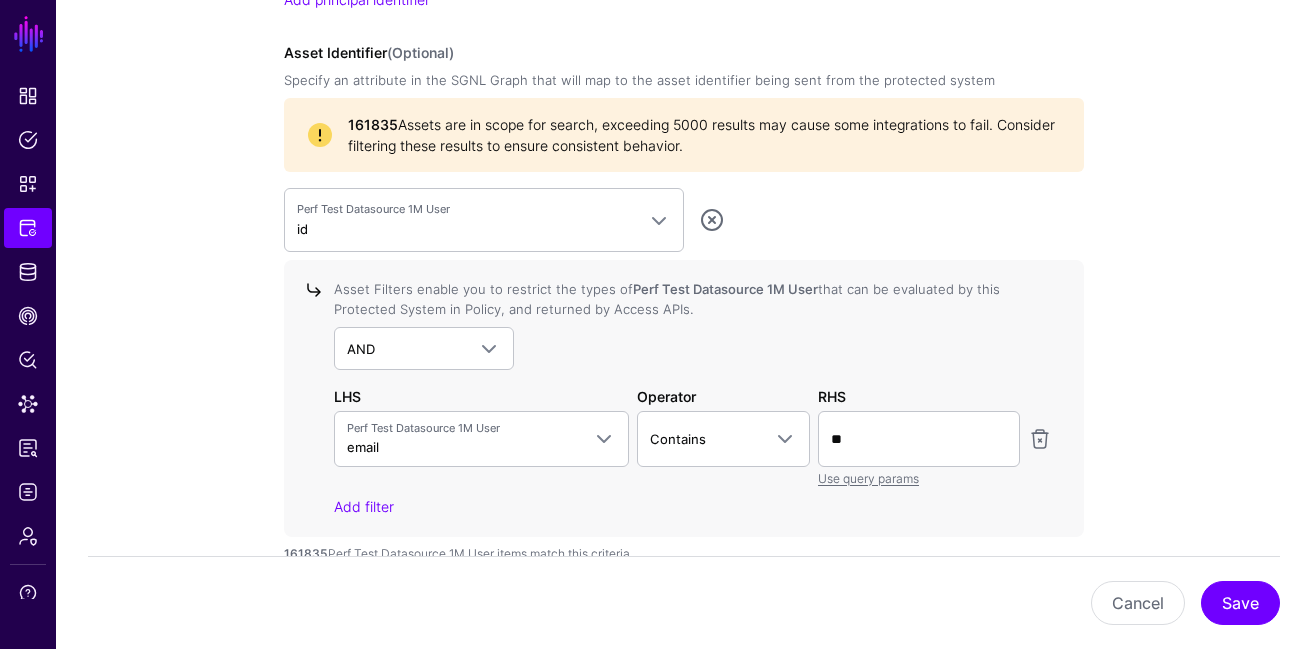 scroll, scrollTop: 1883, scrollLeft: 0, axis: vertical 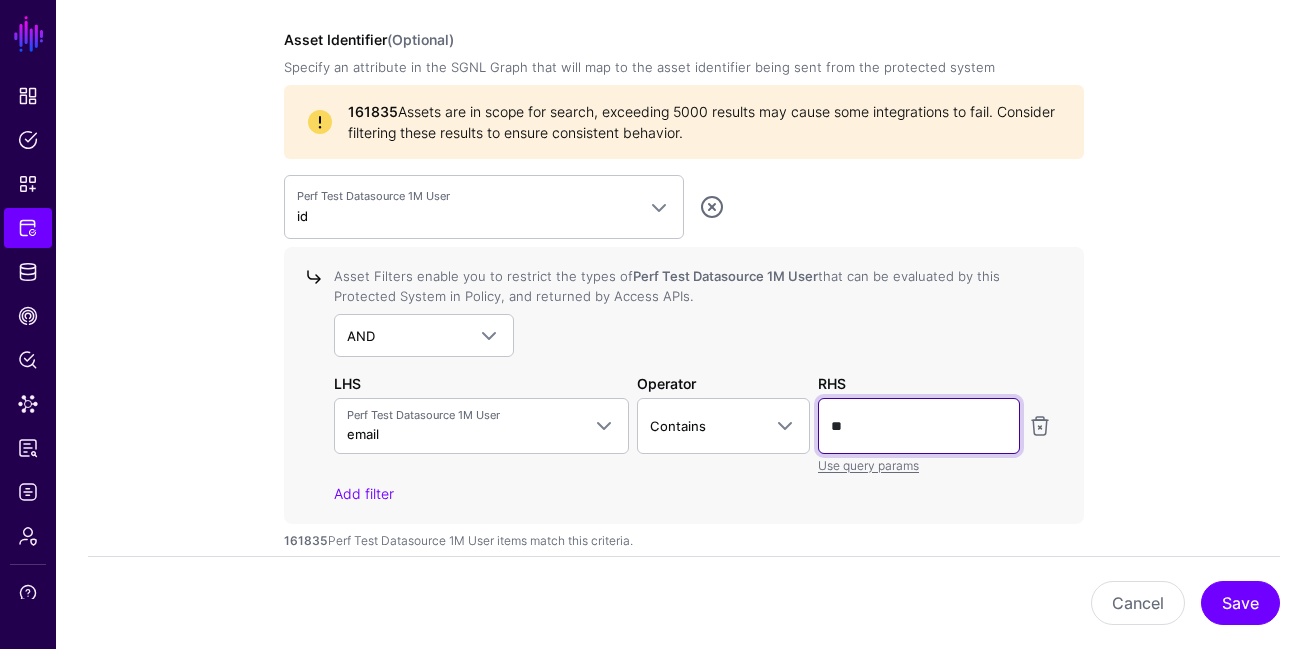 click on "**" at bounding box center [919, 426] 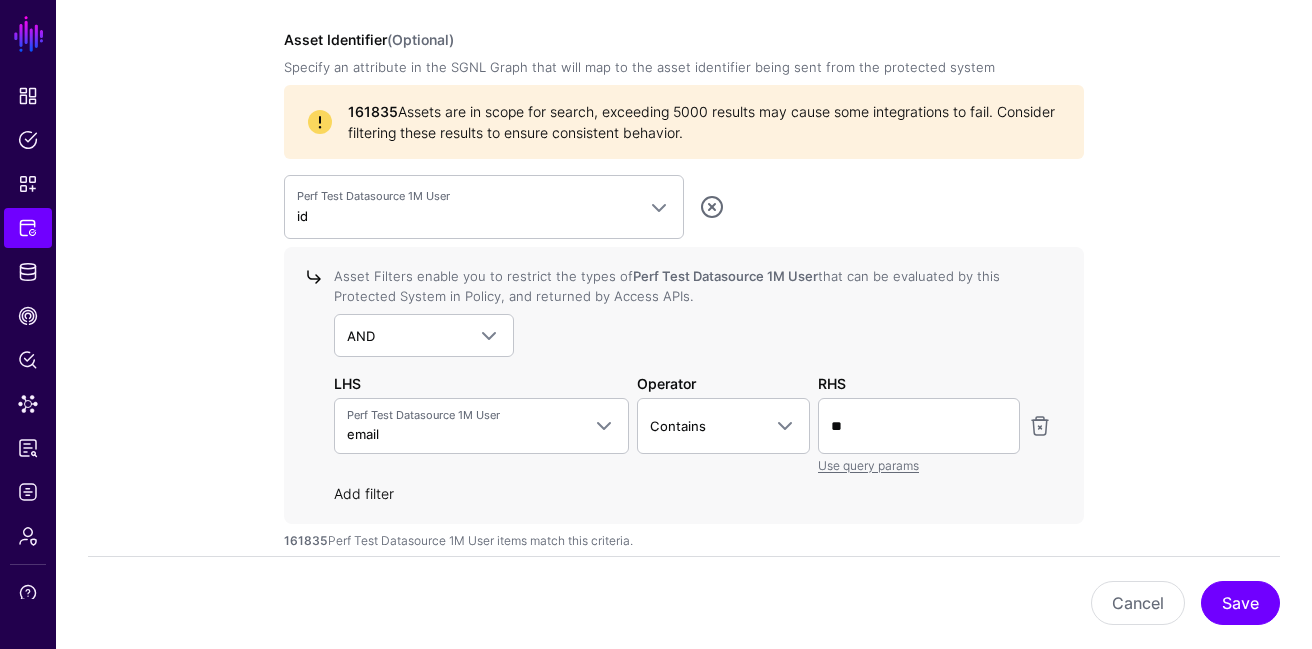 click on "Add filter" 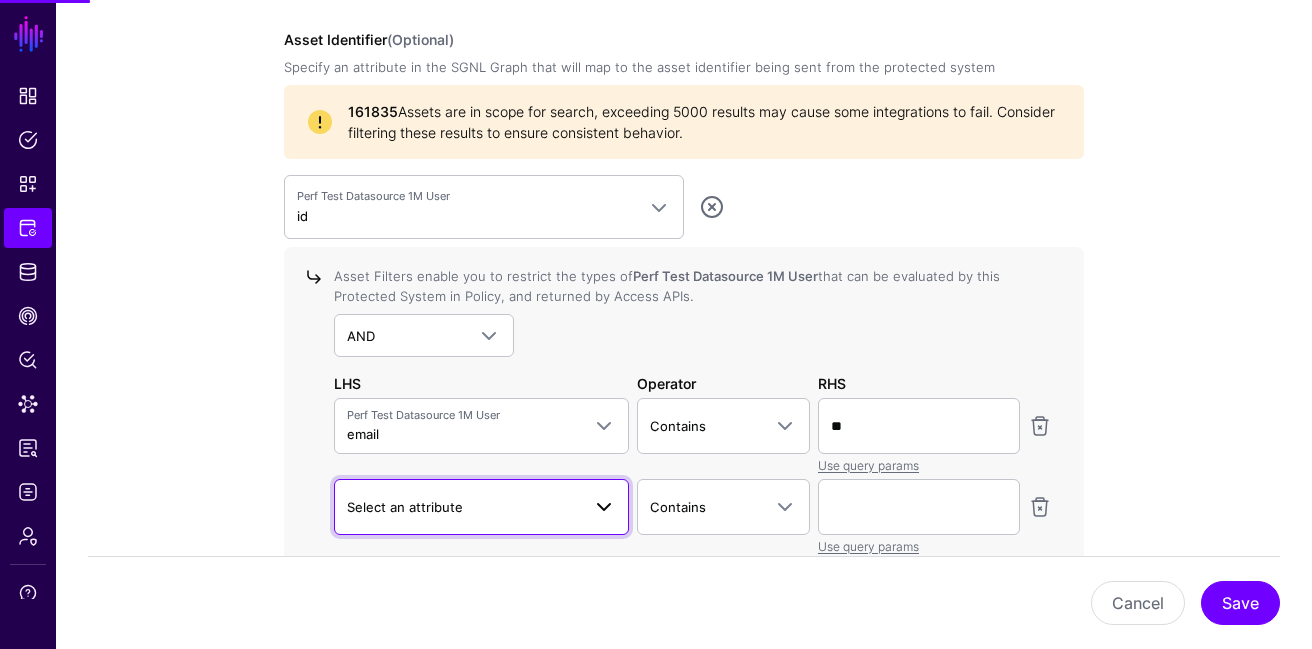 click on "Select an attribute" at bounding box center (463, 507) 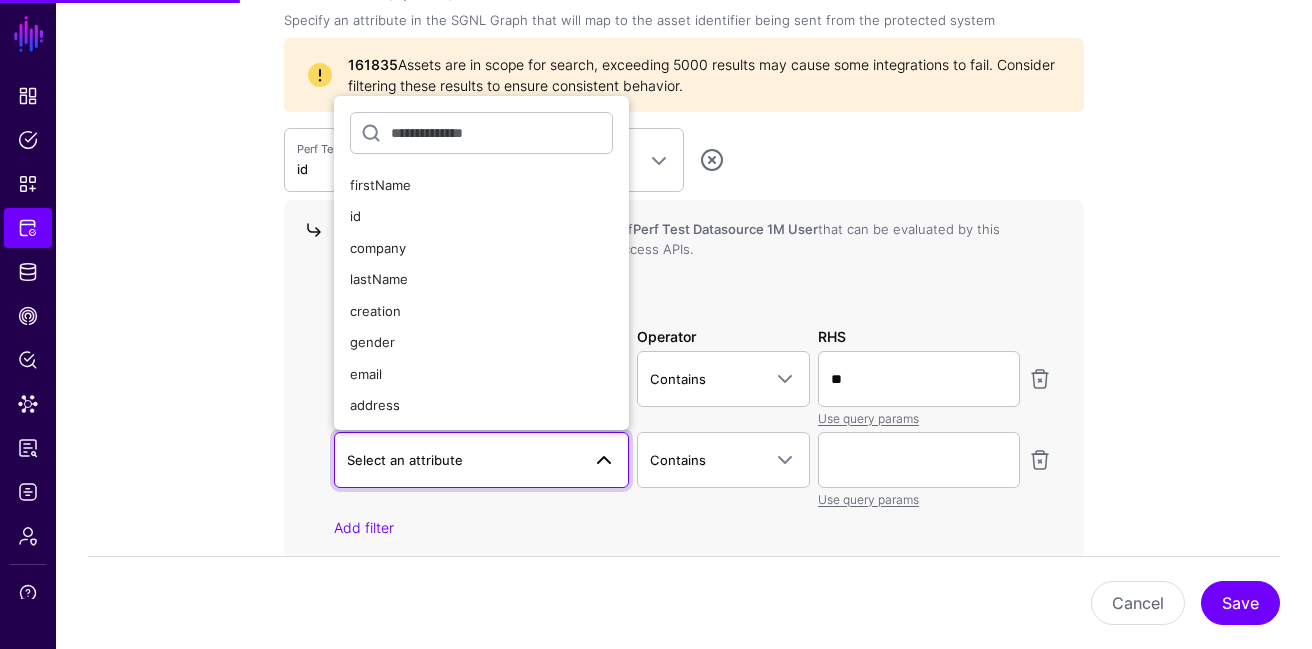 scroll, scrollTop: 1945, scrollLeft: 0, axis: vertical 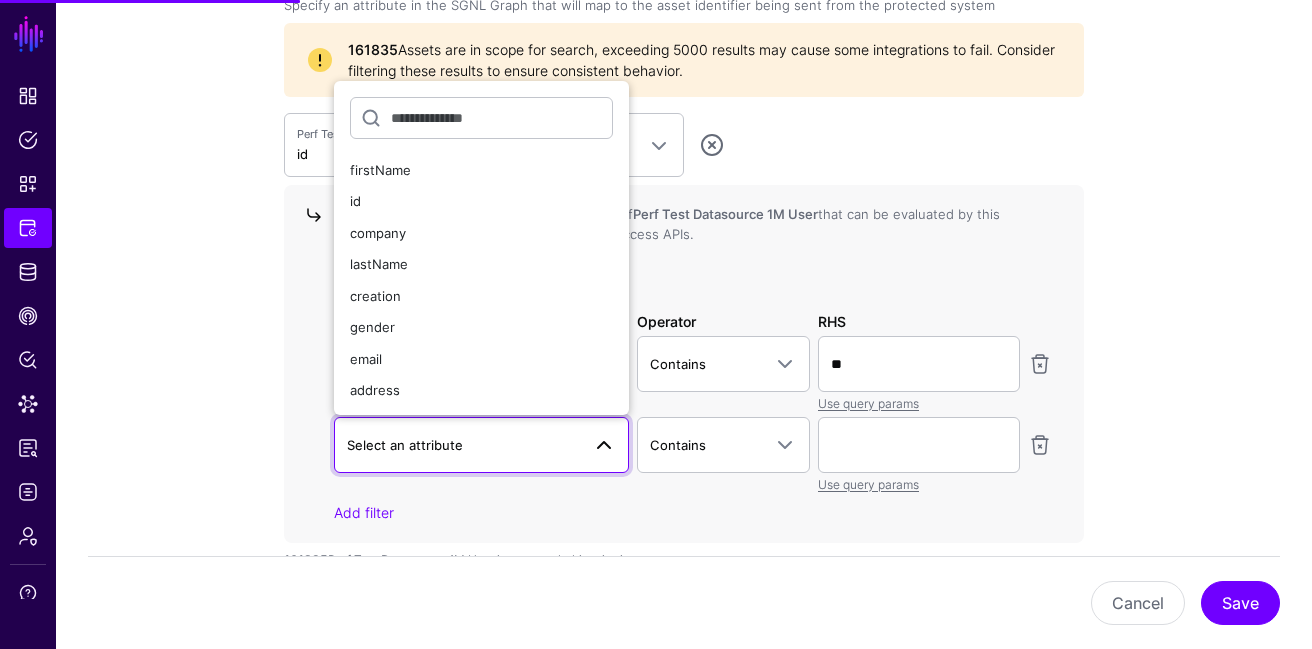 click on "Asset Filters enable you to restrict the types of  Perf Test Datasource 1M User  that can be evaluated by this Protected System in Policy, and returned by Access APIs.  AND  AND   NOT   OR  LHS Operator RHS  Perf Test Datasource 1M User  email  firstName   id   company   lastName   creation   gender   email   address  Contains  Contains   Ends With   Equal To   Greater Than   Greater Than Or Equal To   Less Than   Less Than Or Equal To   Regex Equal To   Starts With   Is Null  **  Use query params   Select an attribute   firstName   id   company   lastName   creation   gender   email   address  Contains  Contains   Ends With   Equal To   Greater Than   Greater Than Or Equal To   Less Than   Less Than Or Equal To   Regex Equal To   Starts With   Is Null   Use query params  Add filter" 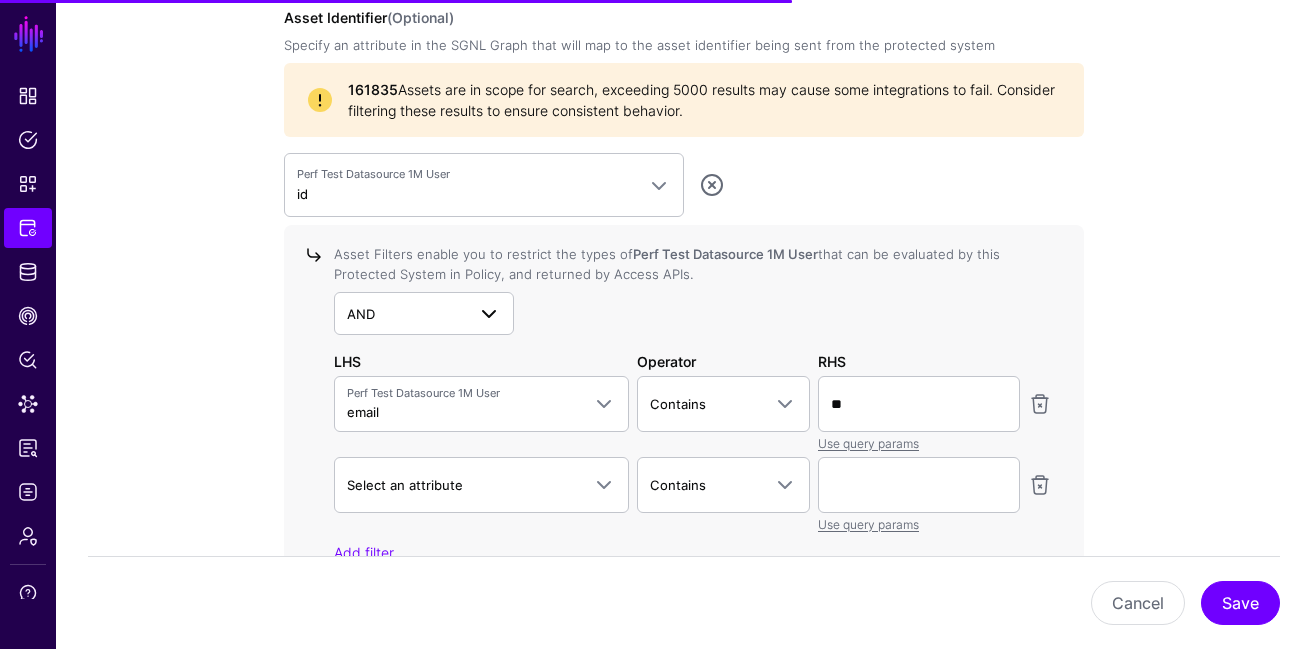 scroll, scrollTop: 1906, scrollLeft: 0, axis: vertical 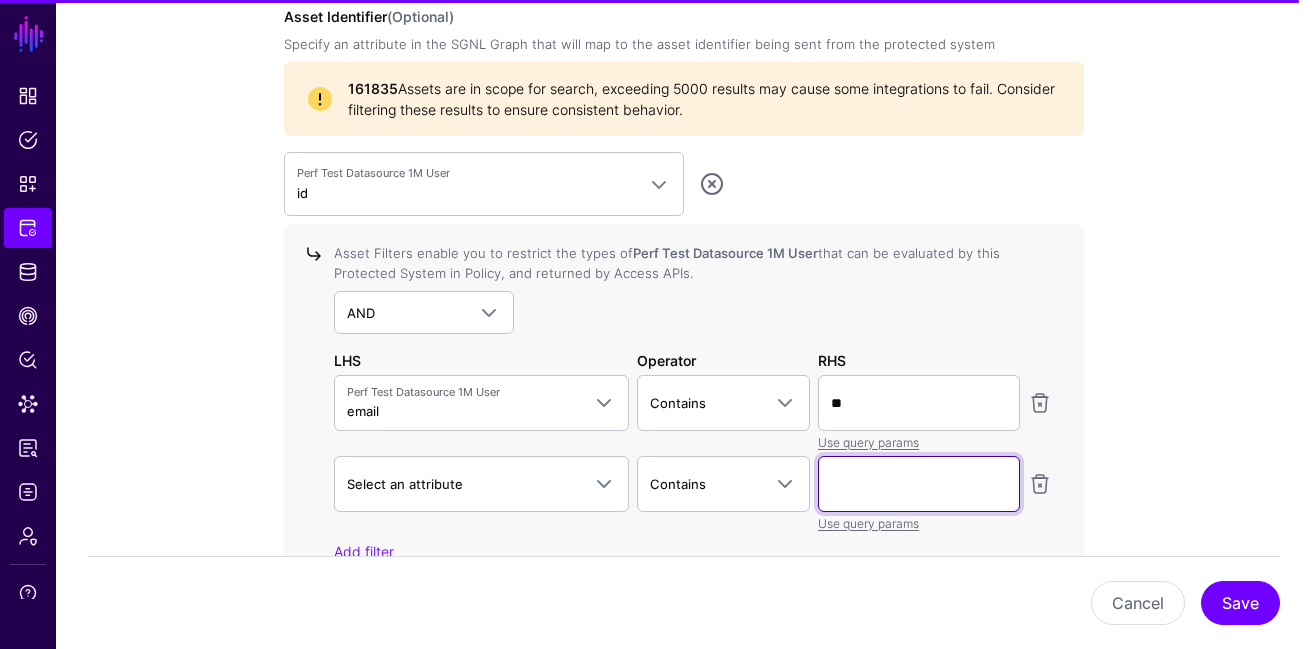 click at bounding box center [919, 484] 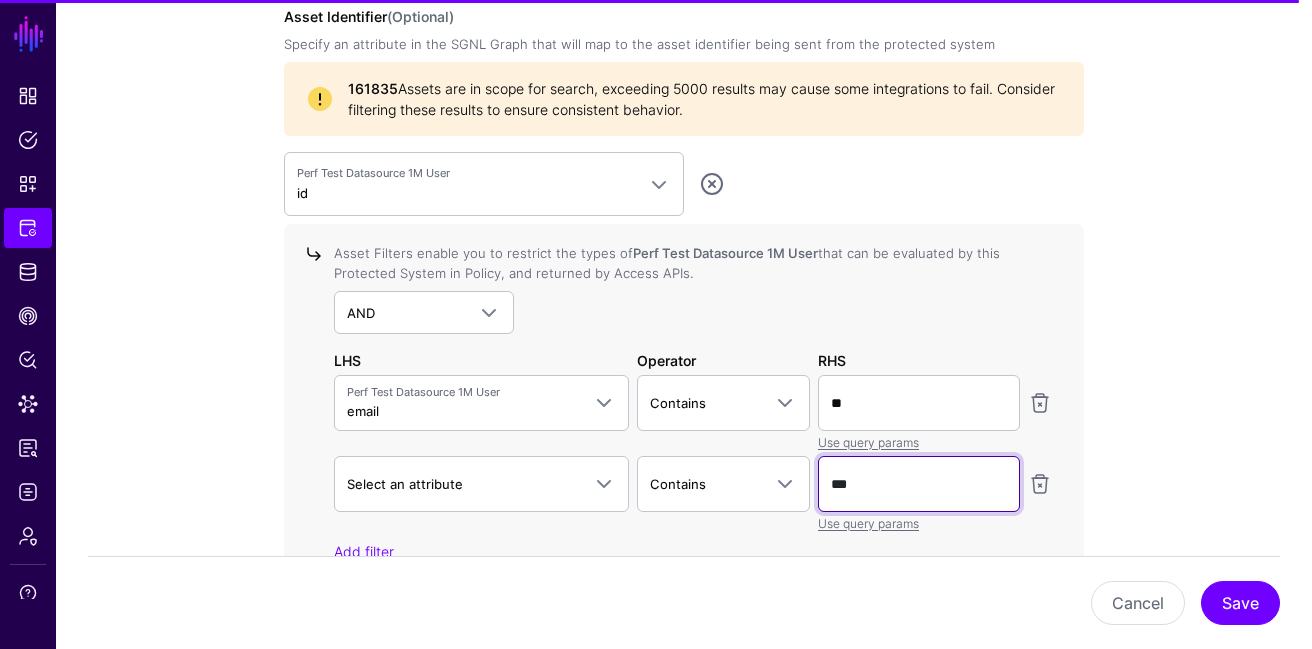 type on "***" 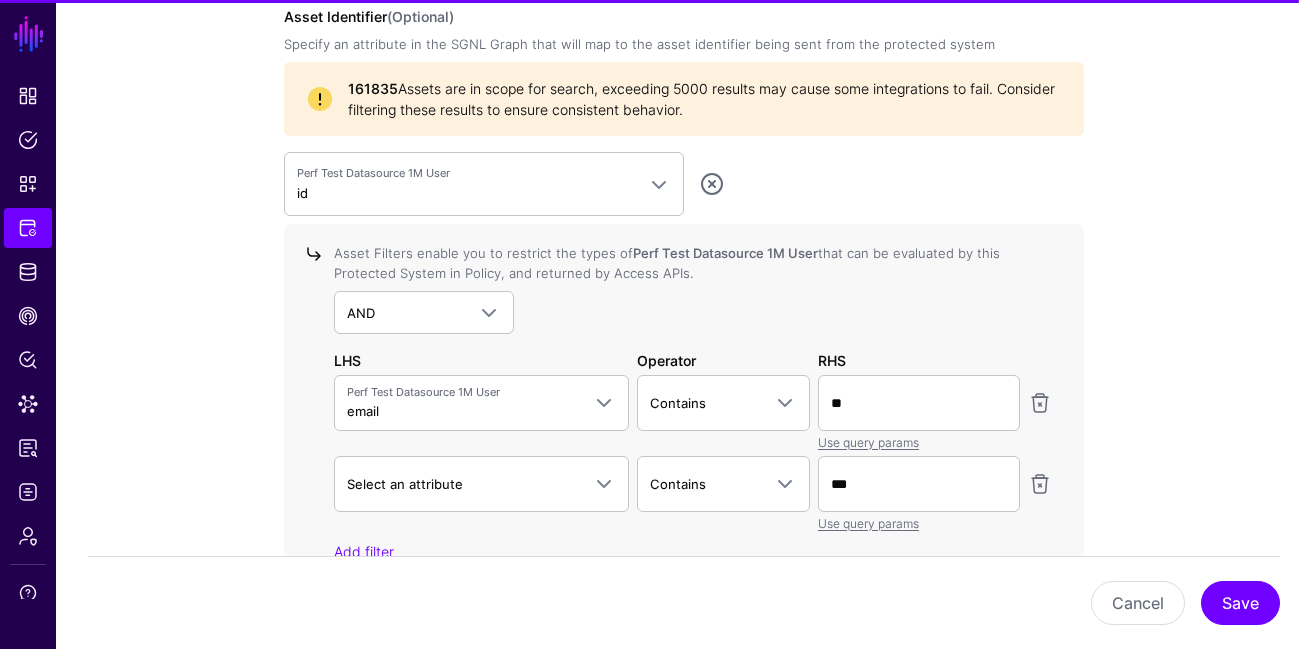 click on "**********" 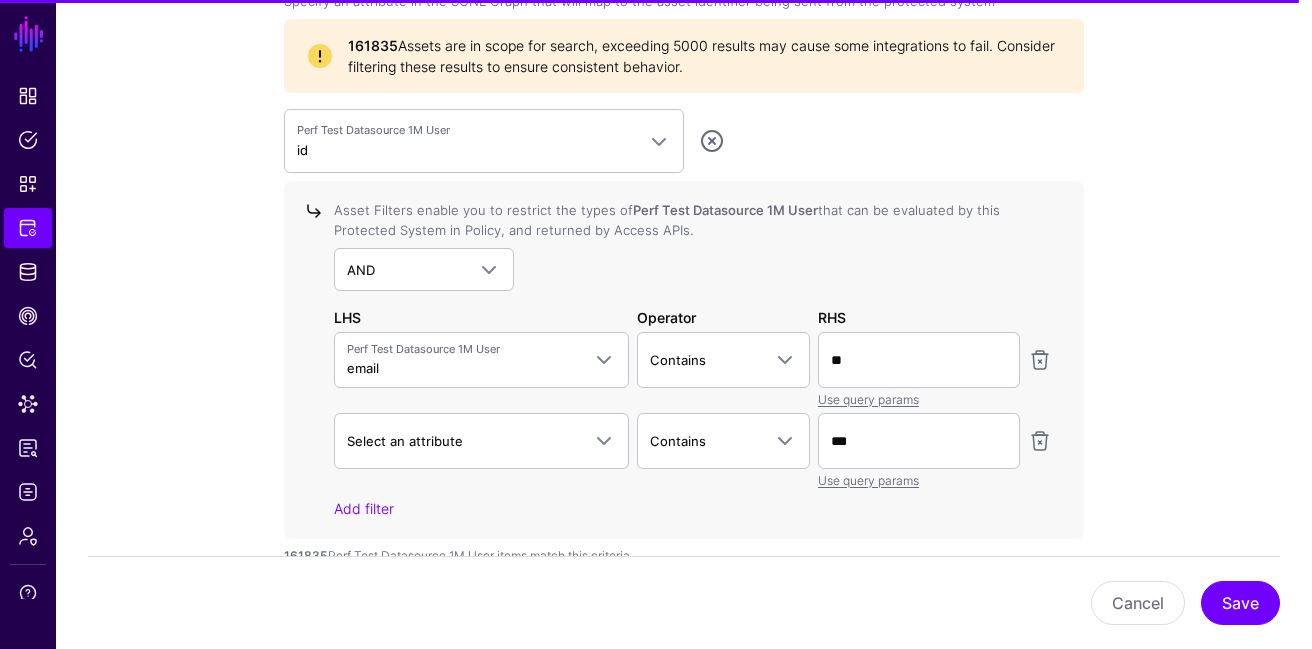 scroll, scrollTop: 1939, scrollLeft: 0, axis: vertical 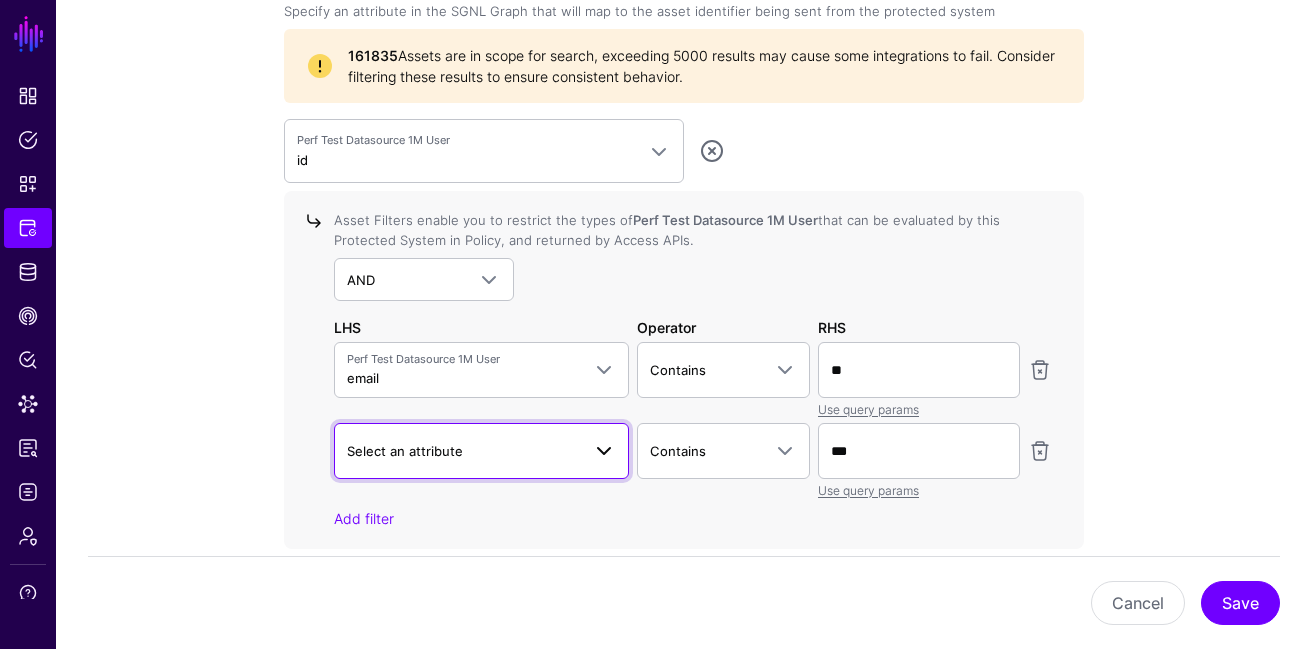 click on "Select an attribute" at bounding box center (481, 451) 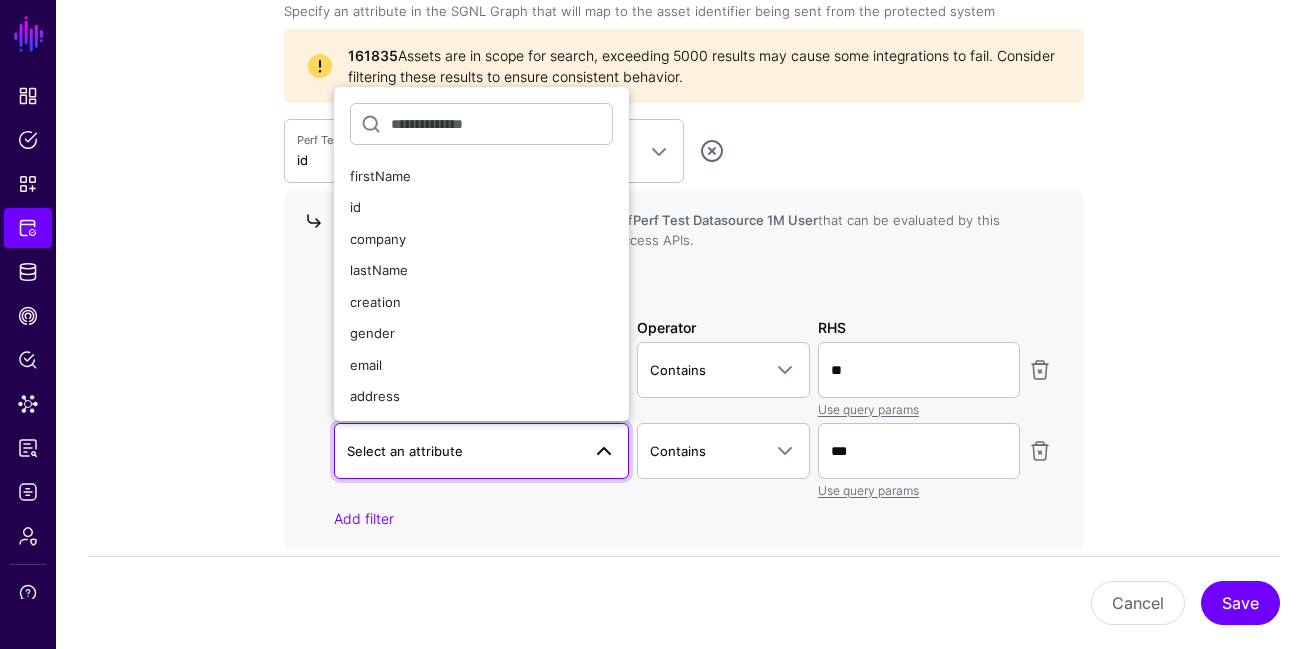 click on "Add filter" 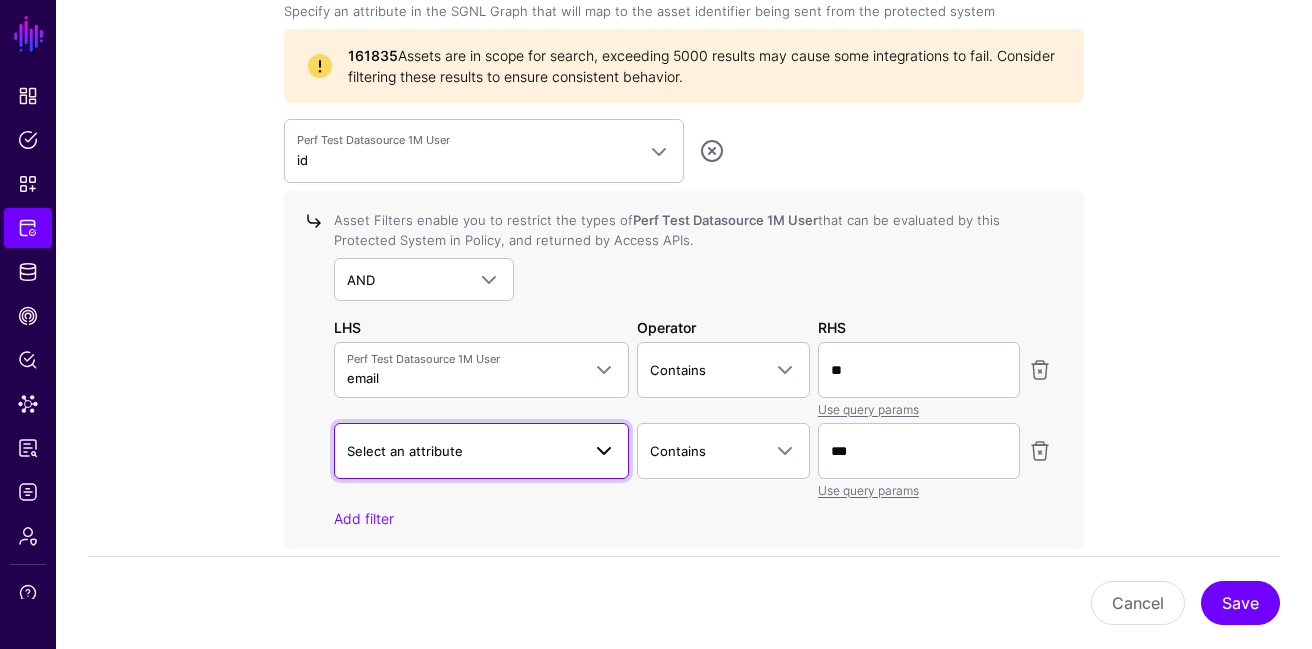 click on "Select an attribute" at bounding box center (481, 451) 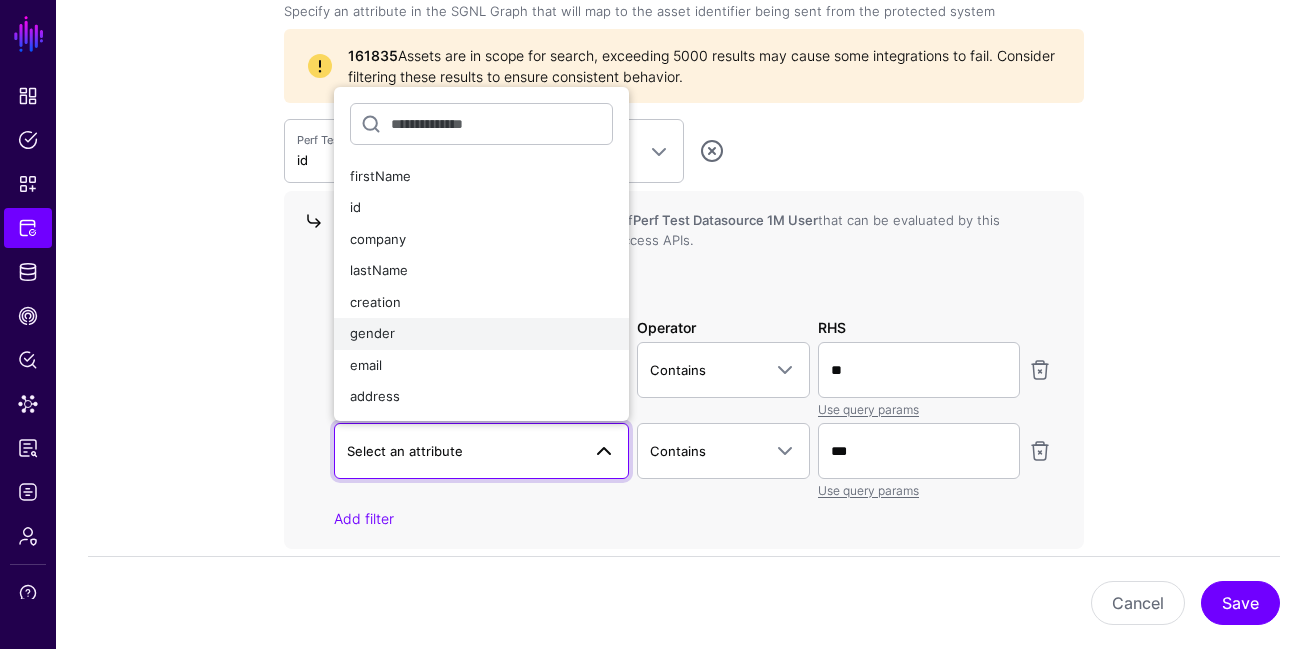 click on "gender" 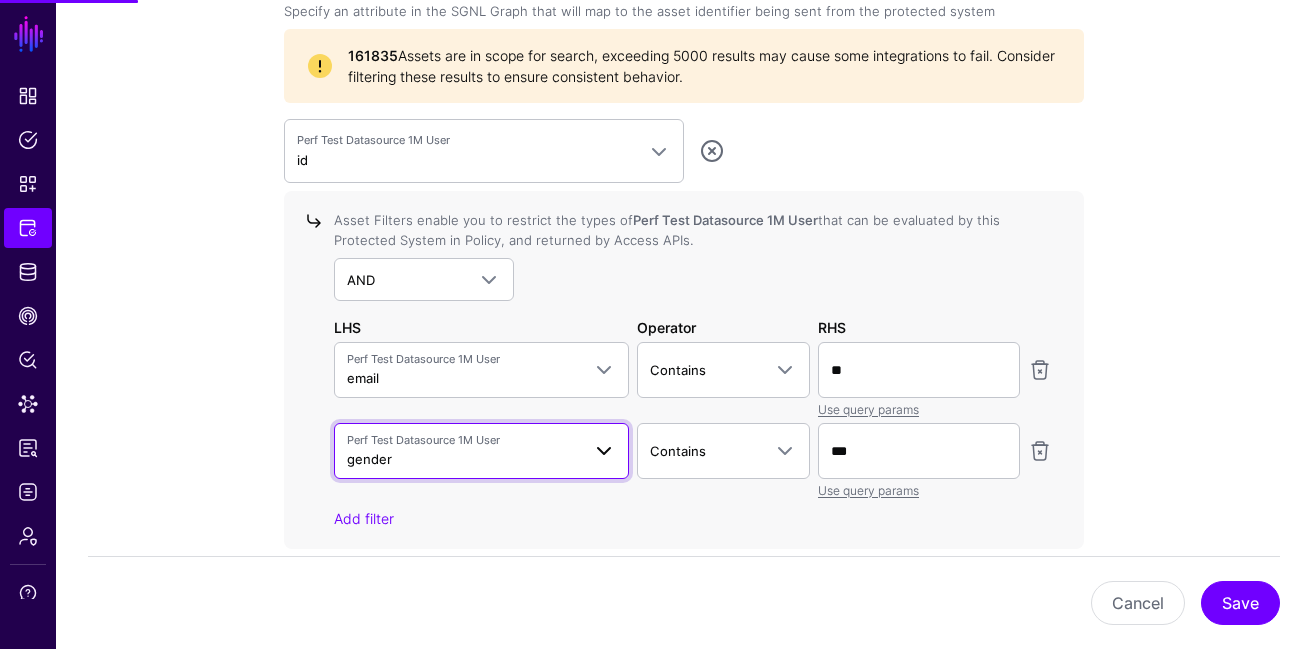 click on "Perf Test Datasource 1M User  gender" at bounding box center [463, 451] 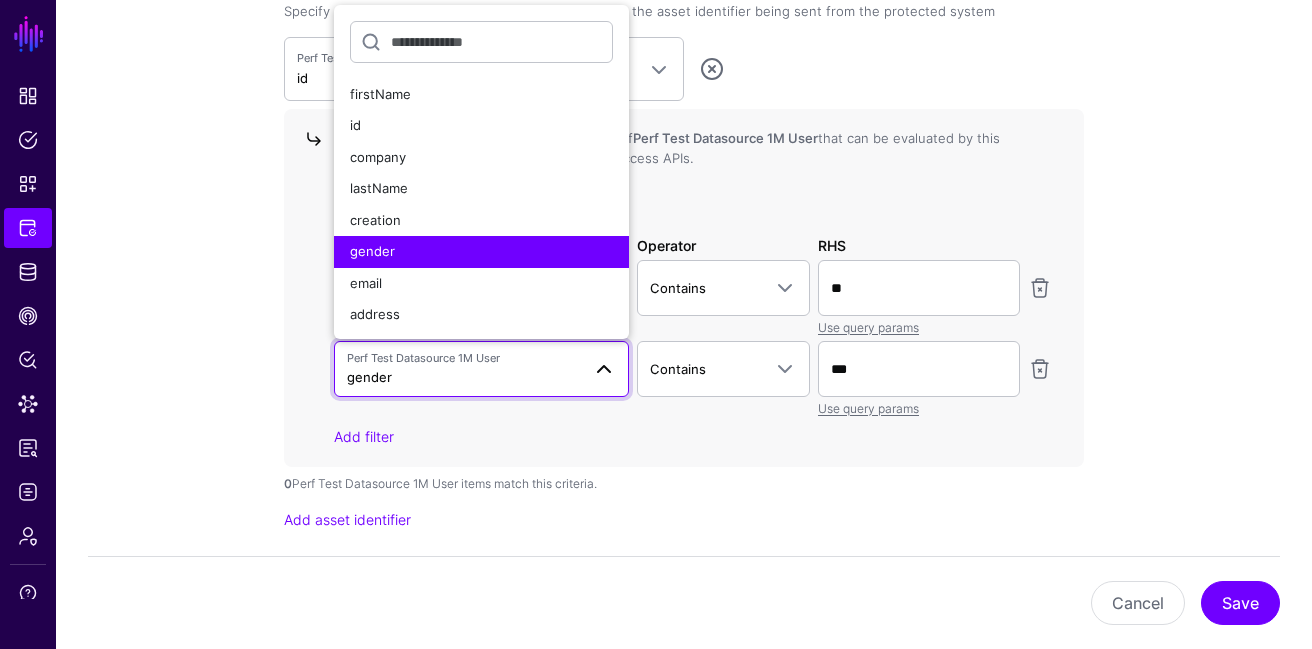 click on "Add filter" 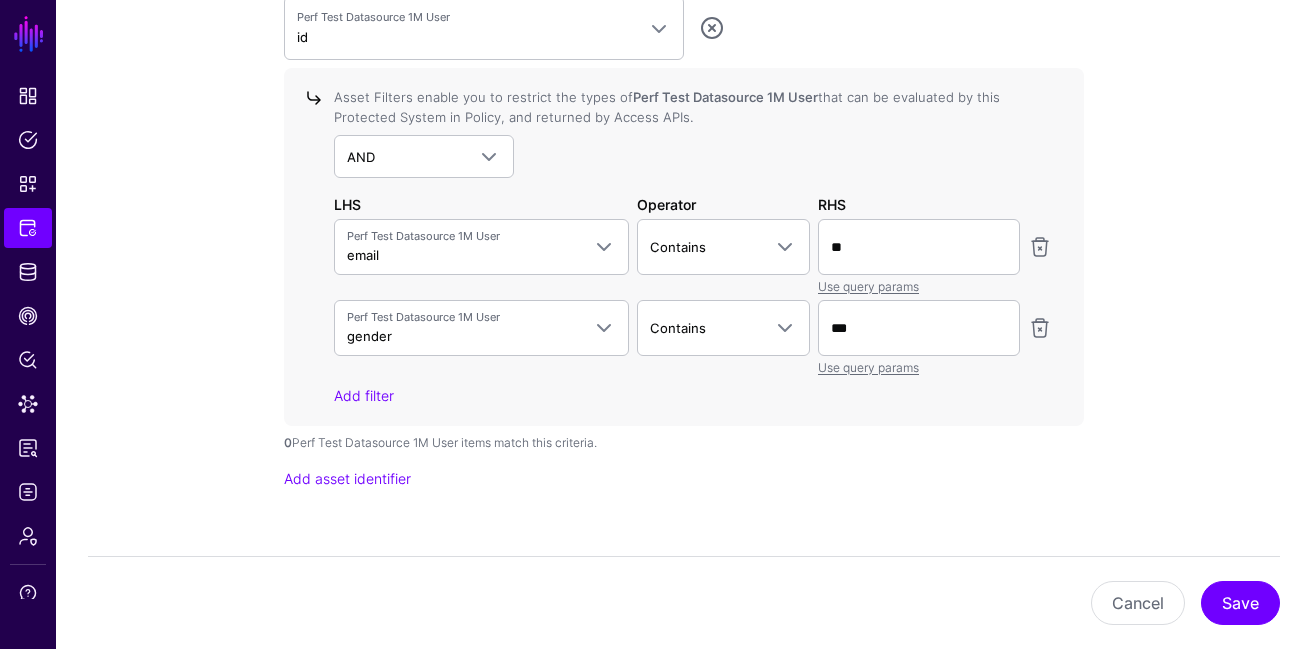 scroll, scrollTop: 1982, scrollLeft: 0, axis: vertical 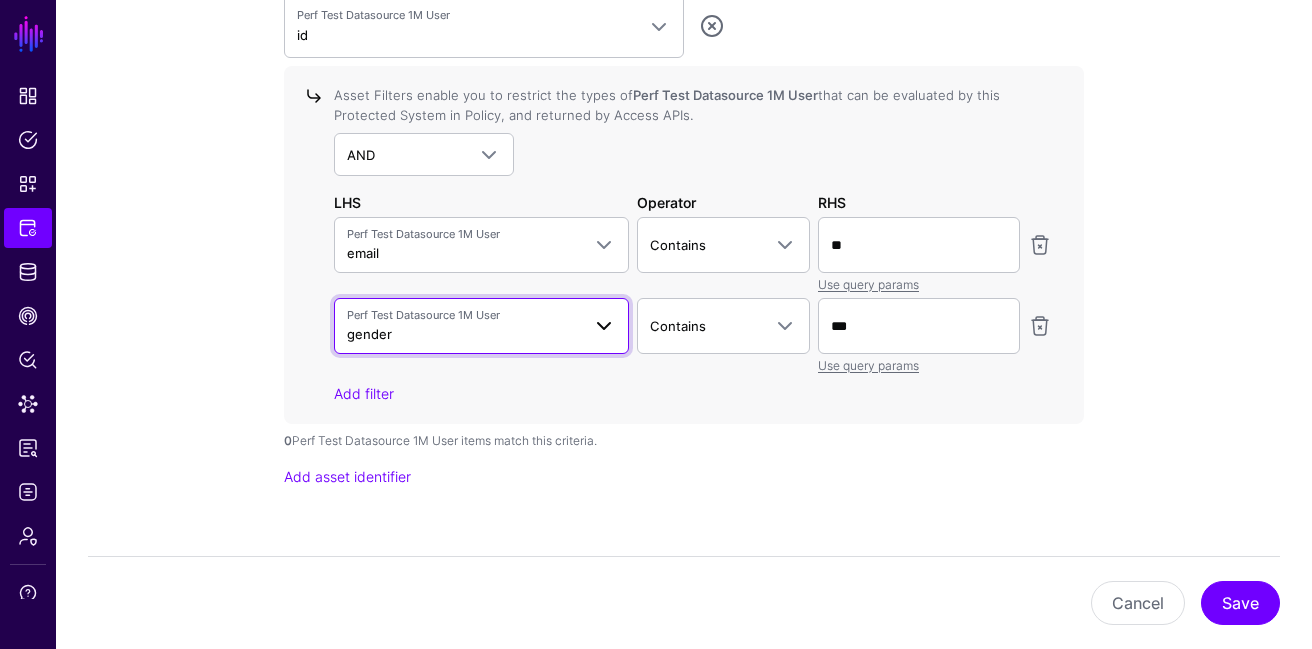 click on "Perf Test Datasource 1M User  gender" at bounding box center [463, 326] 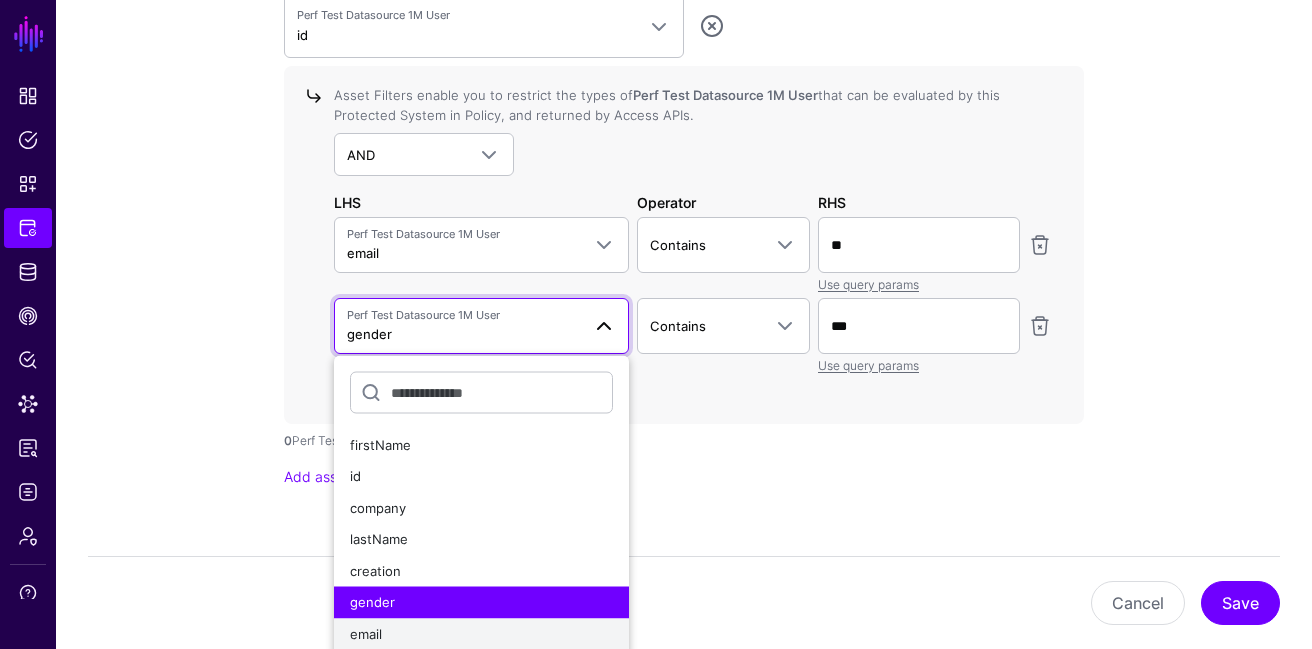 click on "email" 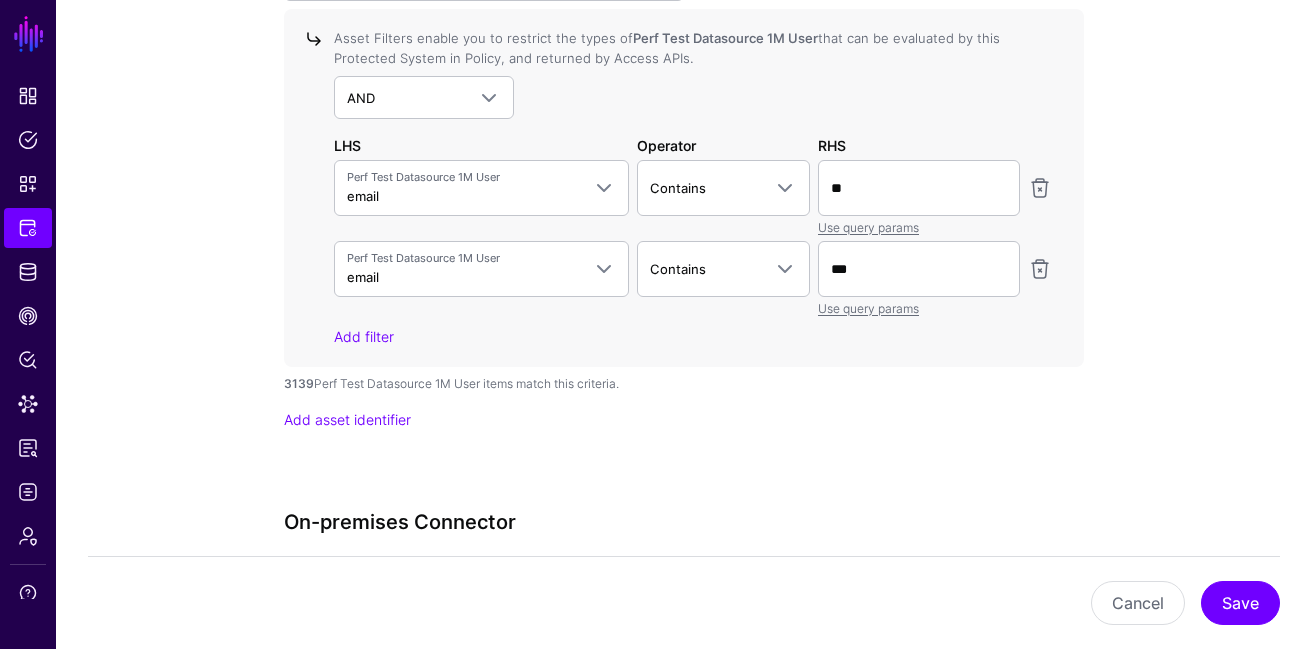 scroll, scrollTop: 2021, scrollLeft: 0, axis: vertical 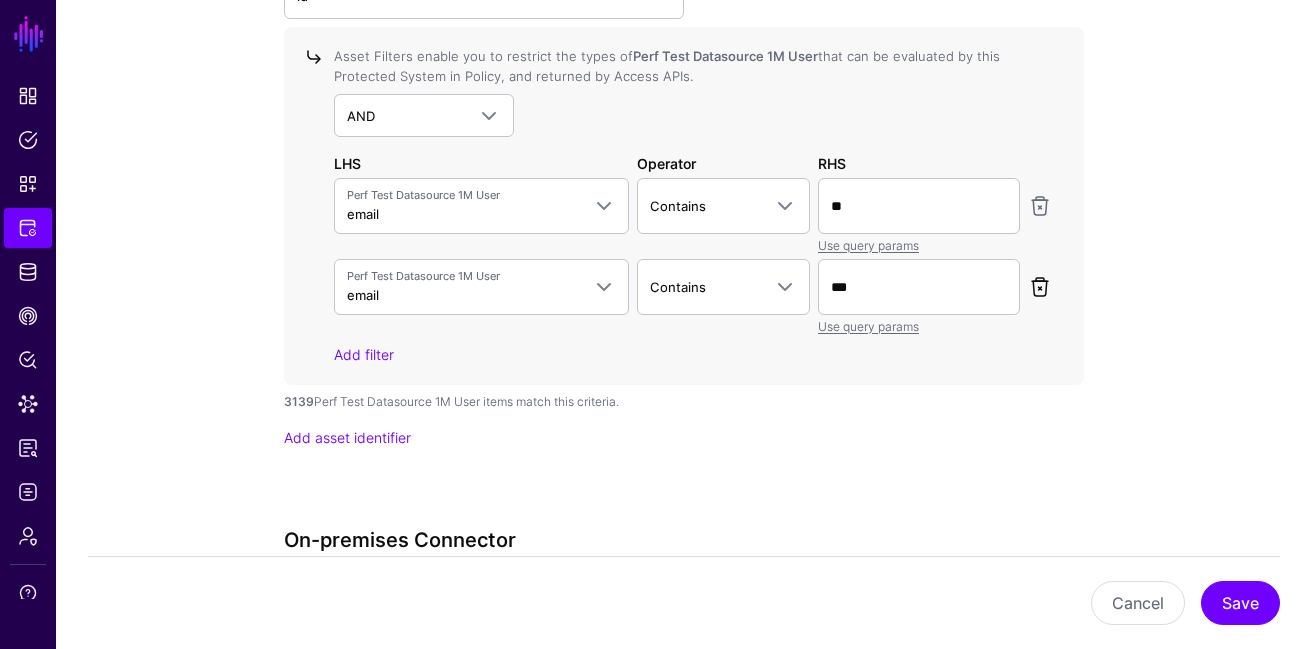 click 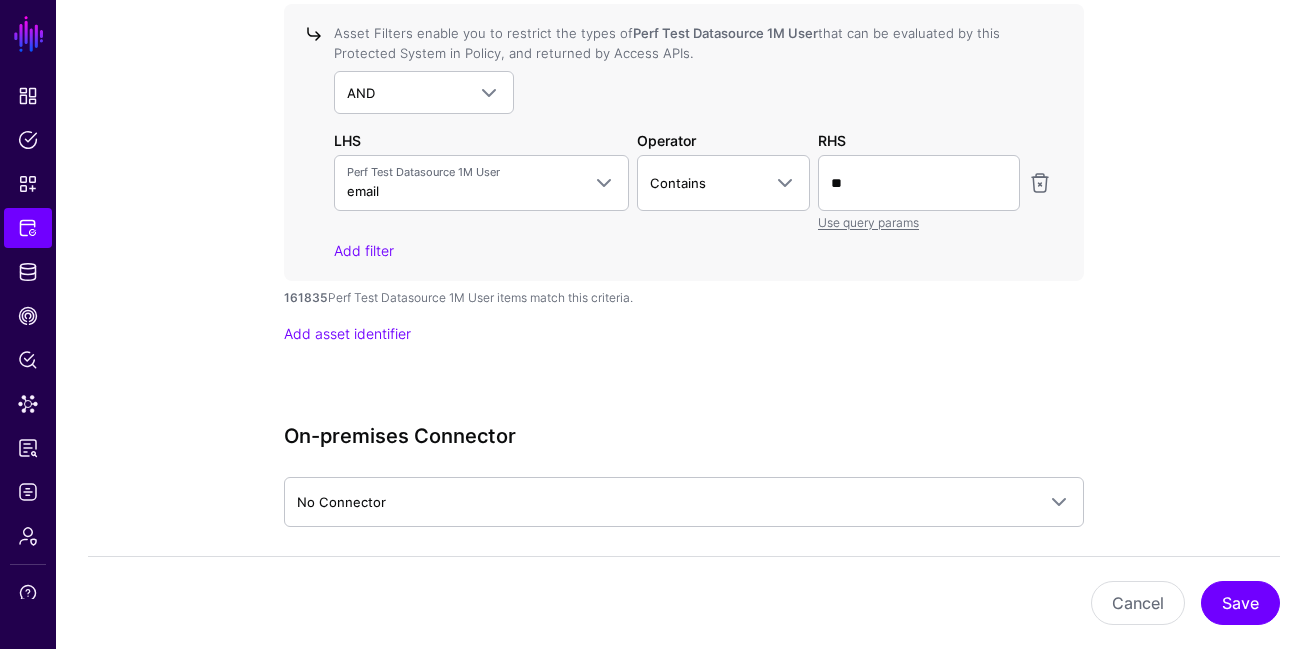 scroll, scrollTop: 2132, scrollLeft: 0, axis: vertical 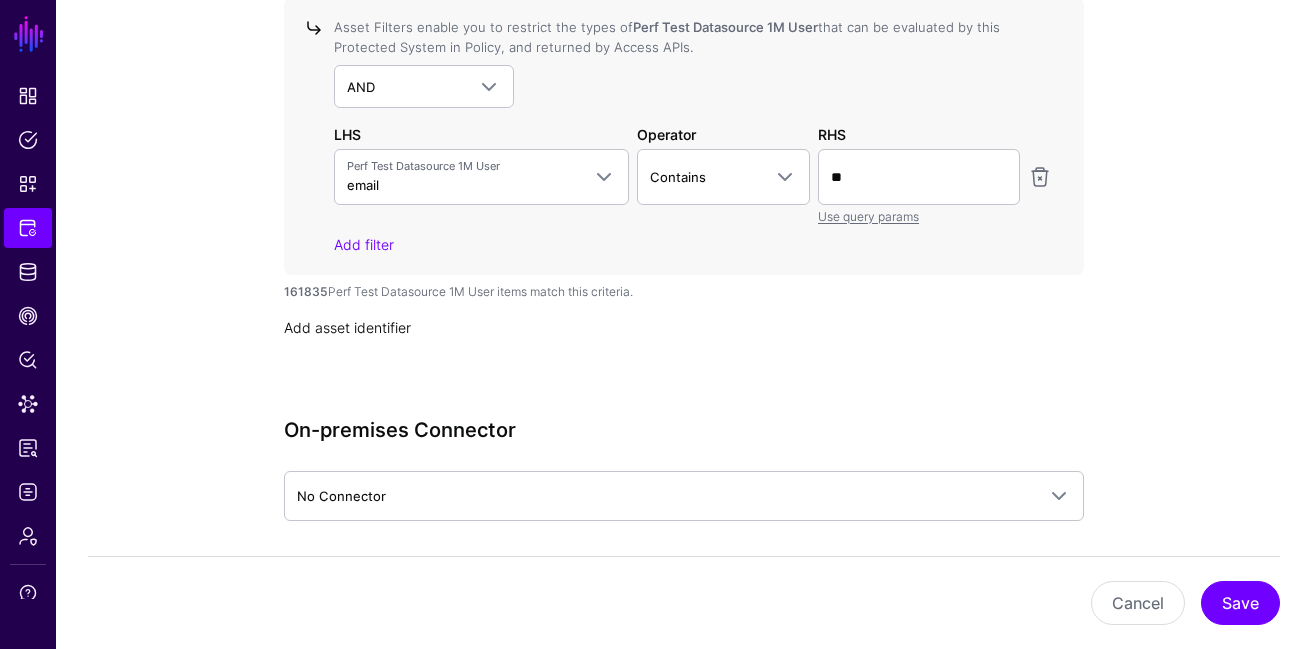click on "Add asset identifier" 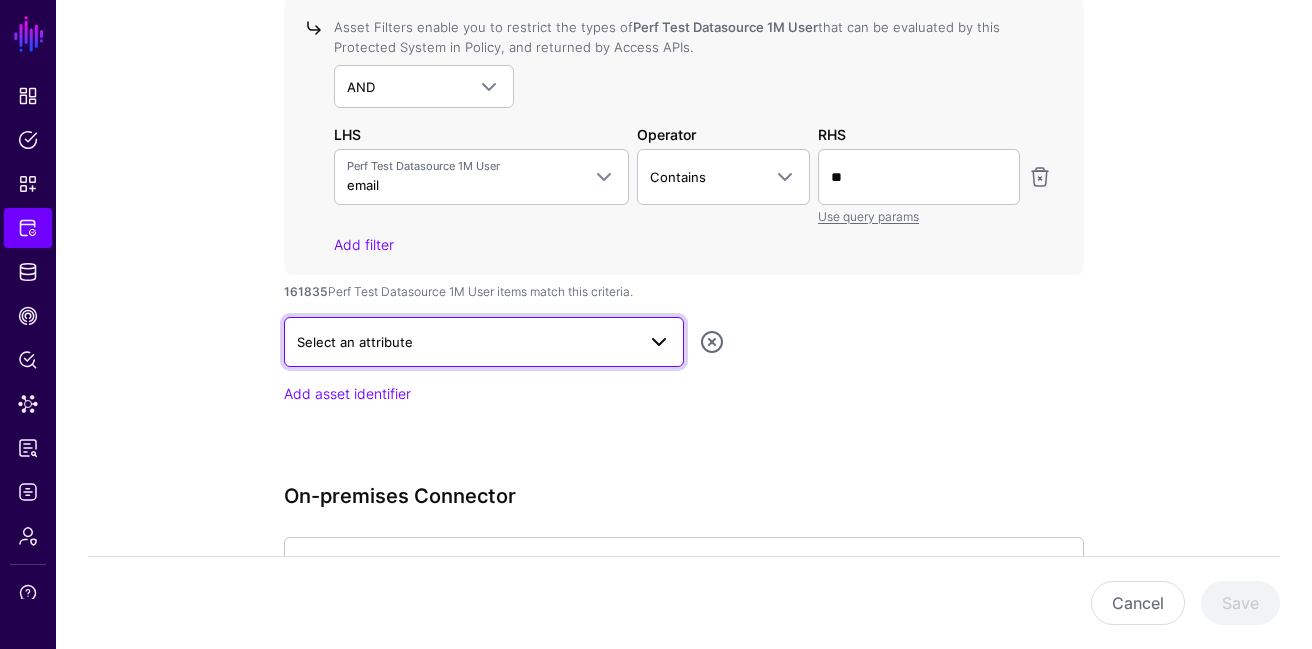 click on "Select an attribute" at bounding box center [466, 342] 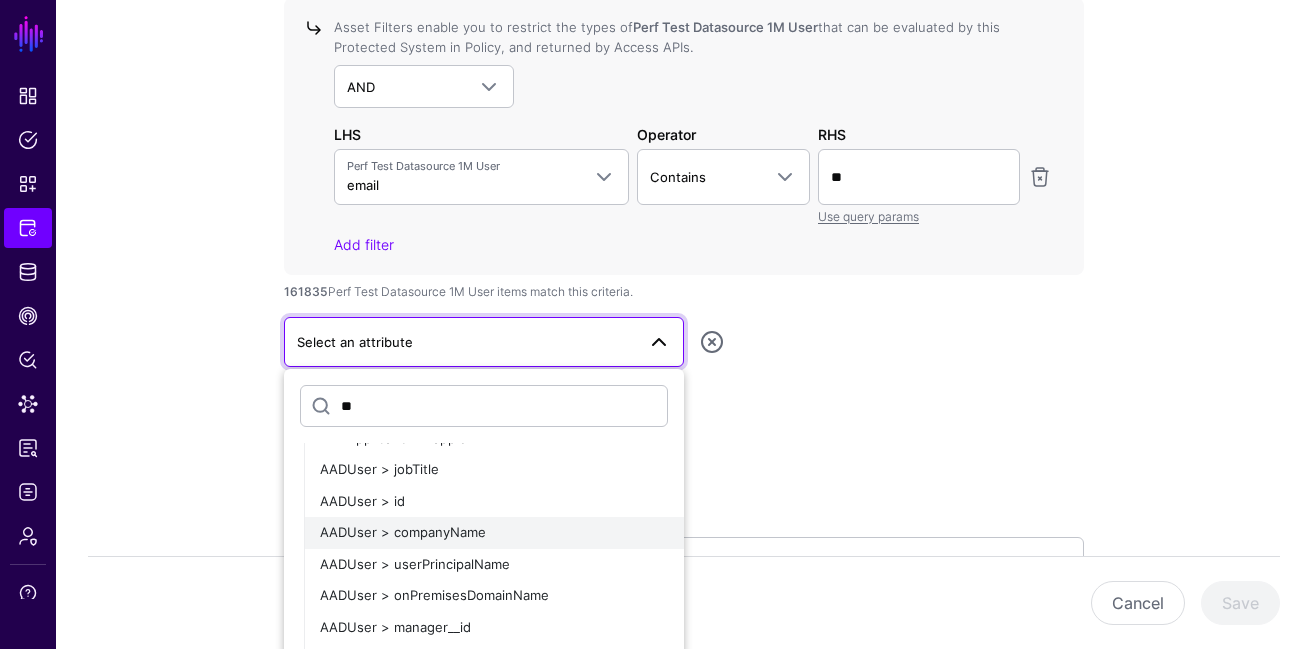scroll, scrollTop: 0, scrollLeft: 0, axis: both 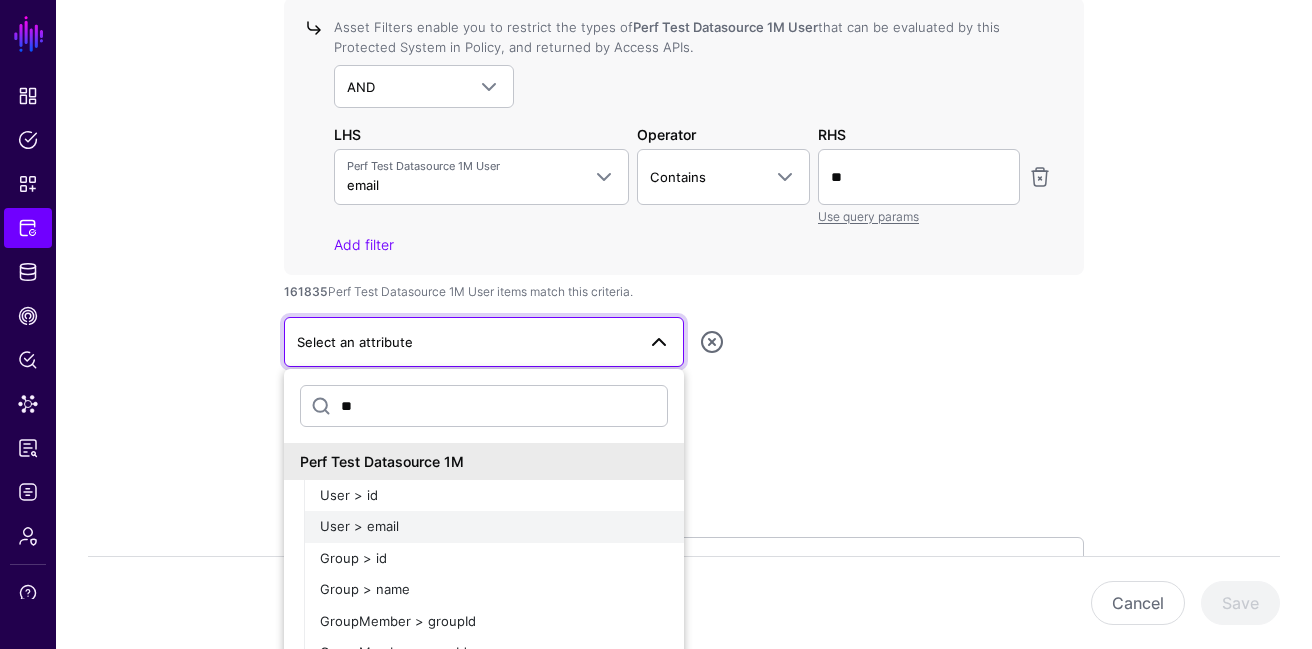 type on "**" 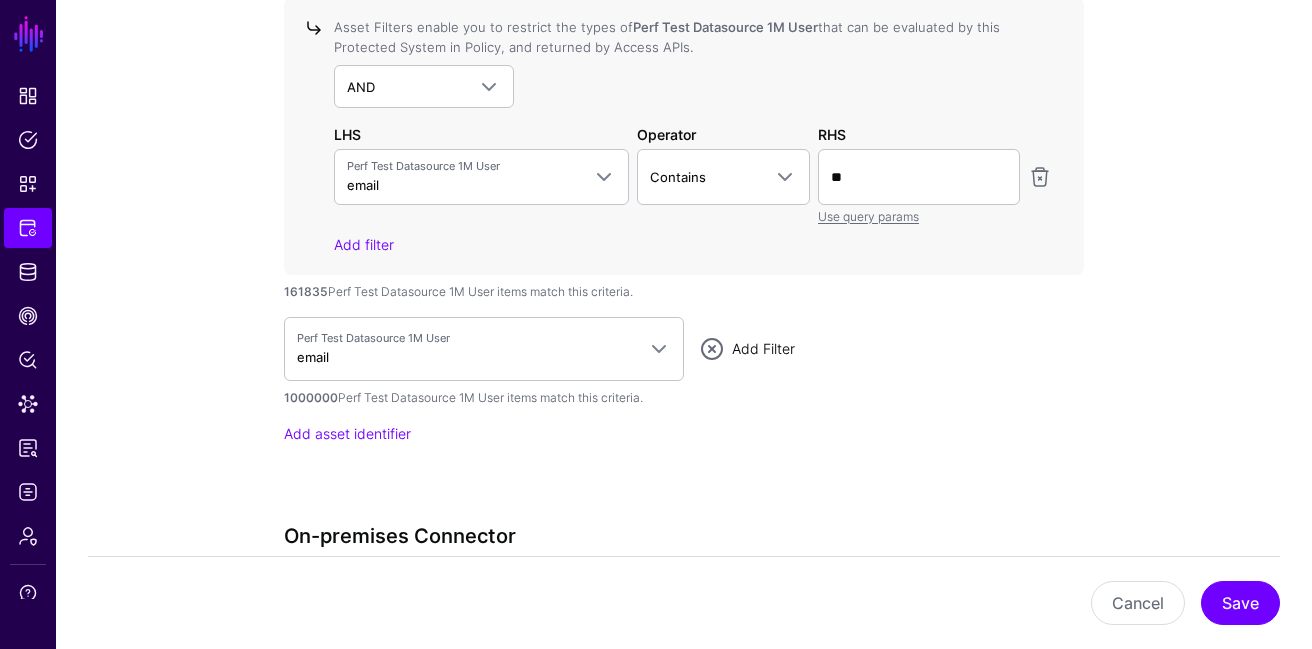 click on "Add Filter" 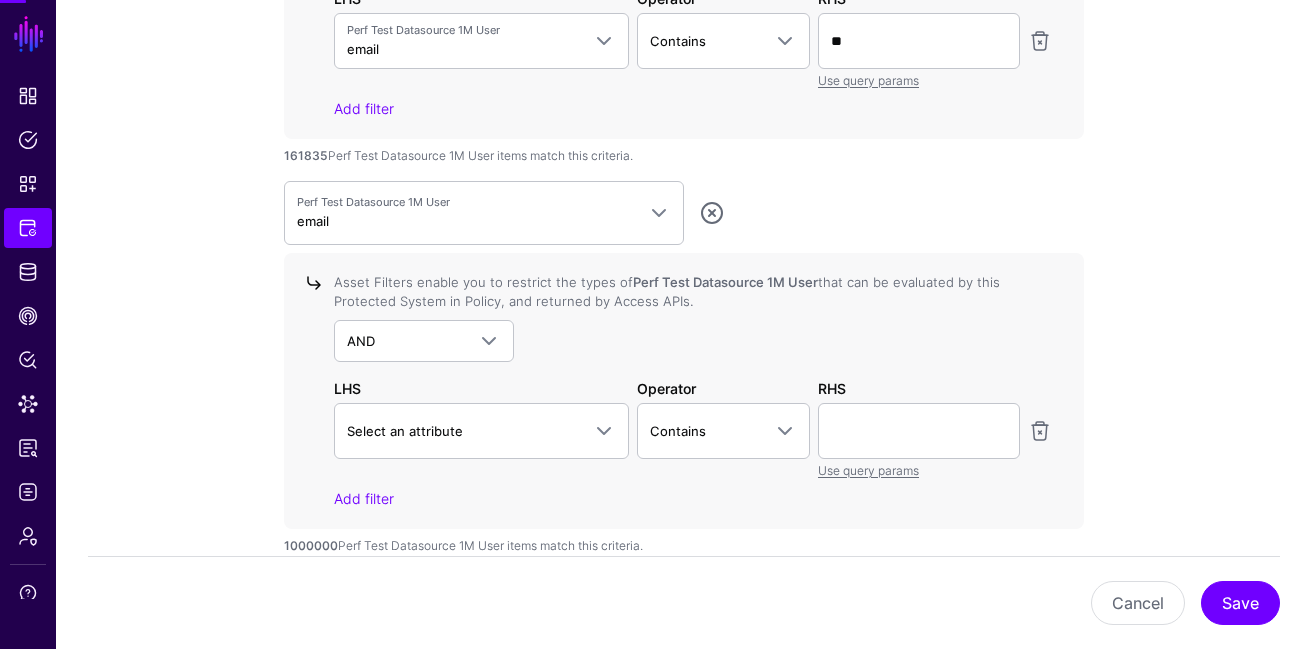 scroll, scrollTop: 2373, scrollLeft: 0, axis: vertical 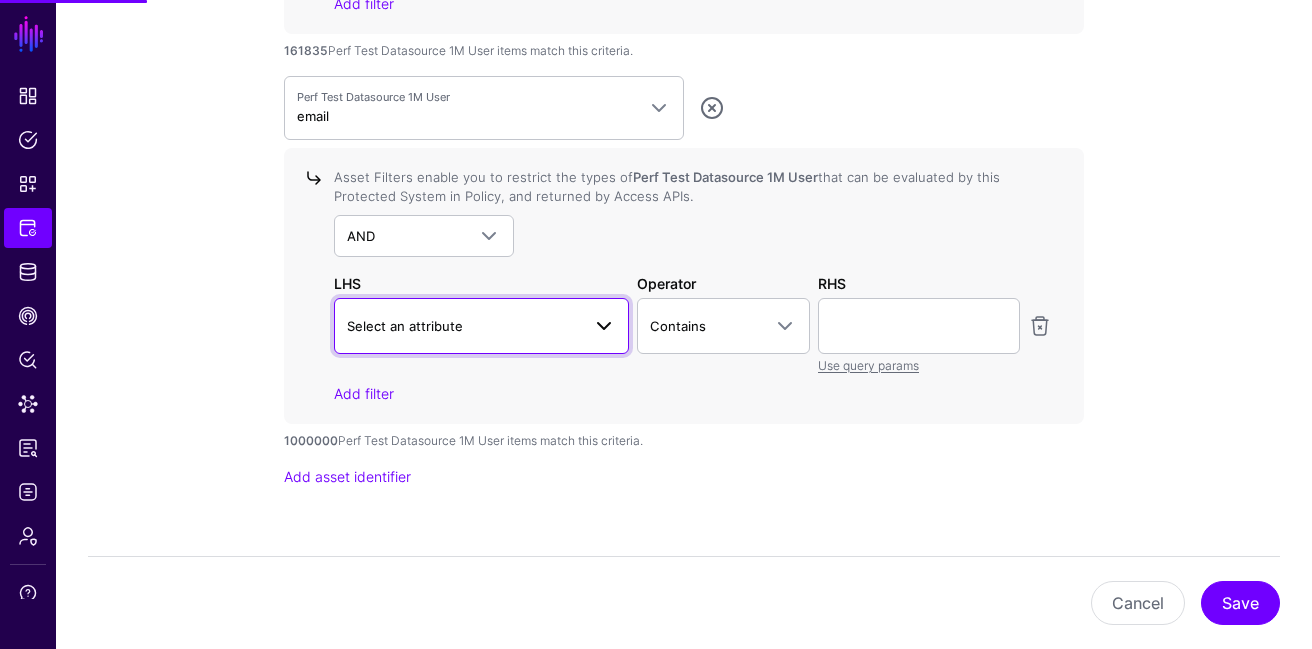 click on "Select an attribute" at bounding box center (463, 326) 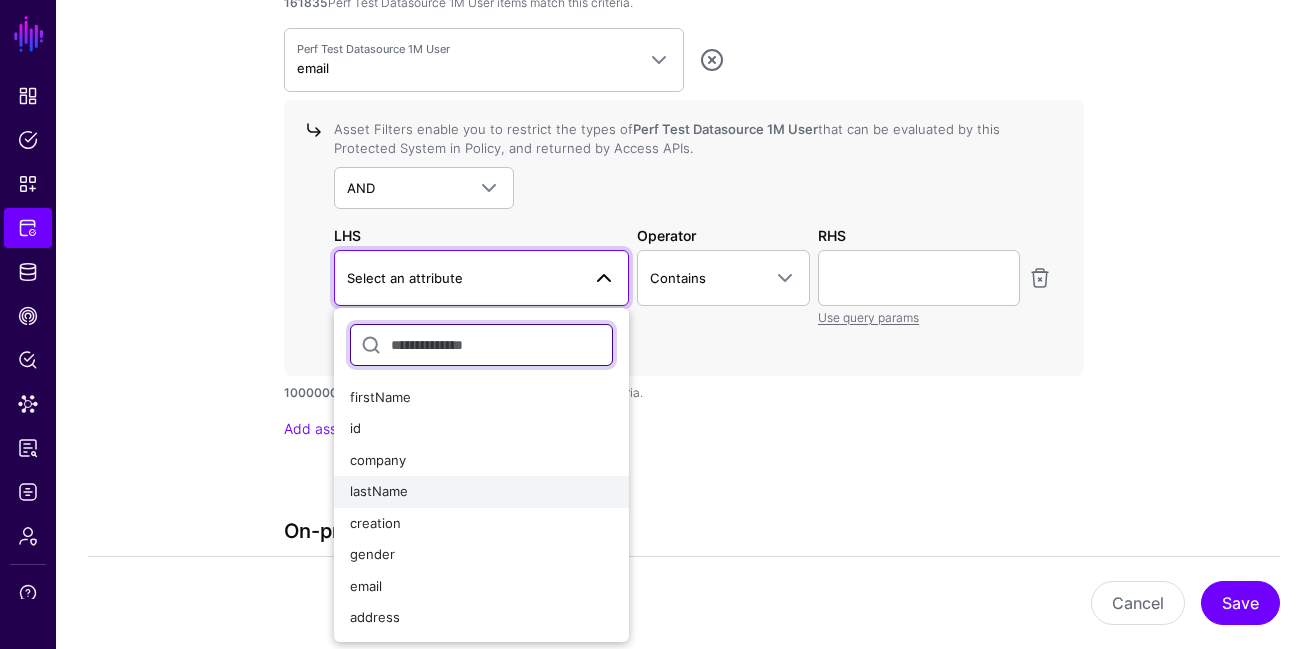scroll, scrollTop: 2435, scrollLeft: 0, axis: vertical 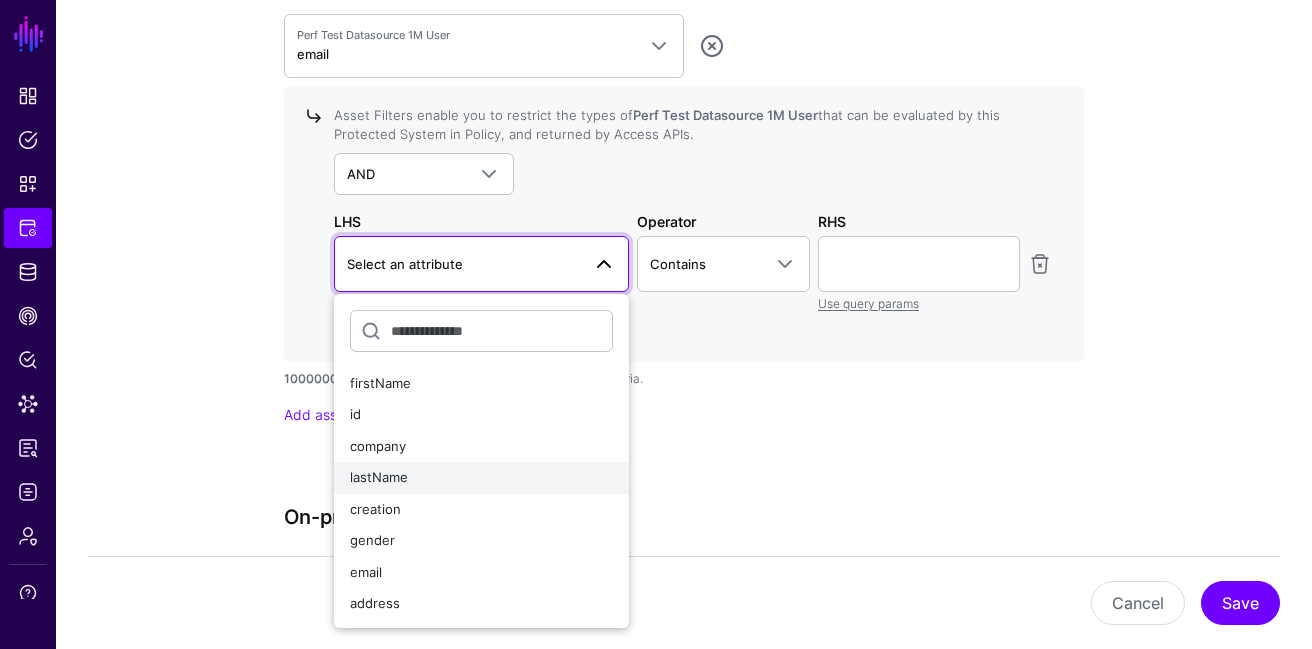 click on "lastName" 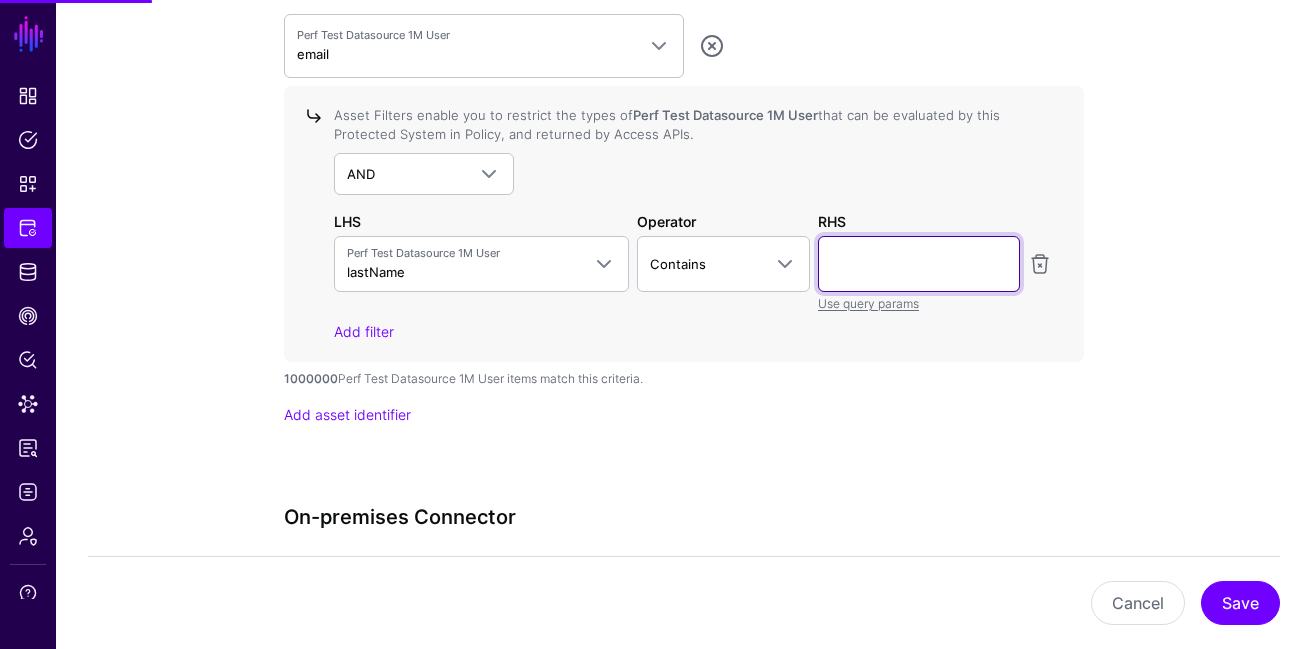 click at bounding box center (919, 264) 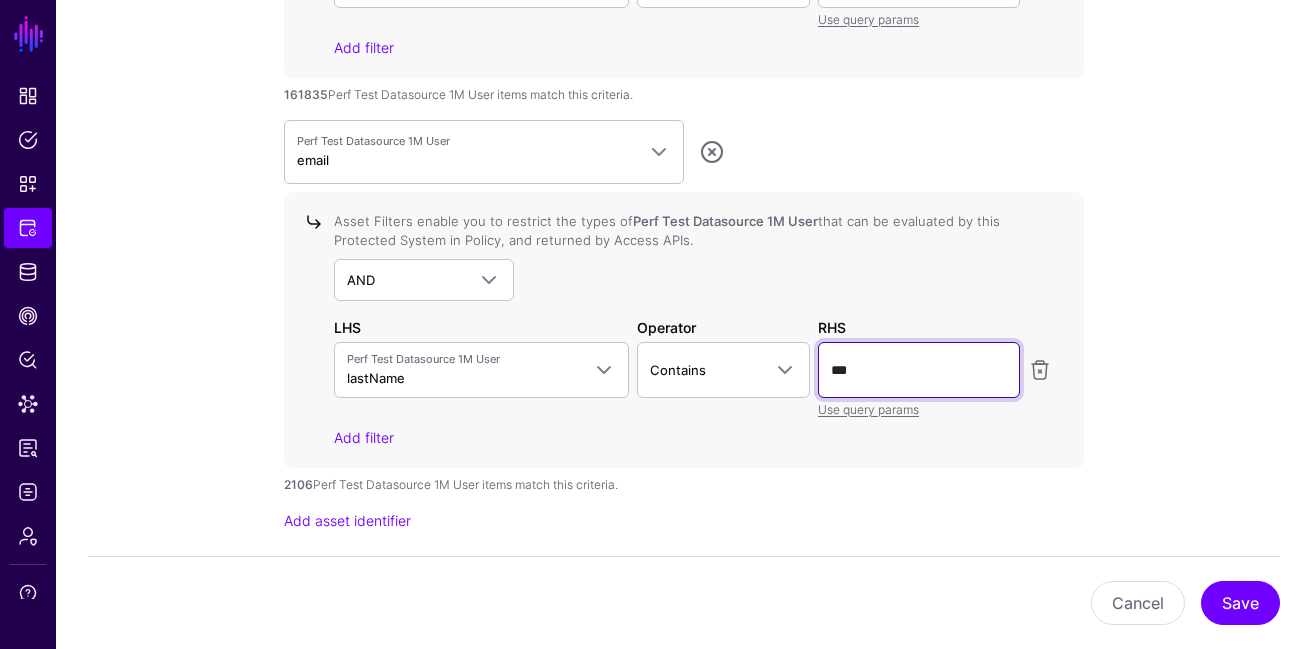 scroll, scrollTop: 2380, scrollLeft: 0, axis: vertical 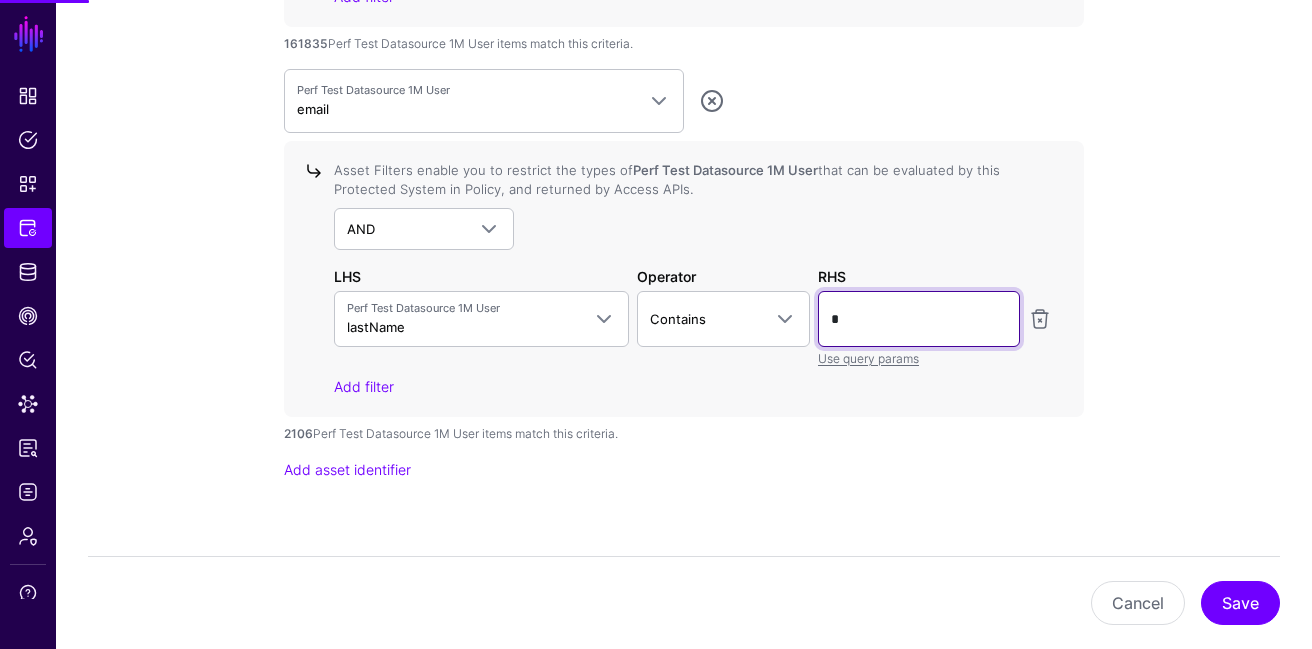 type on "*" 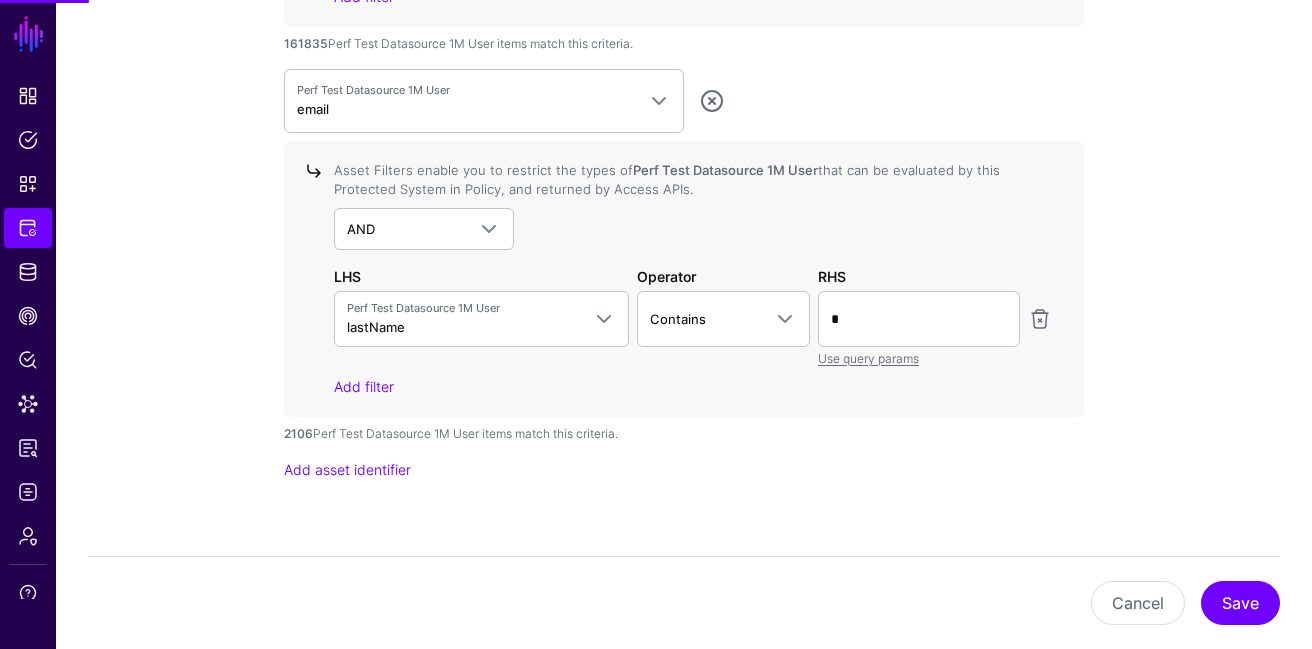 click on "Asset Filters enable you to restrict the types of  Perf Test Datasource 1M User  that can be evaluated by this Protected System in Policy, and returned by Access APIs.  AND  AND   NOT   OR  LHS Operator RHS  Perf Test Datasource 1M User  lastName  firstName   id   company   lastName   creation   gender   email   address  Contains  Contains   Ends With   Equal To   Greater Than   Greater Than Or Equal To   Less Than   Less Than Or Equal To   Regex Equal To   Starts With   Is Null  *  Use query params  Add filter" 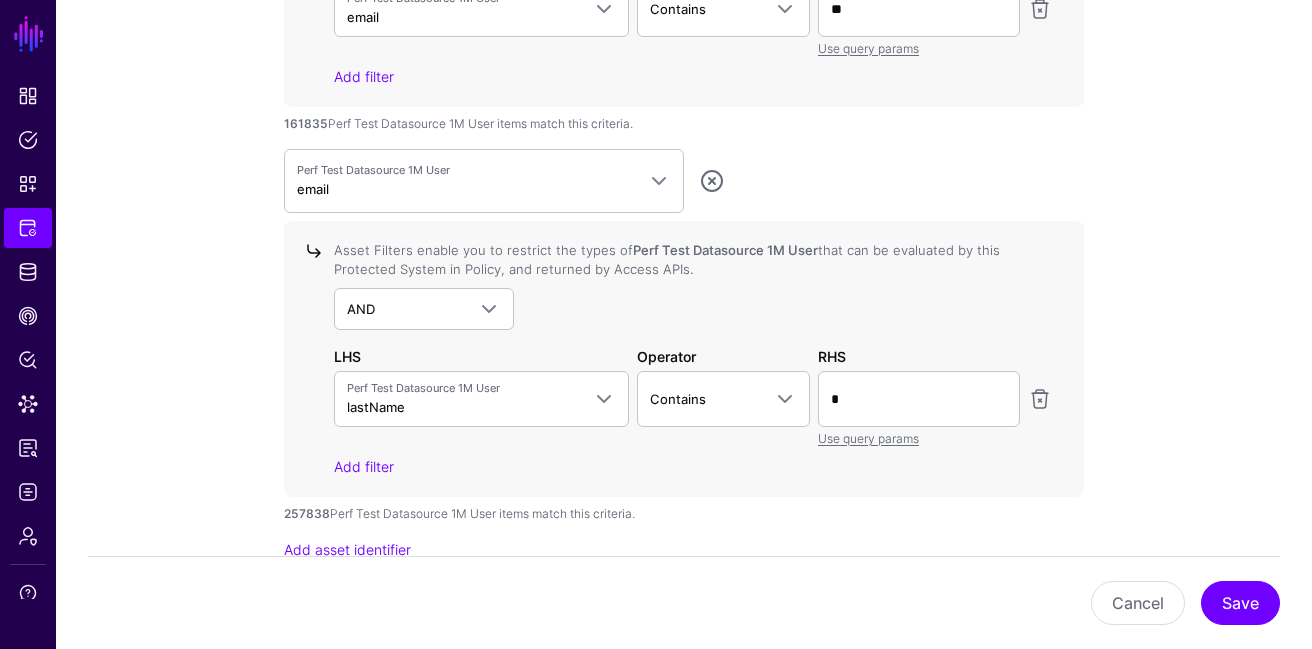 scroll, scrollTop: 2301, scrollLeft: 0, axis: vertical 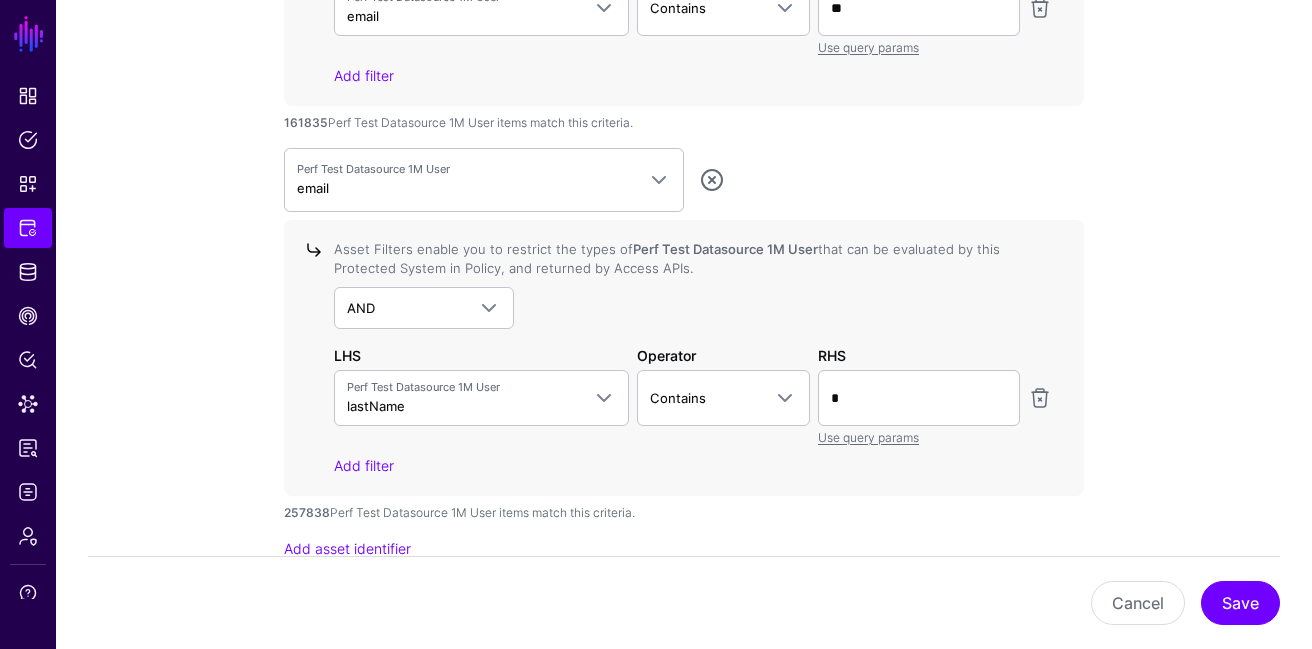 click on "161835" 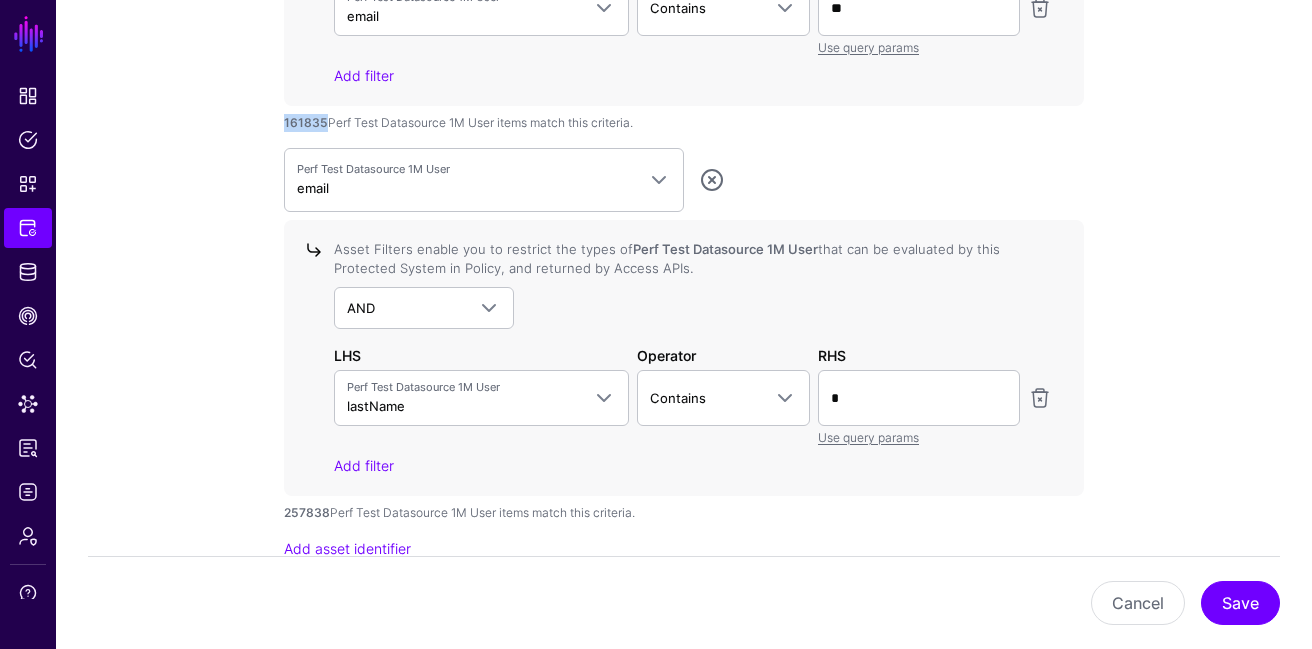 click on "161835" 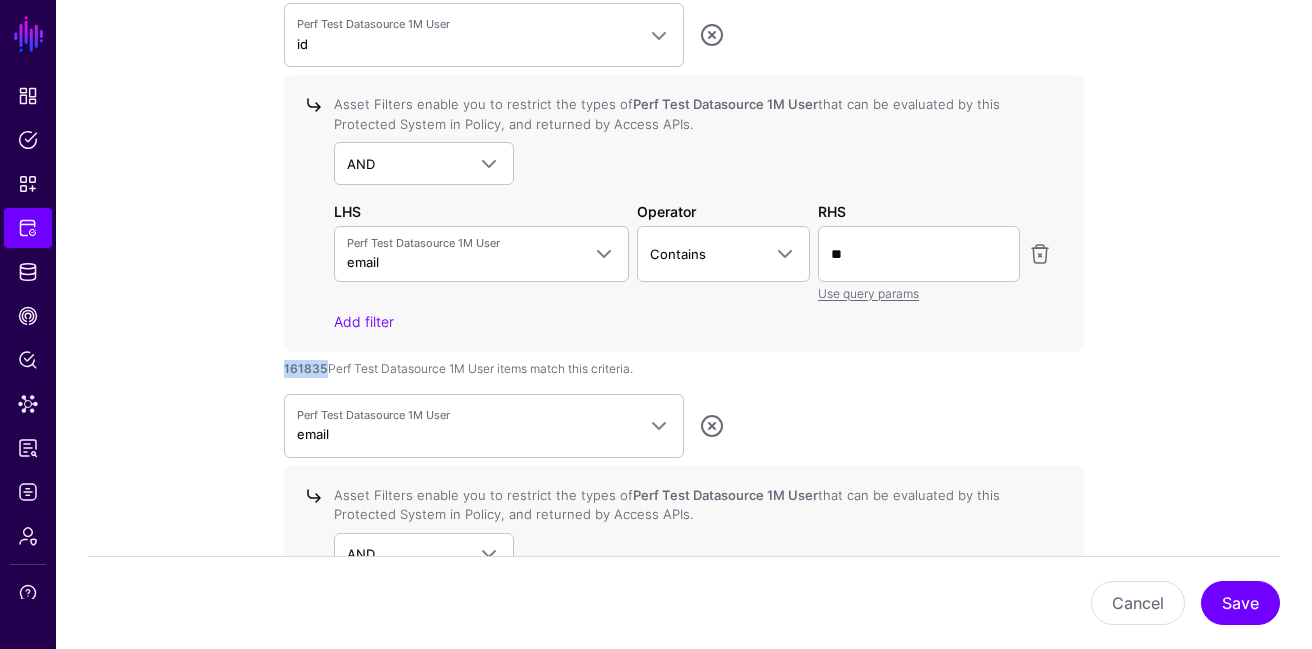 scroll, scrollTop: 2051, scrollLeft: 0, axis: vertical 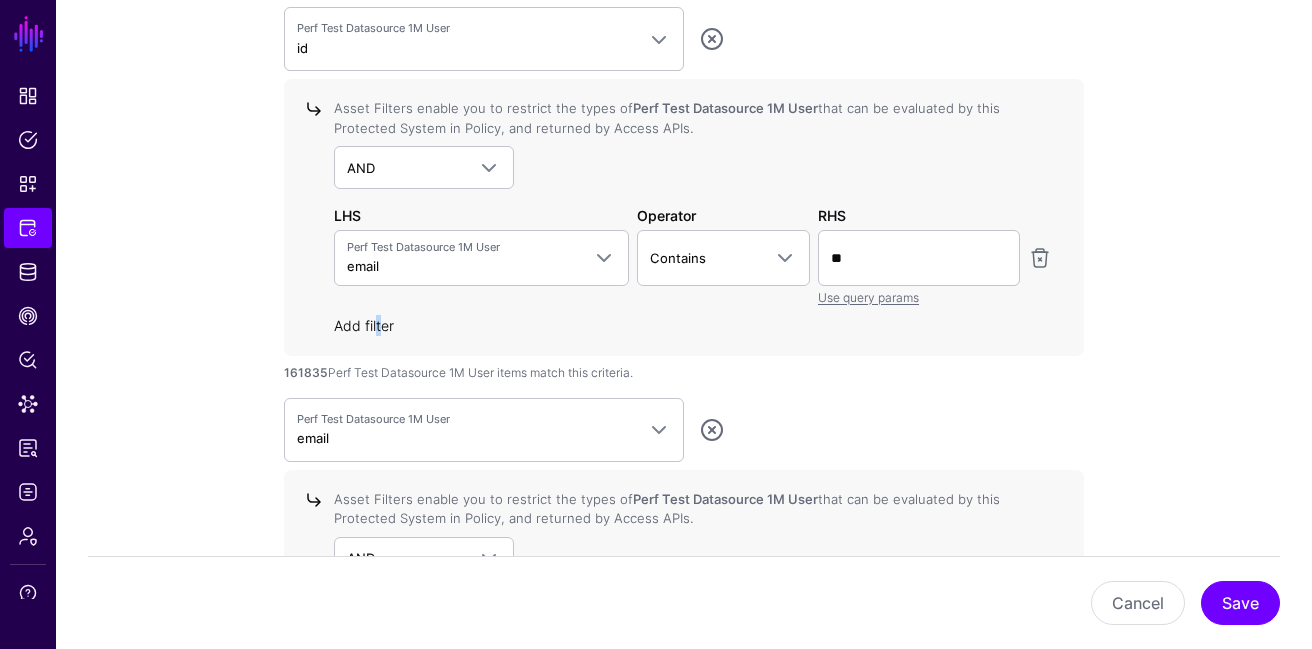 click on "Add filter" 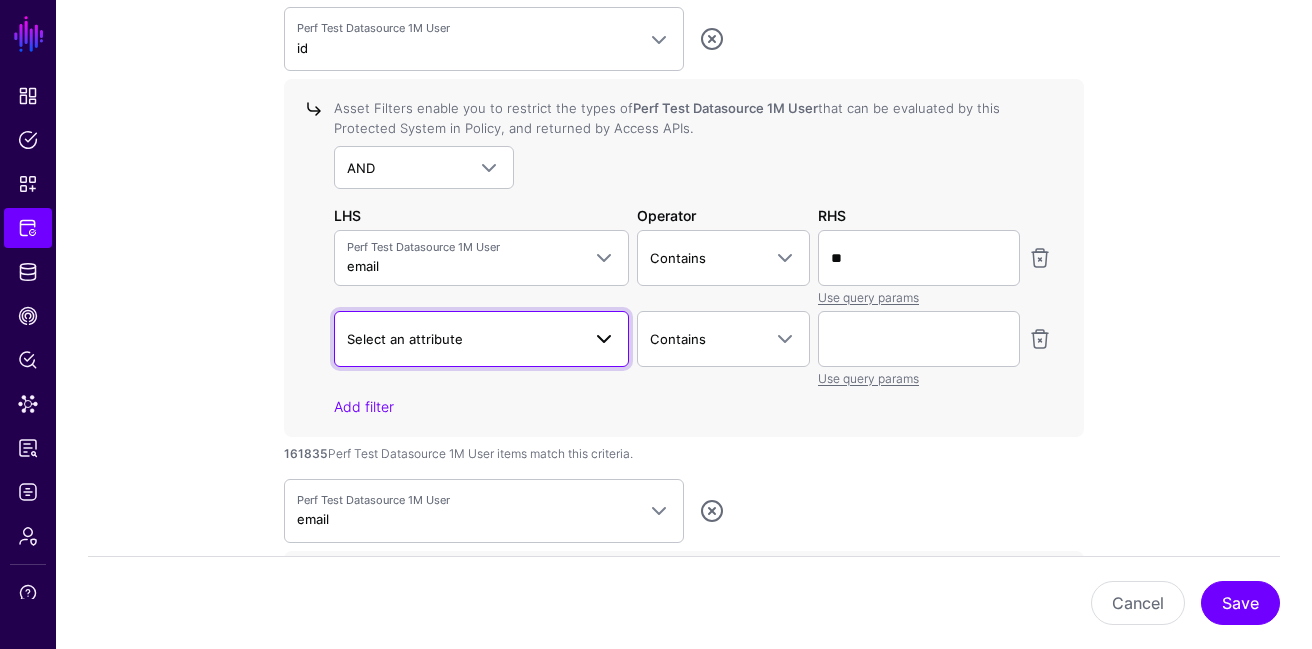 click on "Select an attribute" at bounding box center (481, 339) 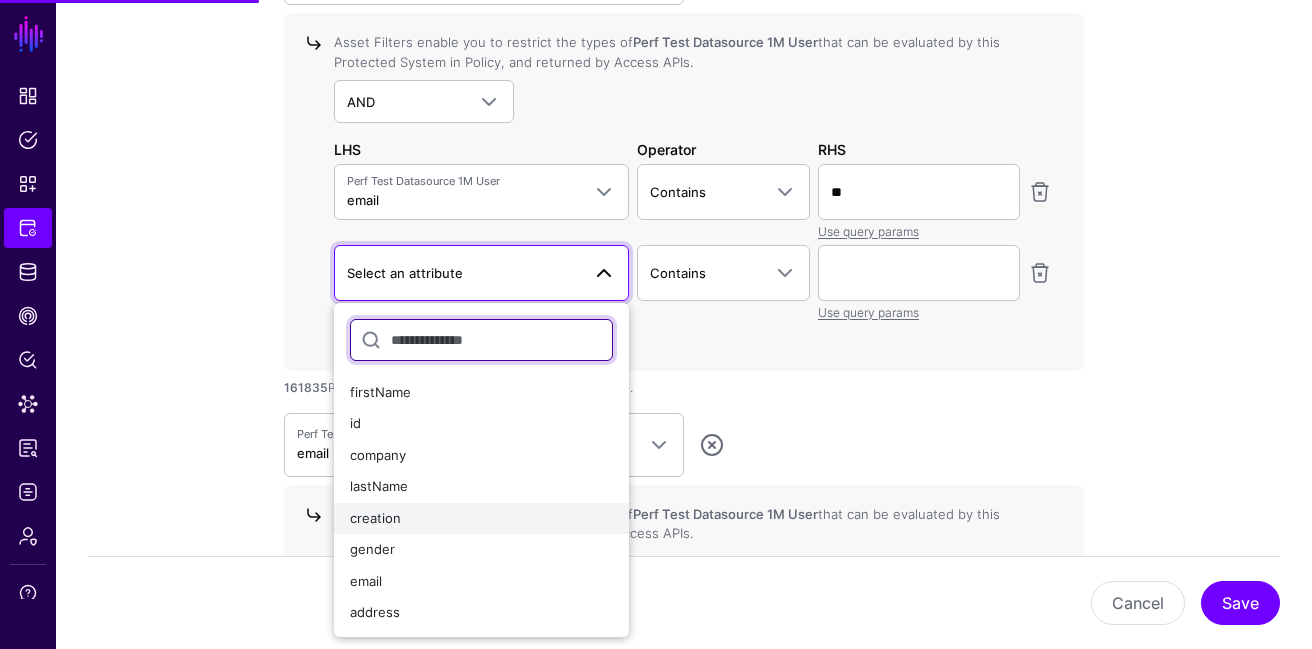 scroll, scrollTop: 2134, scrollLeft: 0, axis: vertical 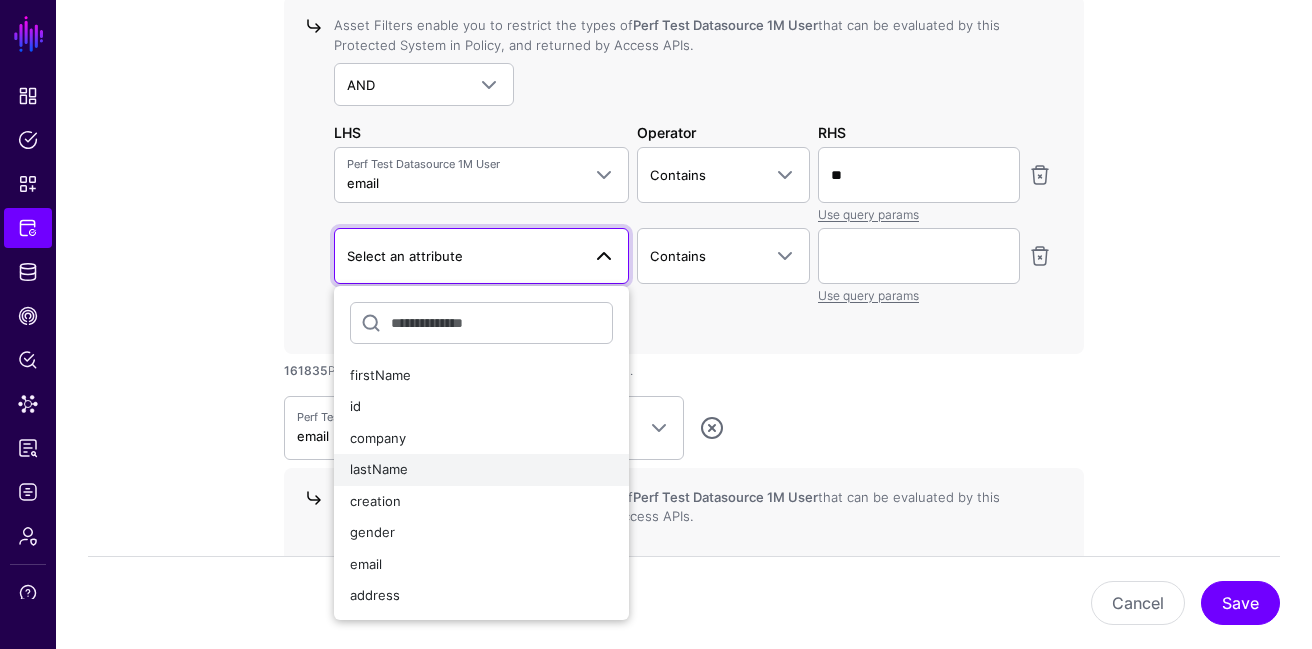click on "lastName" 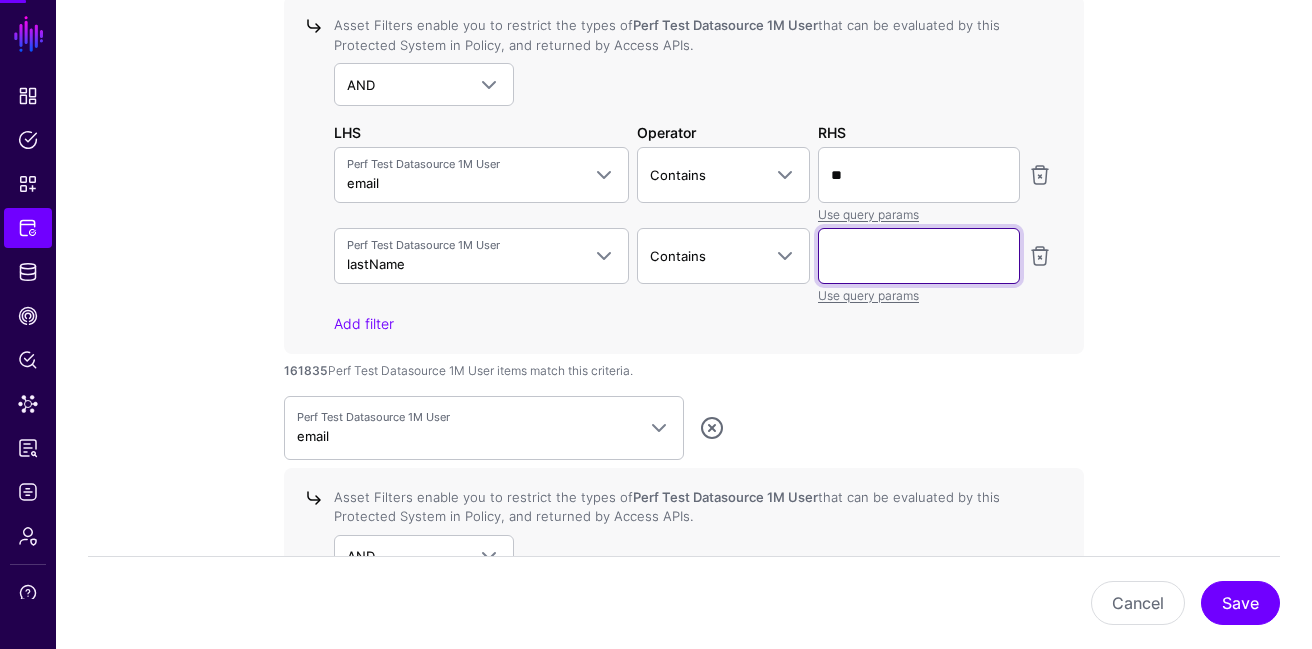 click at bounding box center [919, 256] 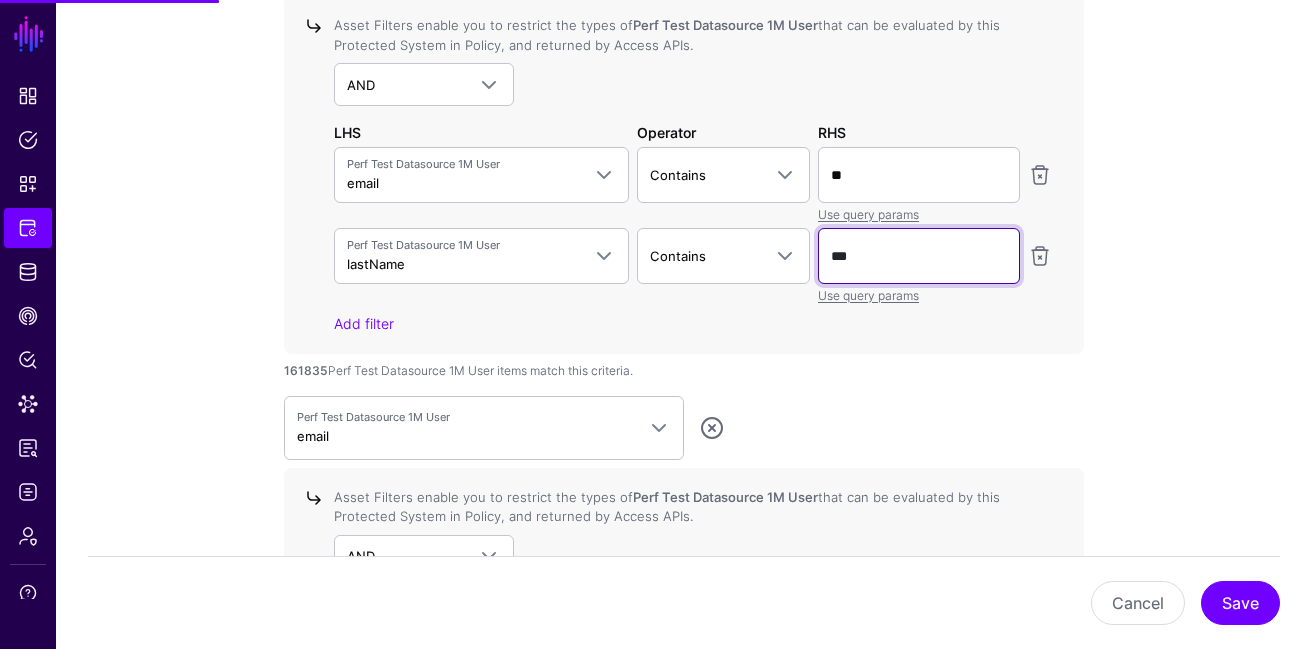type on "***" 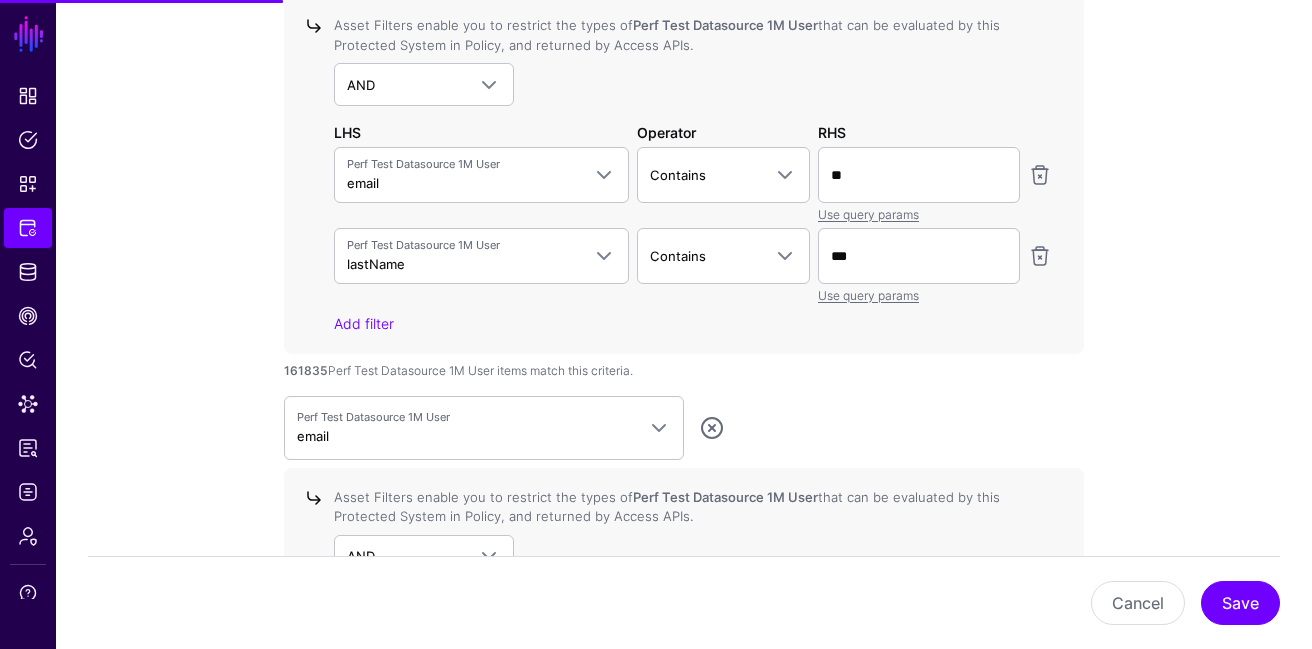 click on "**********" 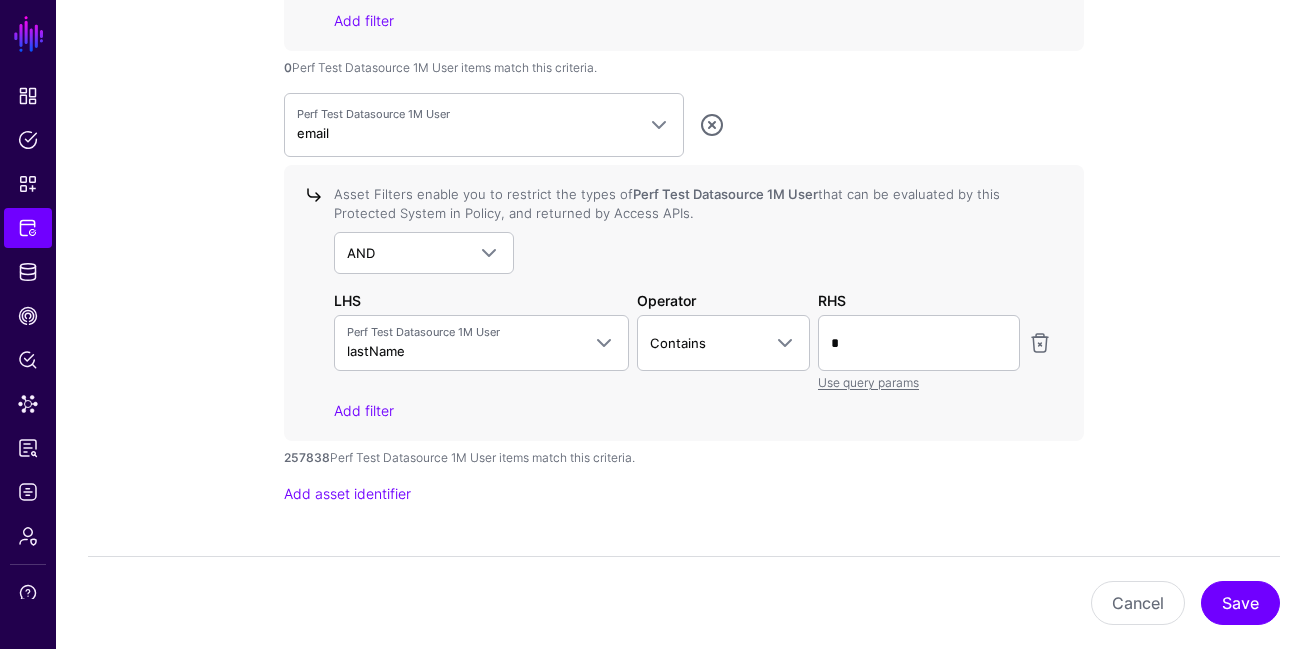 scroll, scrollTop: 2463, scrollLeft: 0, axis: vertical 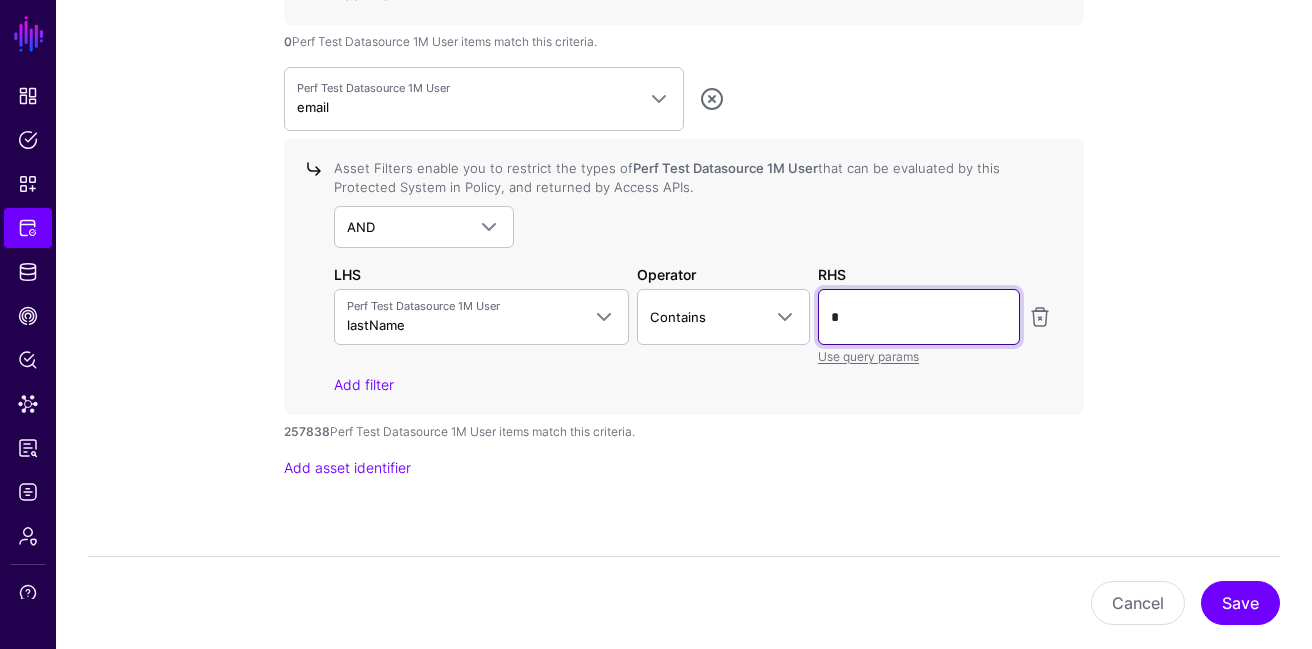 click on "*" at bounding box center (919, -154) 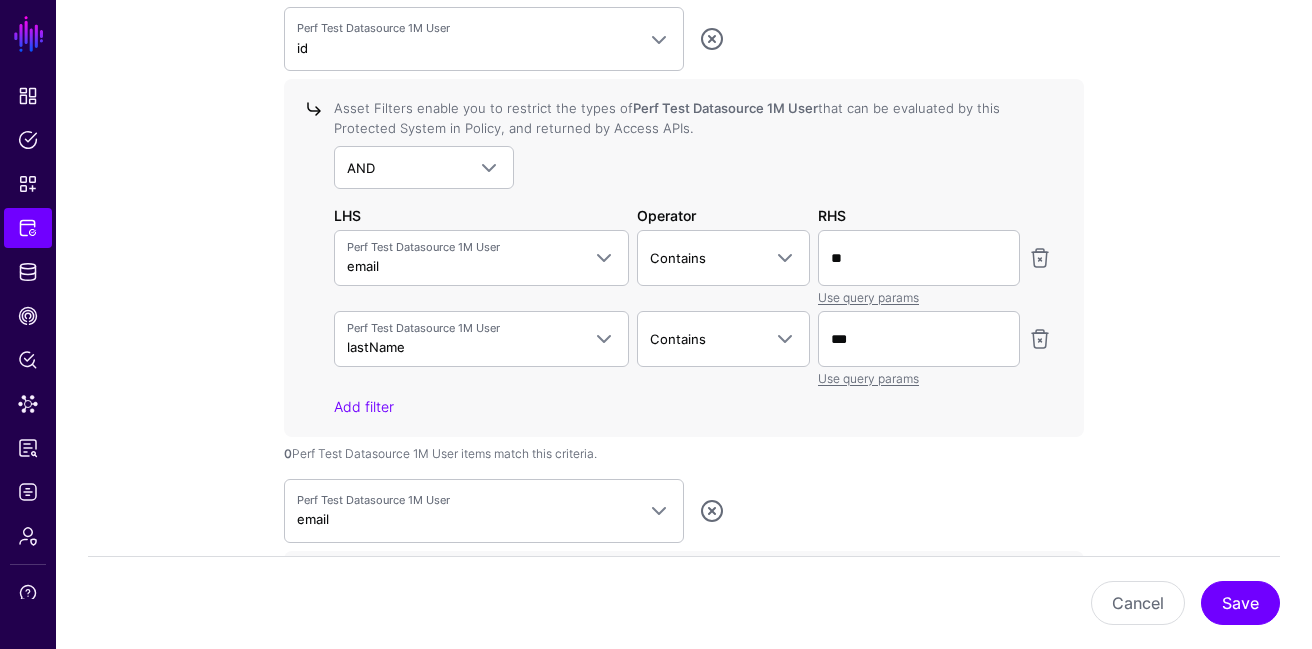 scroll, scrollTop: 2226, scrollLeft: 0, axis: vertical 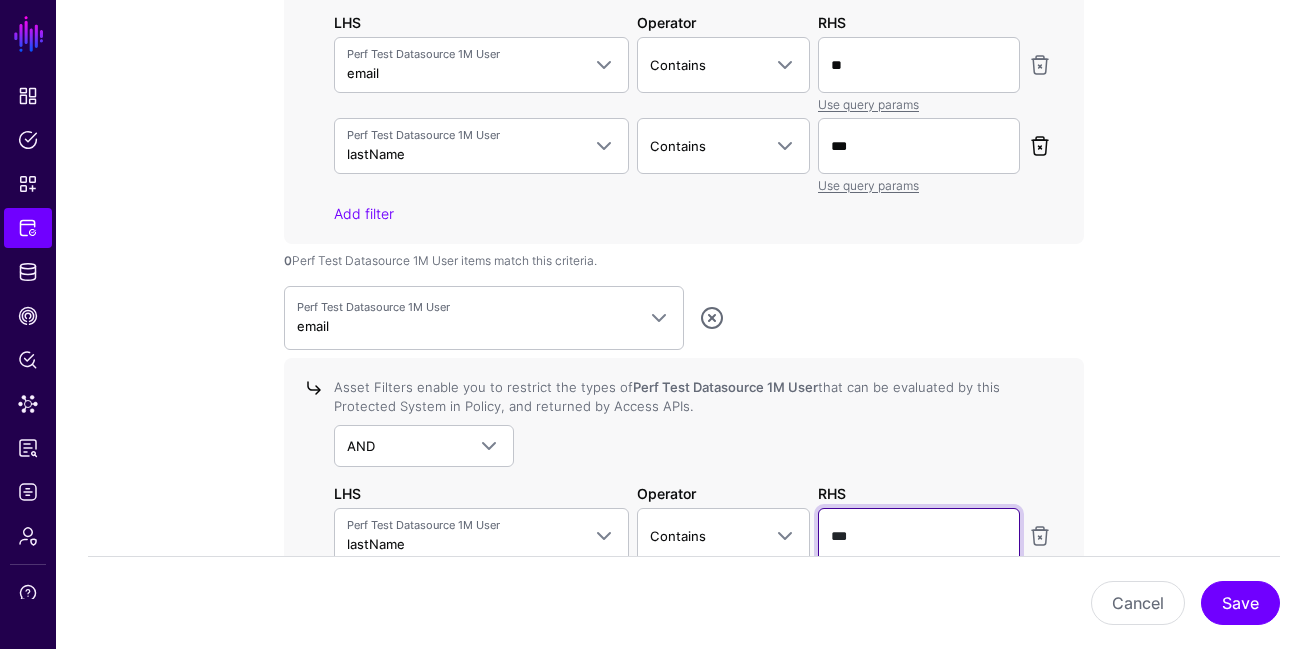 type on "***" 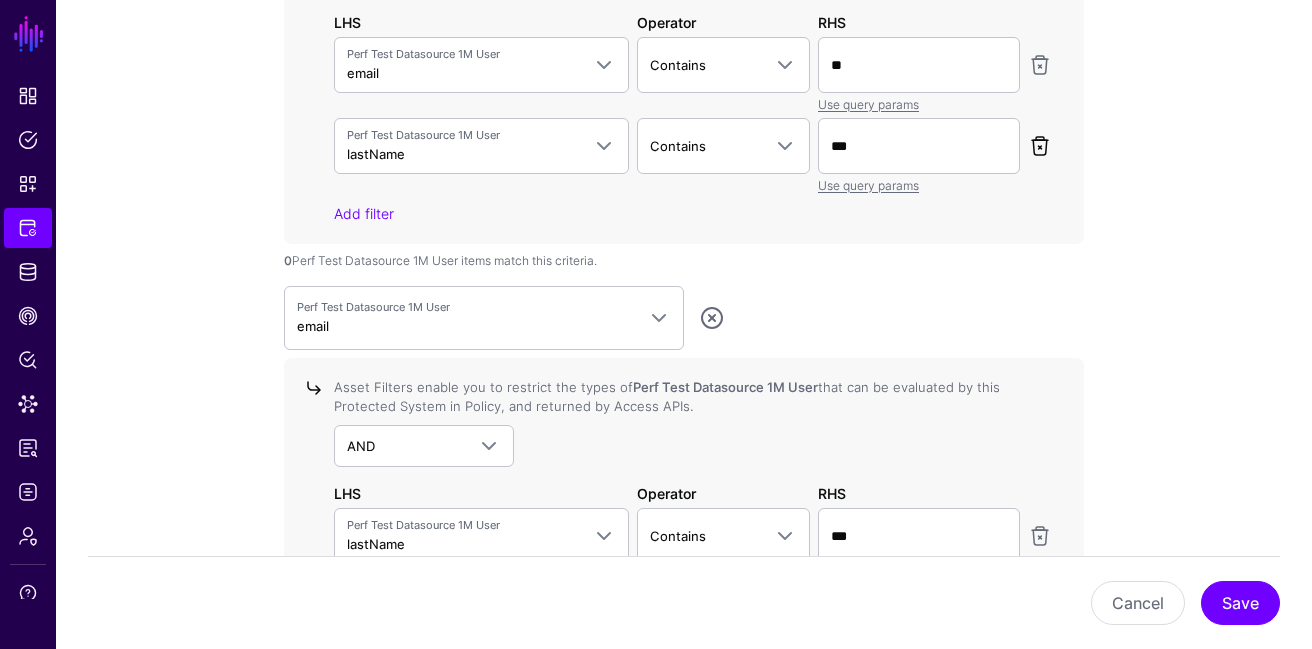click 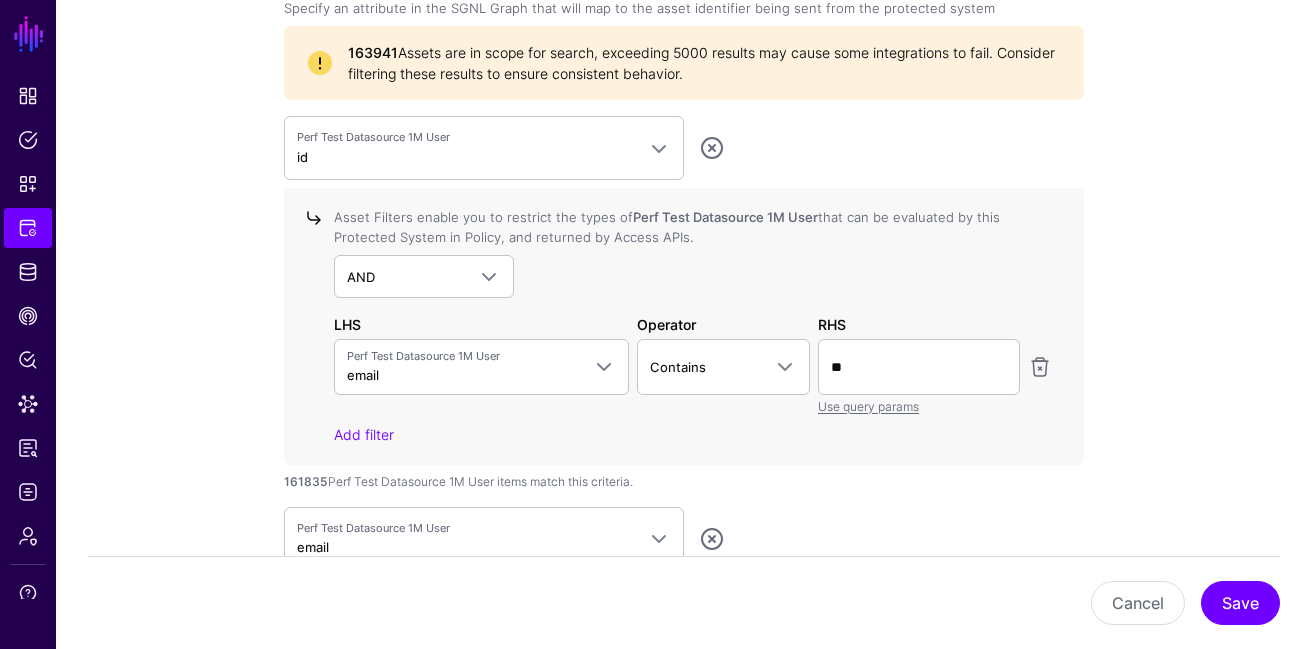 scroll, scrollTop: 1972, scrollLeft: 0, axis: vertical 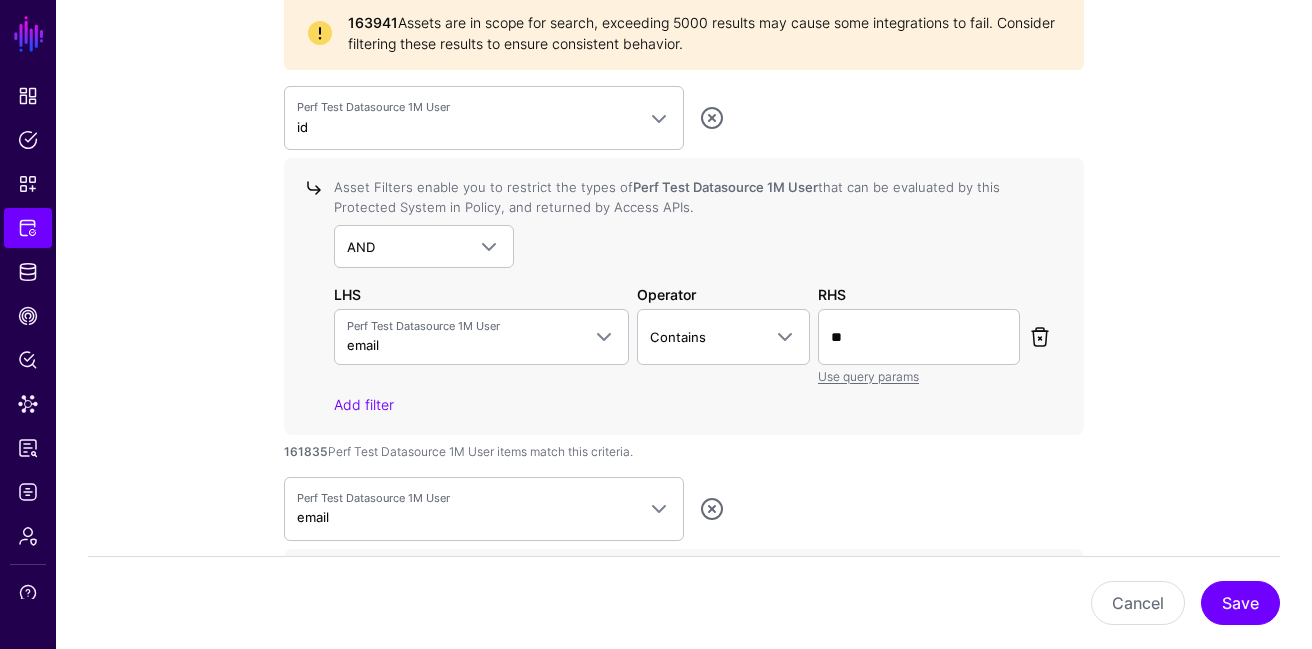 click 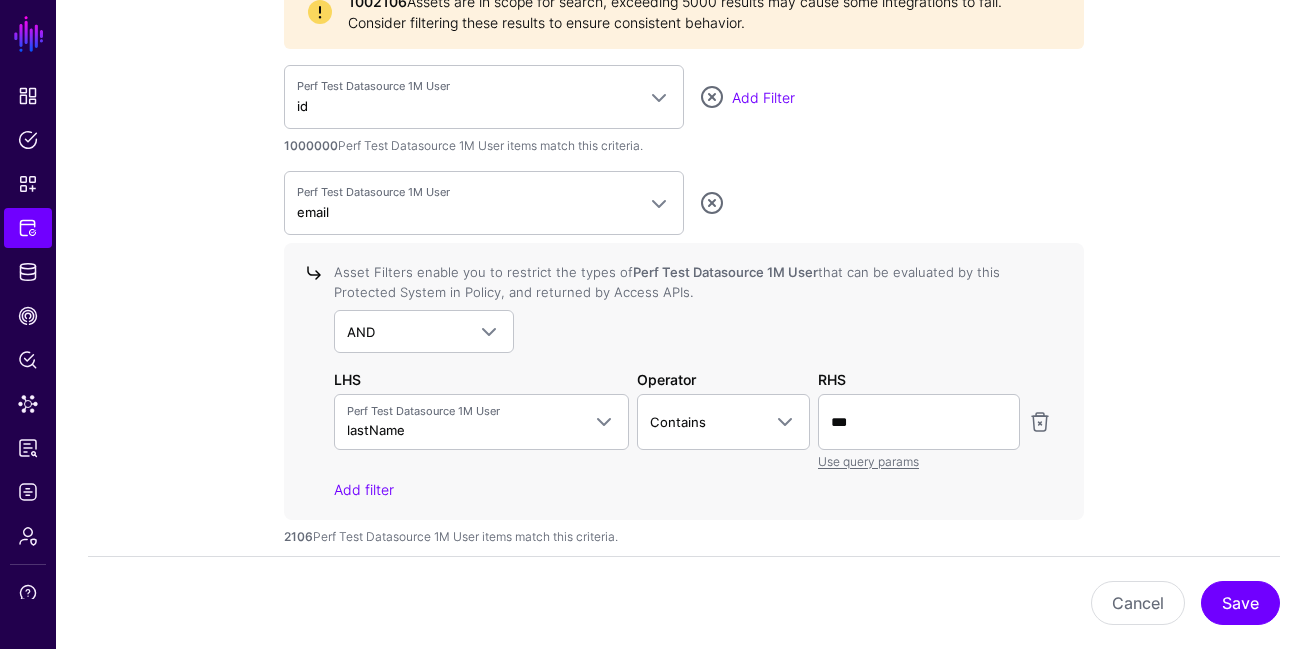 scroll, scrollTop: 2054, scrollLeft: 0, axis: vertical 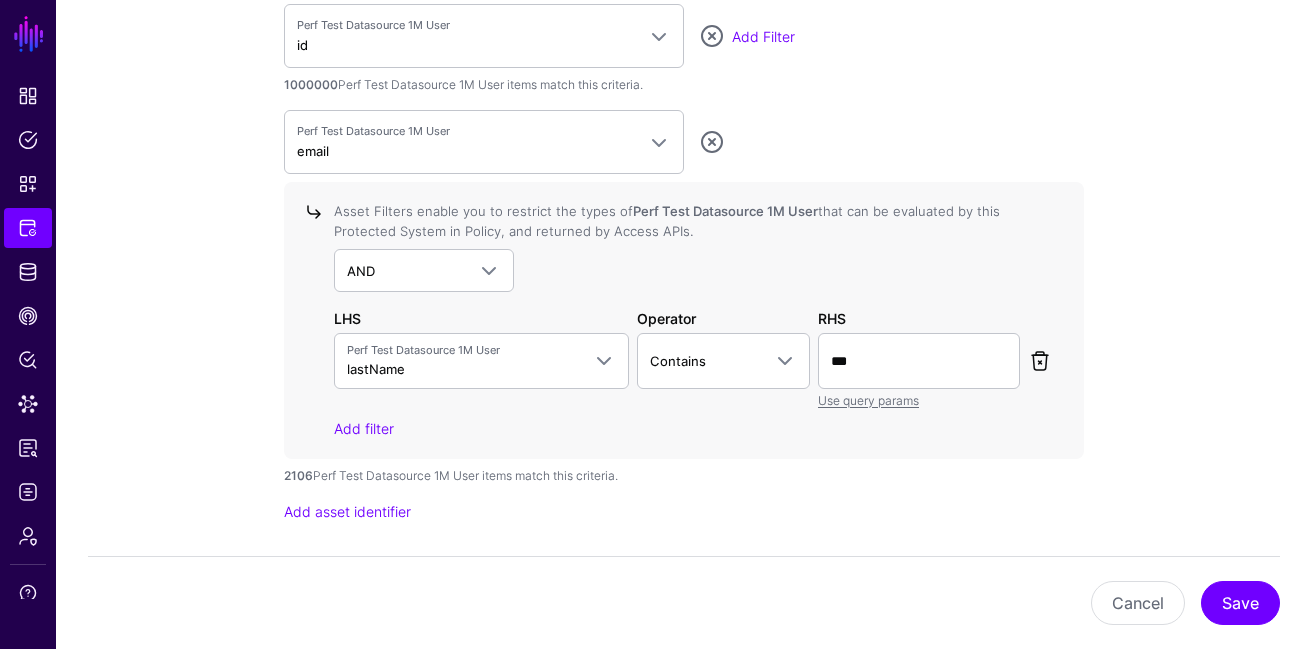 click 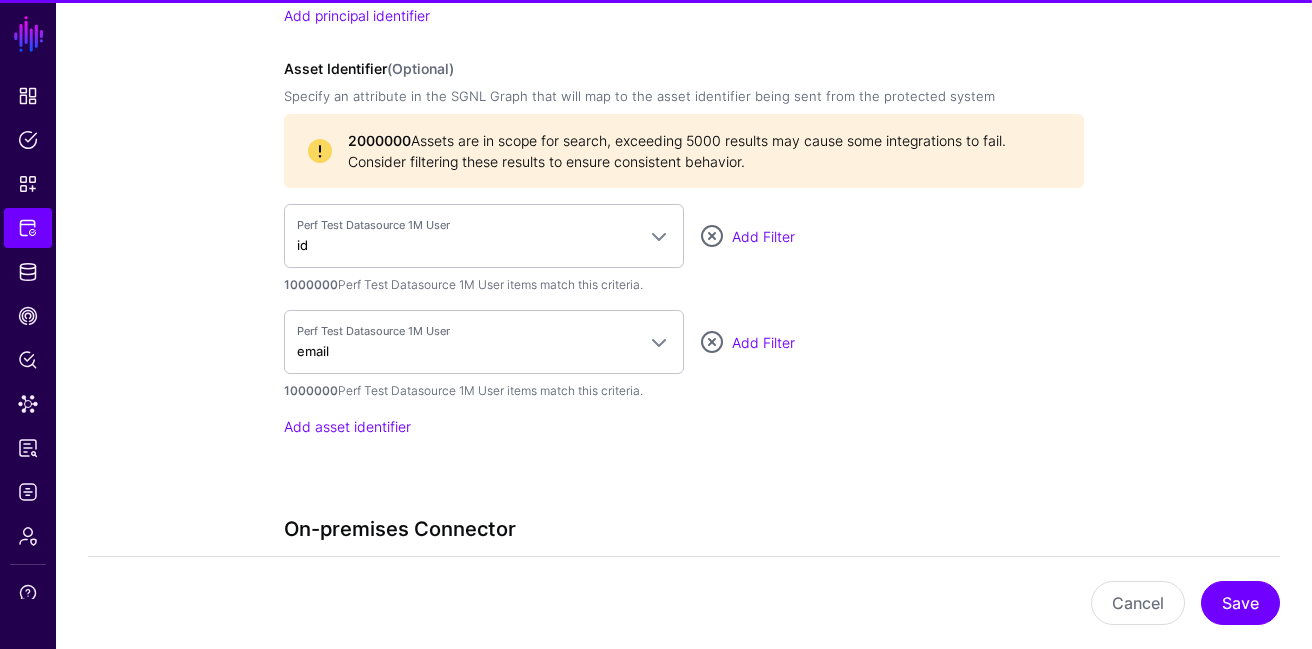 scroll, scrollTop: 1853, scrollLeft: 0, axis: vertical 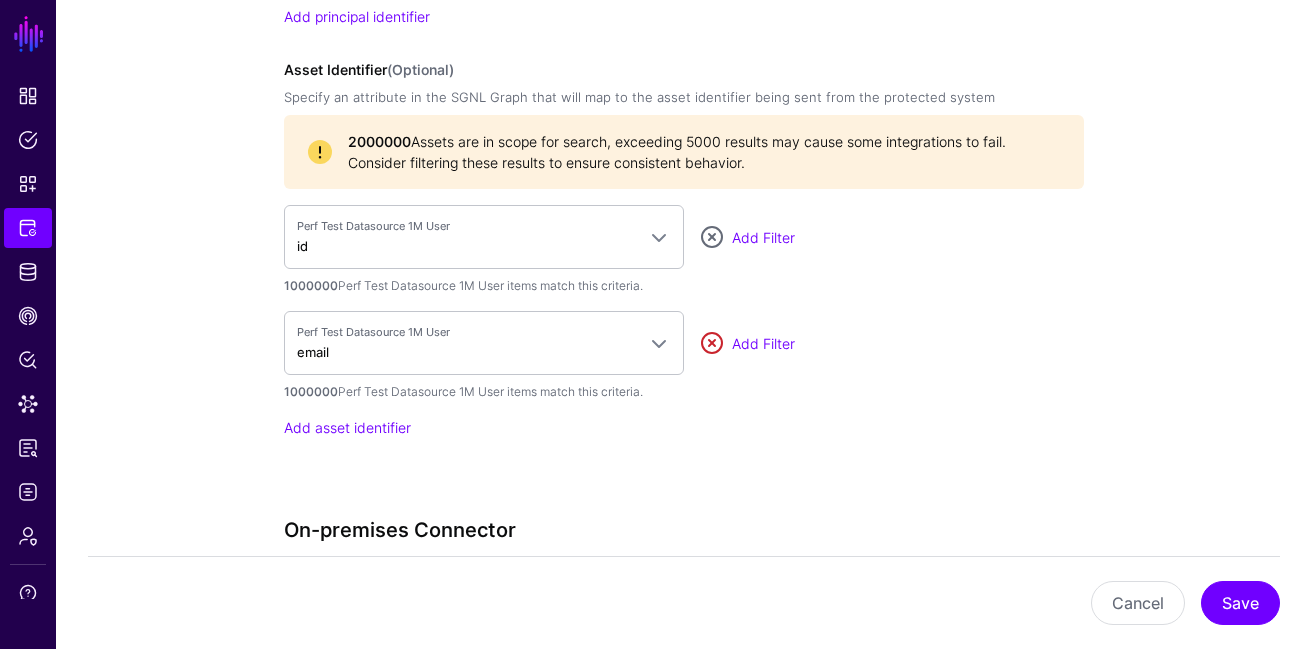 click 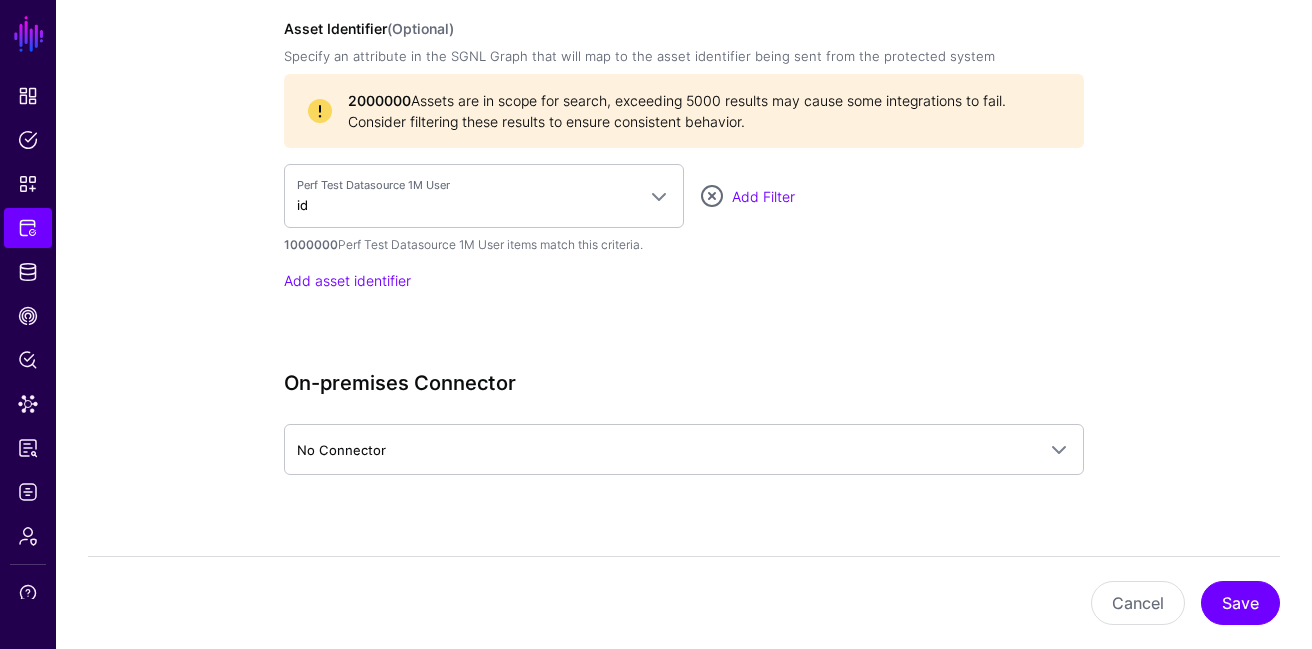 scroll, scrollTop: 1884, scrollLeft: 0, axis: vertical 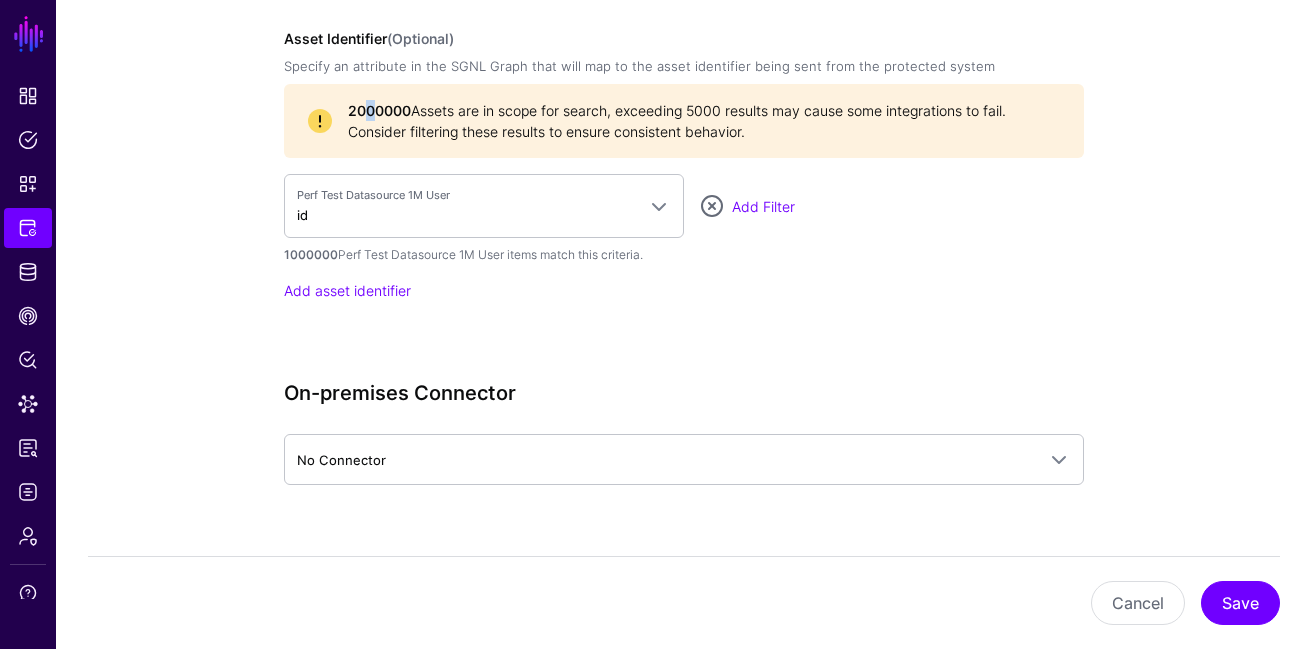 drag, startPoint x: 370, startPoint y: 111, endPoint x: 423, endPoint y: 111, distance: 53 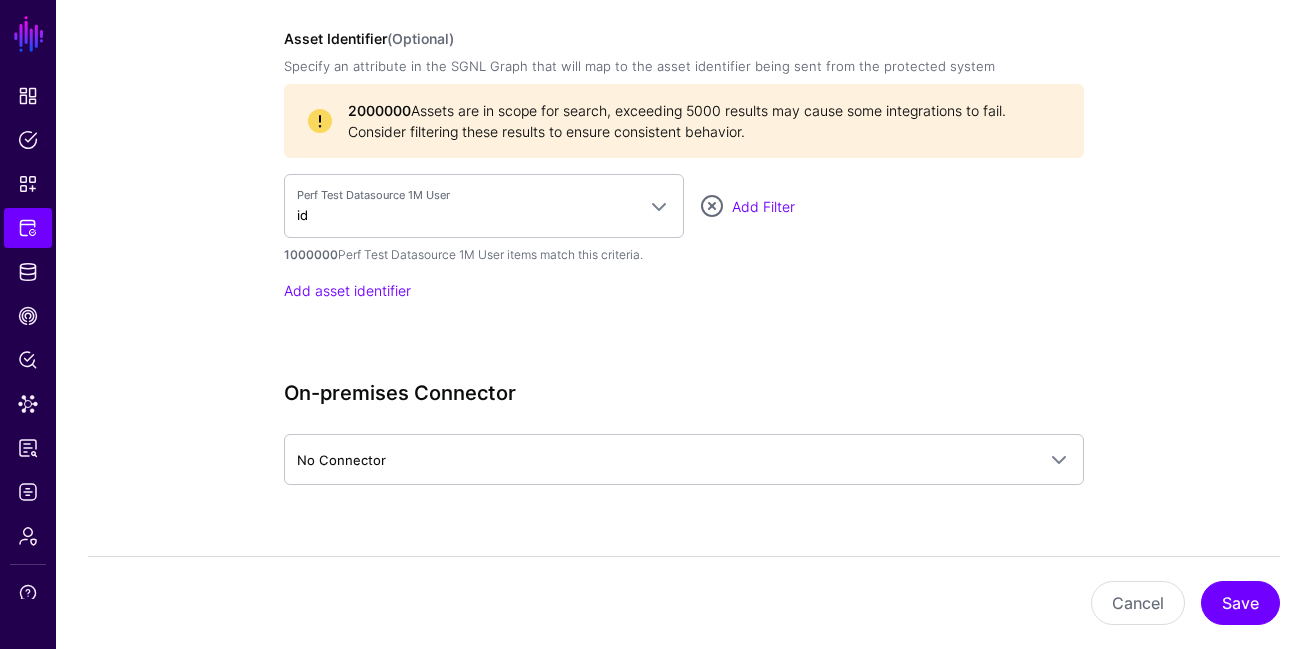 click on "2000000  Assets are in scope for search, exceeding 5000 results may cause some integrations to fail. Consider filtering these results to ensure consistent behavior." 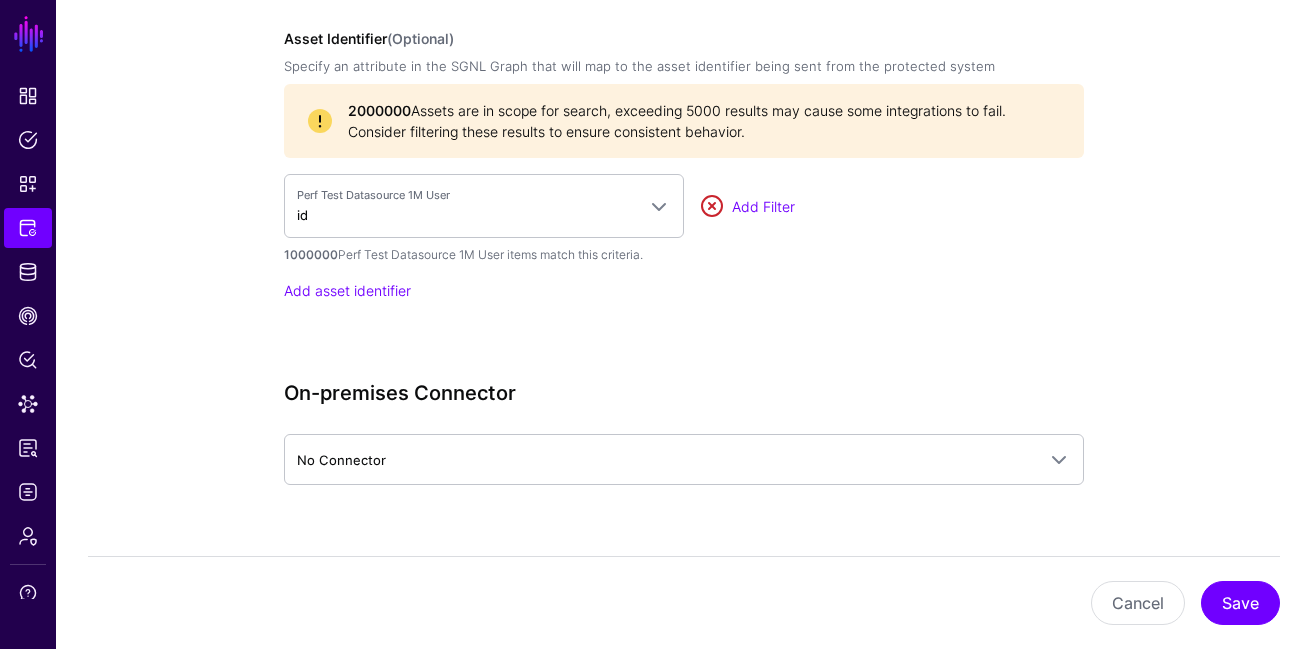 click 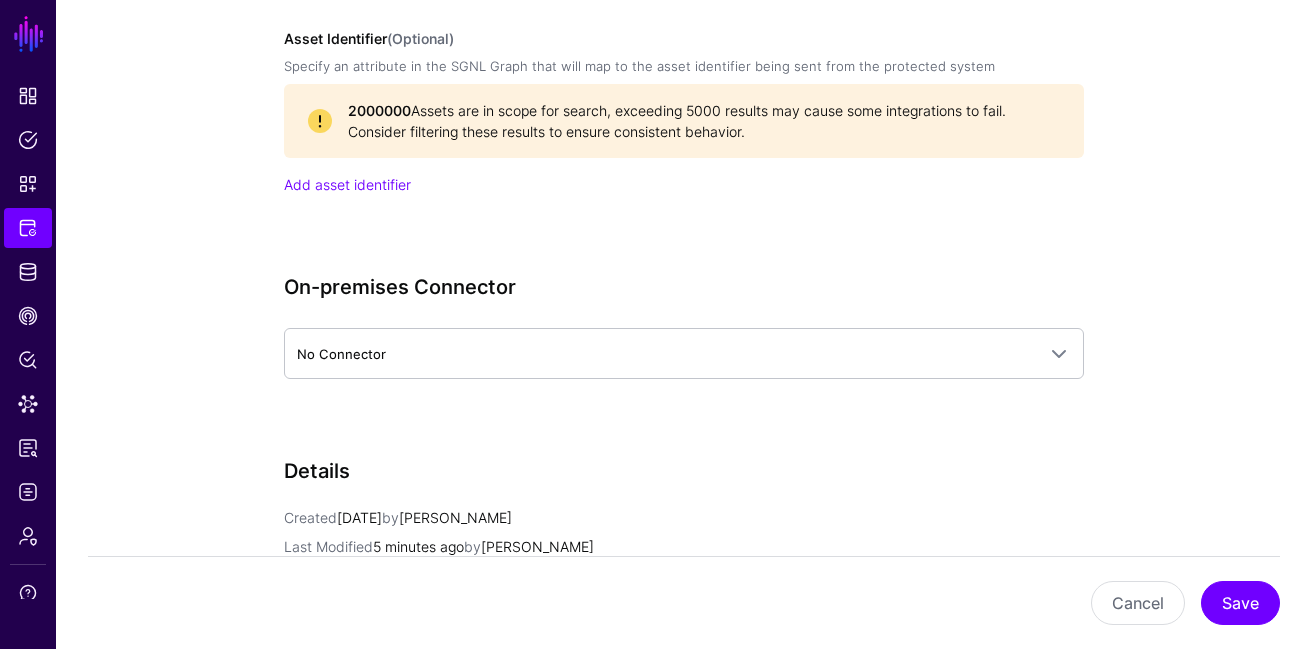 click on "**********" 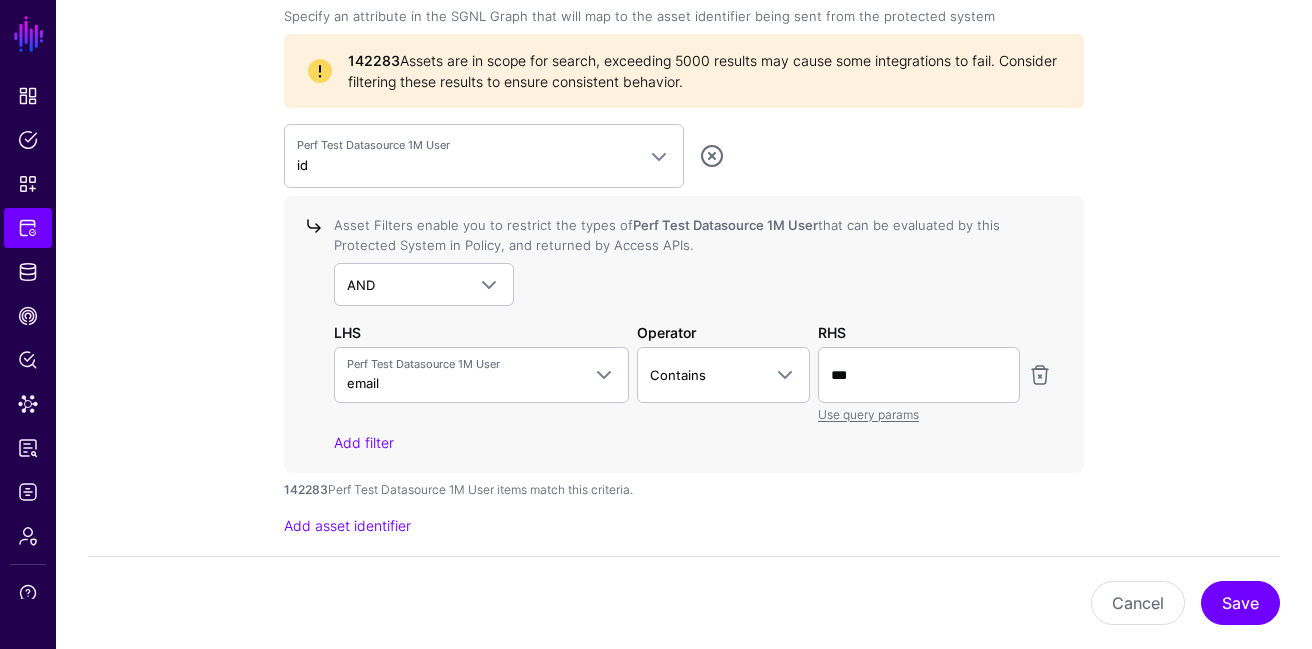scroll, scrollTop: 1935, scrollLeft: 0, axis: vertical 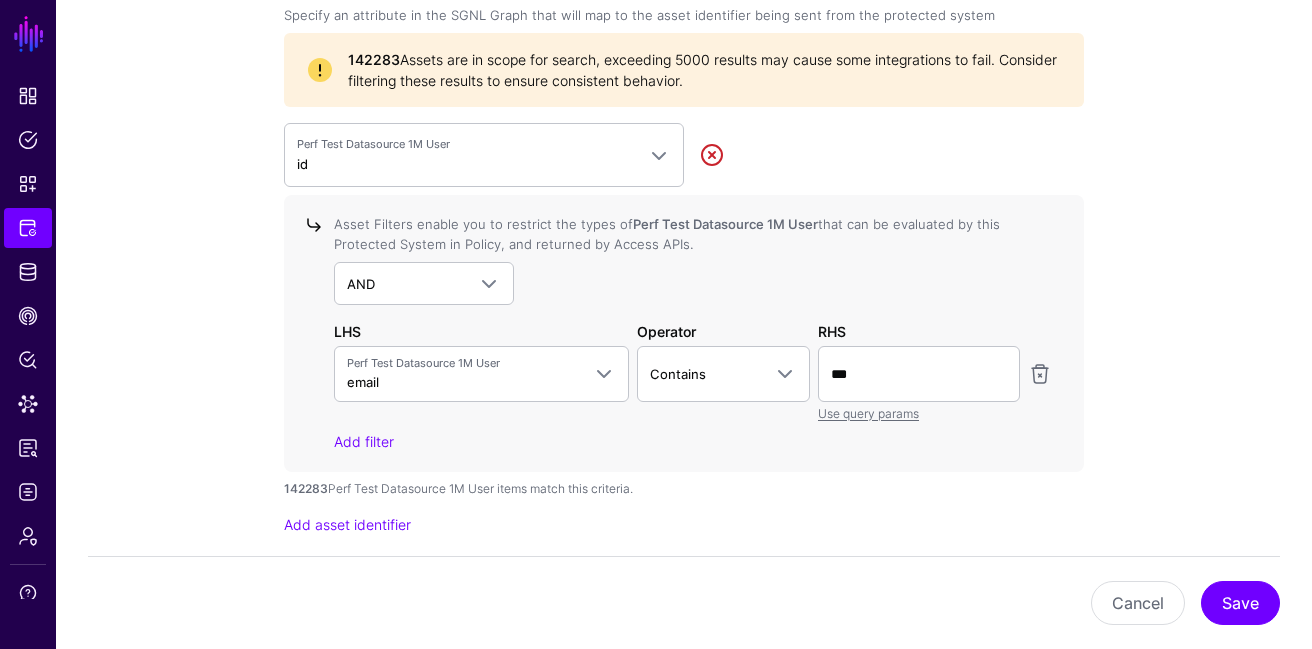 click 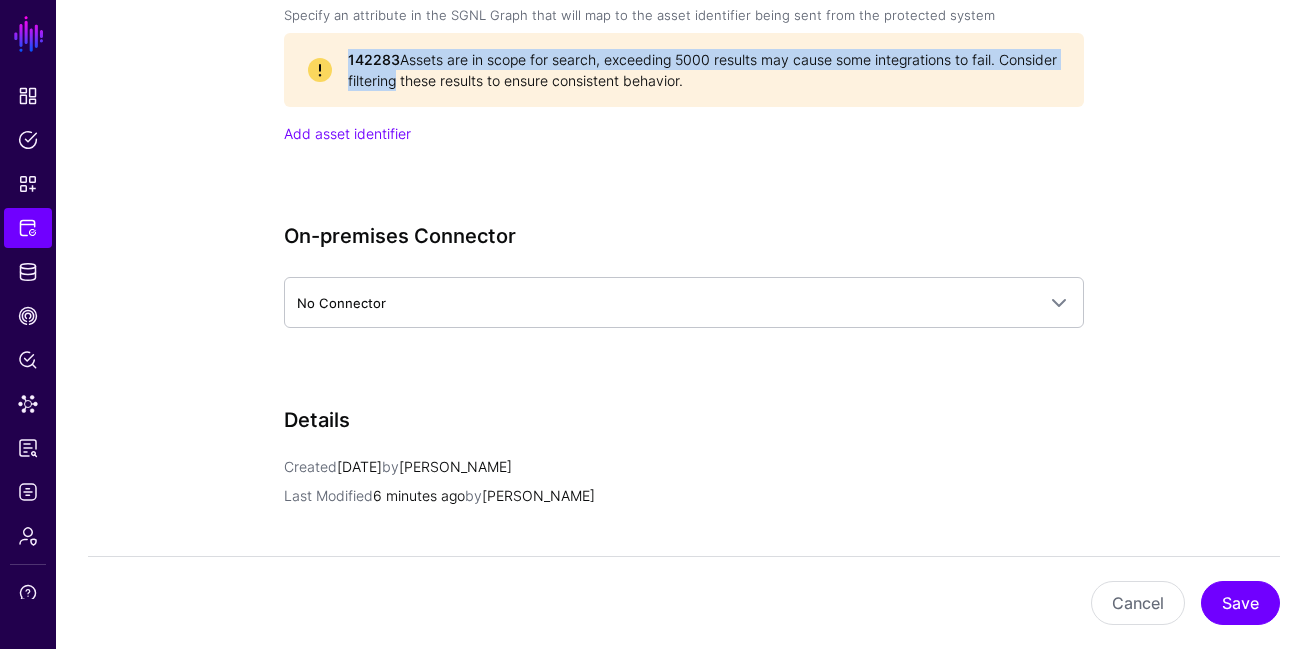 drag, startPoint x: 342, startPoint y: 56, endPoint x: 452, endPoint y: 78, distance: 112.17843 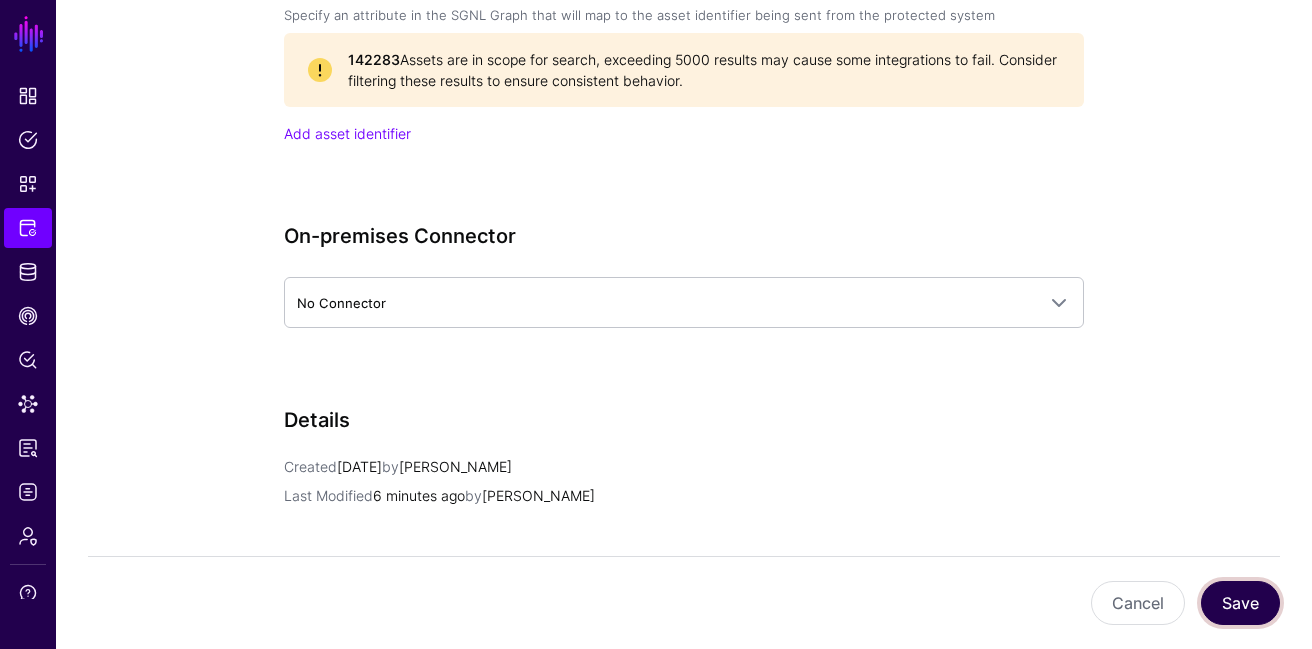 click on "Save" 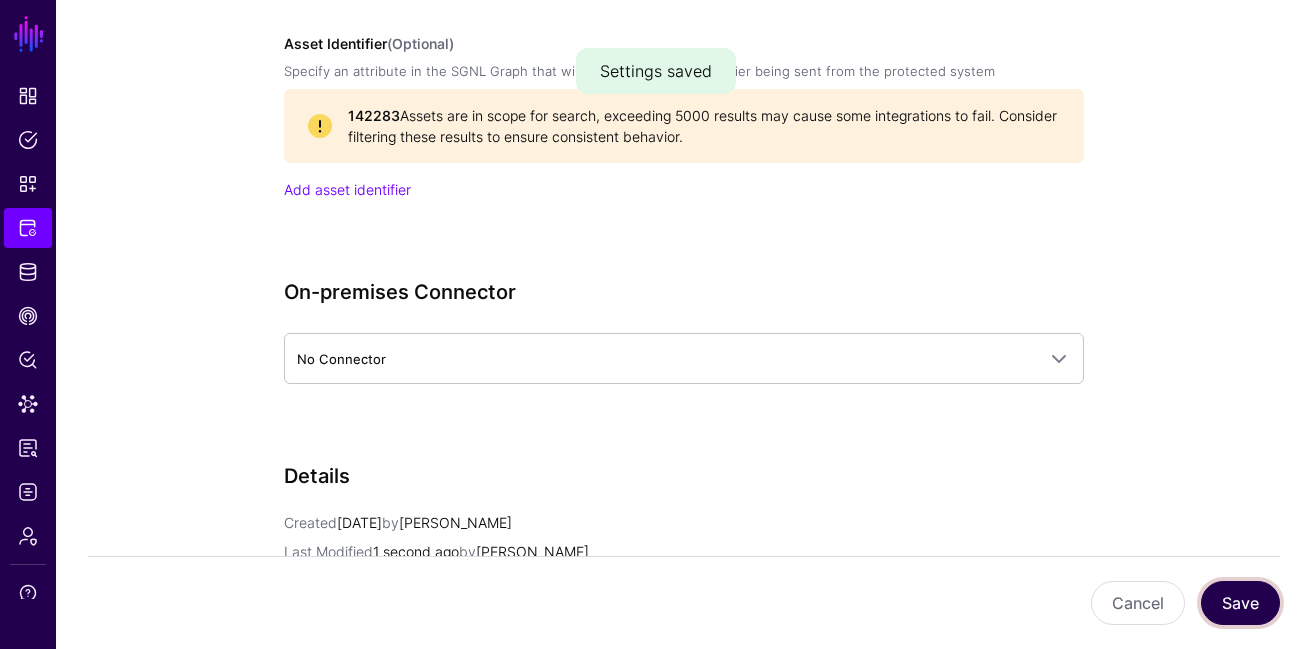 scroll, scrollTop: 1877, scrollLeft: 0, axis: vertical 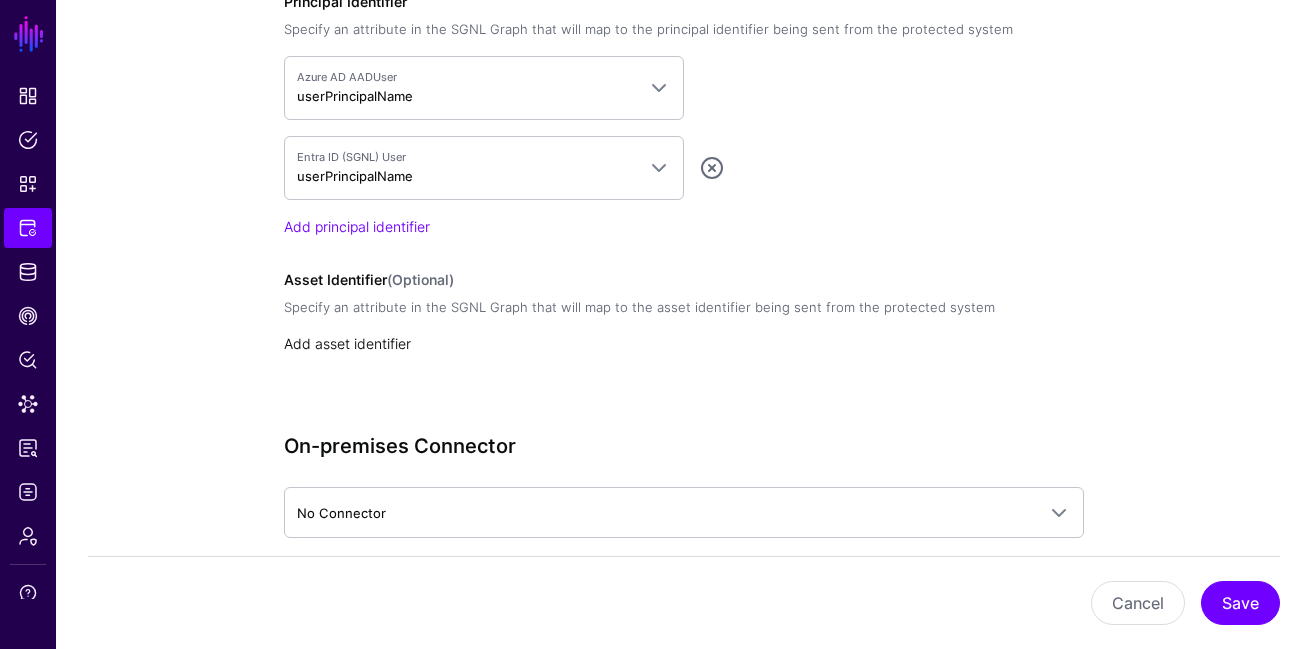 click on "Add asset identifier" 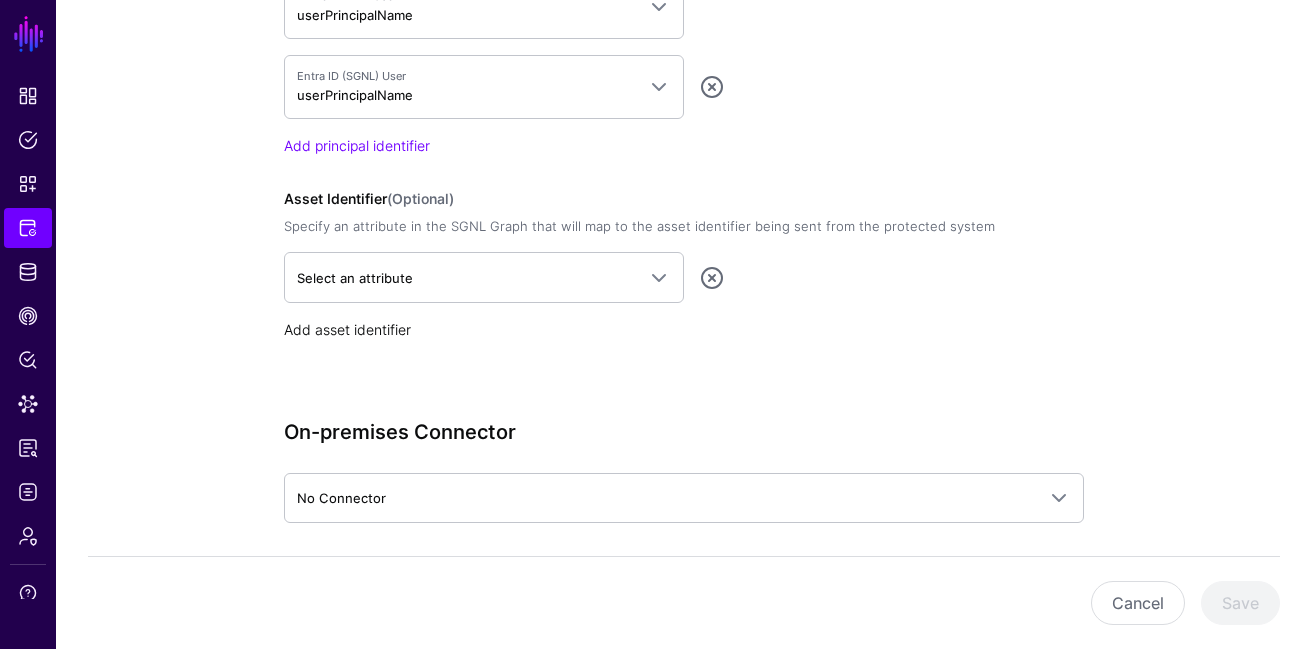 scroll, scrollTop: 1758, scrollLeft: 0, axis: vertical 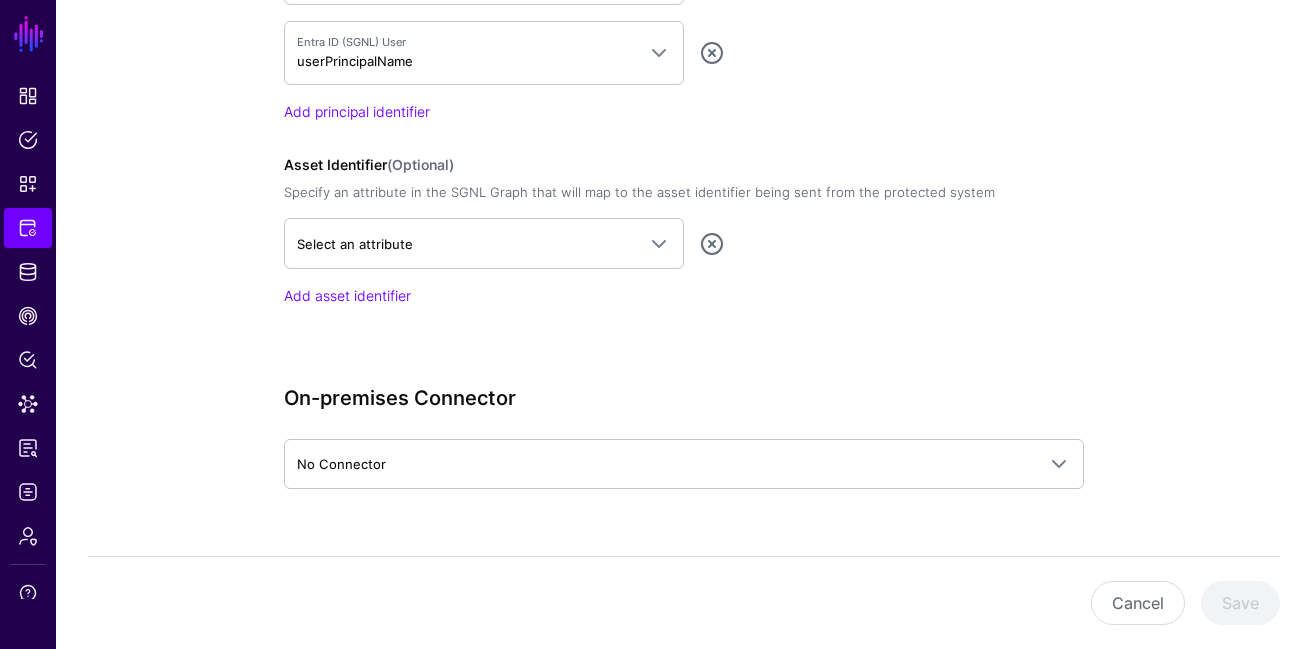 click on "Select an attribute  AWS S3  User > userId  Azure AD  AADGroupMember > memberId   AADGroupMember > id   AADGroupMember > groupId   AADGroup > id   AADApplication > id   AADApplication > appId   AADUser > jobTitle   AADUser > id   AADUser > companyName   AADUser > userPrincipalName   AADUser > onPremisesDomainName   AADUser > manager__id   AADDevice > id   AADDevice > deviceId   AADUser2 > id  CrowdStrike  IncidentAlertEventEntity > entityId   IncidentAlertEvent > eventId   IncidentCompromisedEntity > entityId   IncidentCompromisedEntity > archived   IncidentCompromisedEntity > hasADDomainAdminRole   IncidentCompromisedEntity > riskScoreSeverity   EndpointAccountActiveDirectory > objectGuid   EndpointRiskFactor > type   UserAccountActiveDirectory > objectGuid   UserRiskFactor > type   User > entityId   Endpoint > entityId   Incident > incidentId   Incident > severity   Incident > markedAsRead   Device > deviceId   Detection > detectionId   Endpoint Incident > incidentId  Curity  UserPhoneNumber > value  Jira" 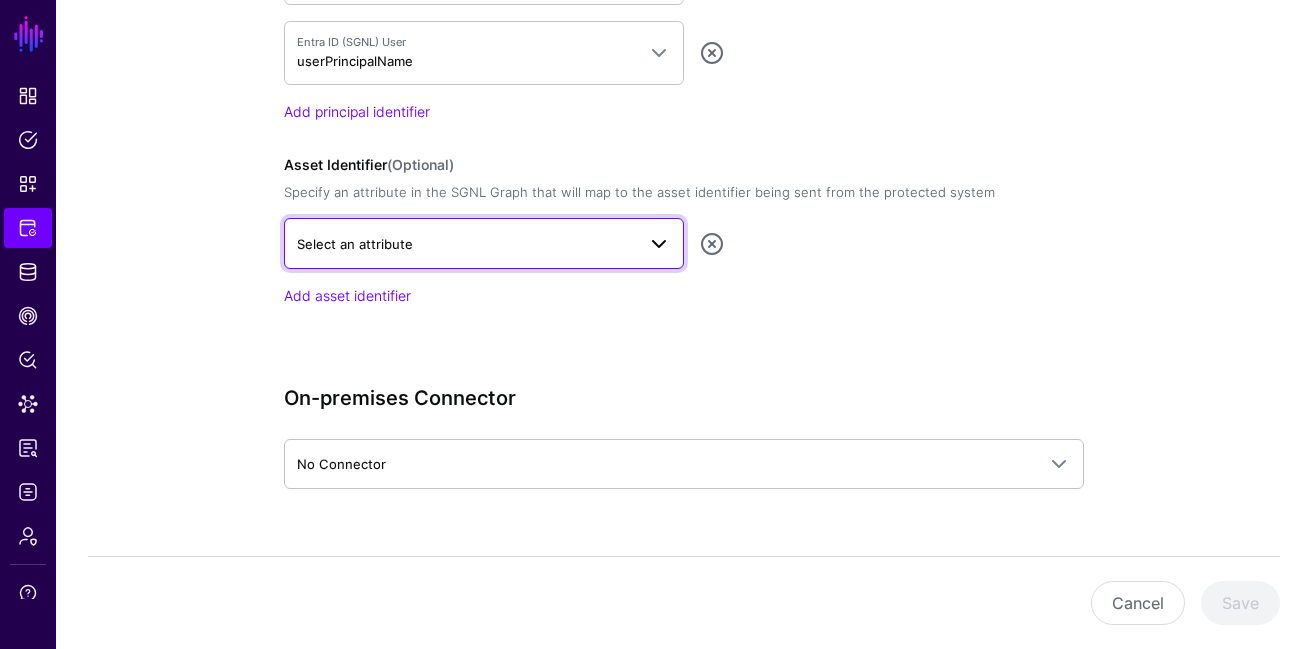 click on "Select an attribute" at bounding box center [484, 243] 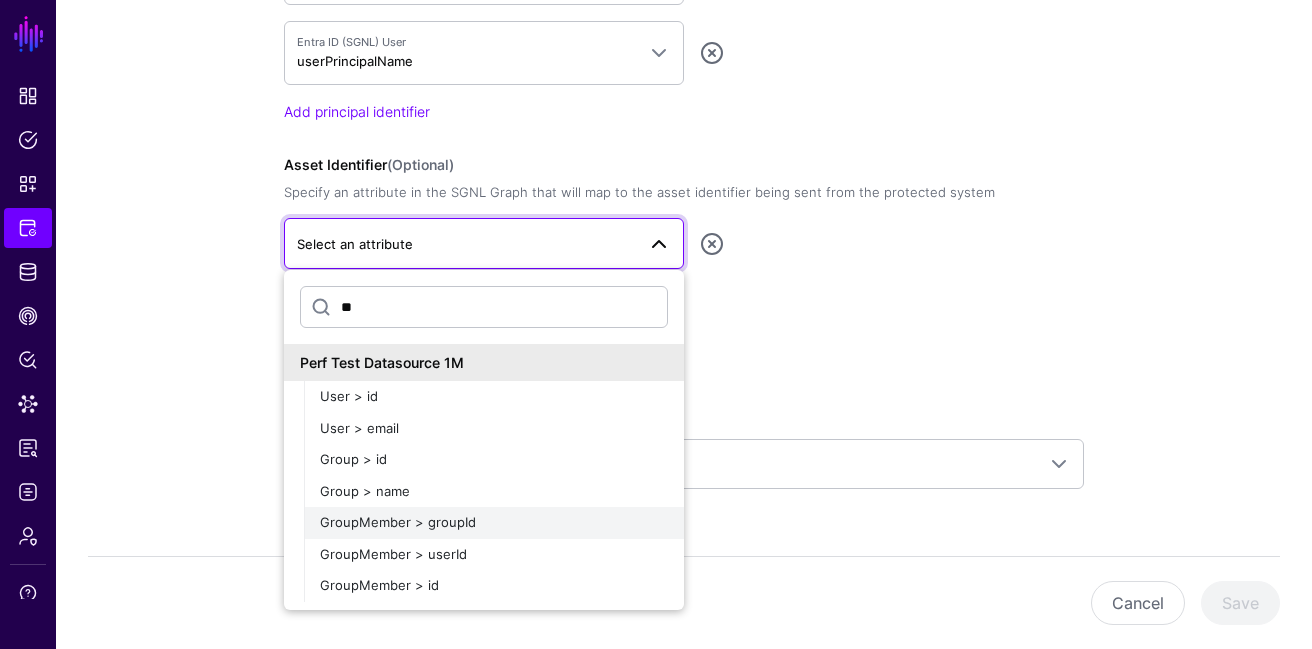 scroll, scrollTop: 0, scrollLeft: 0, axis: both 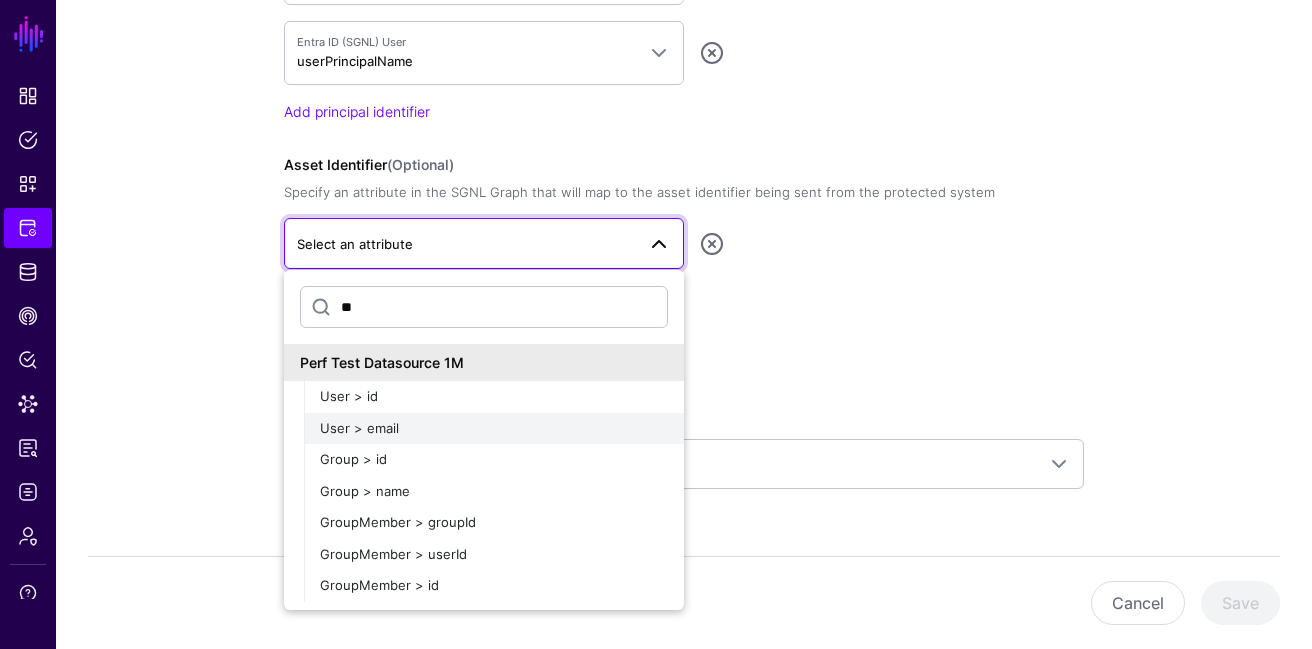 type on "**" 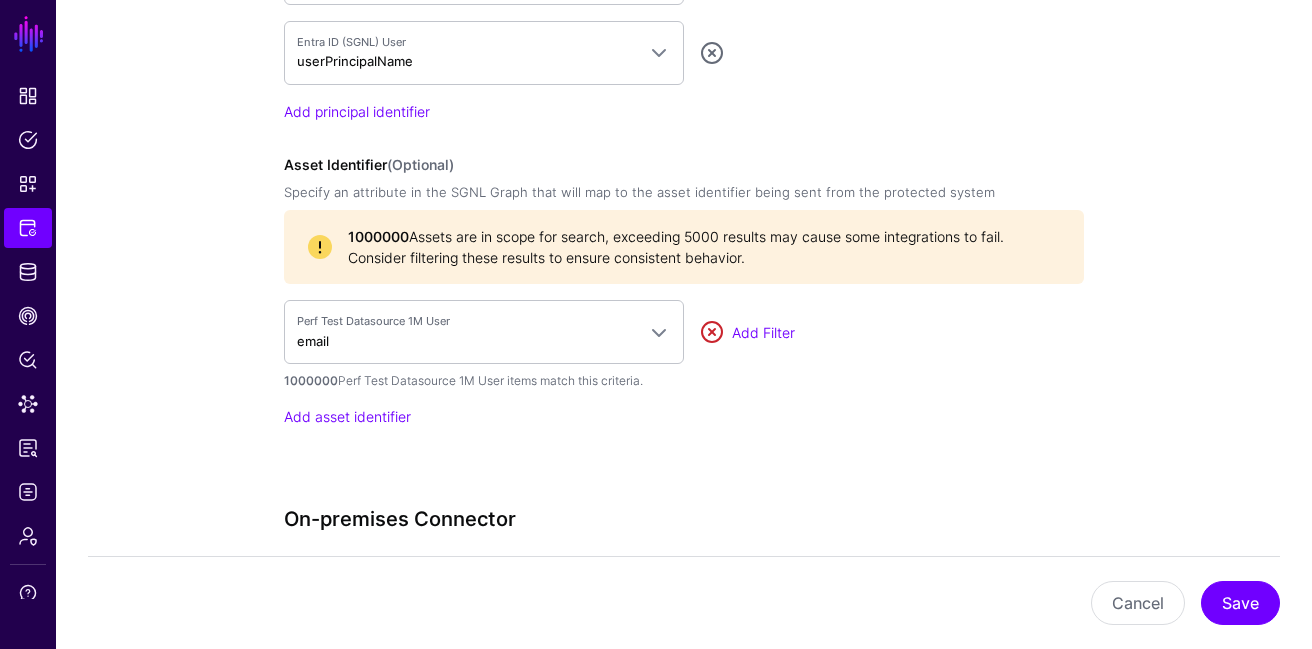 scroll, scrollTop: 1773, scrollLeft: 0, axis: vertical 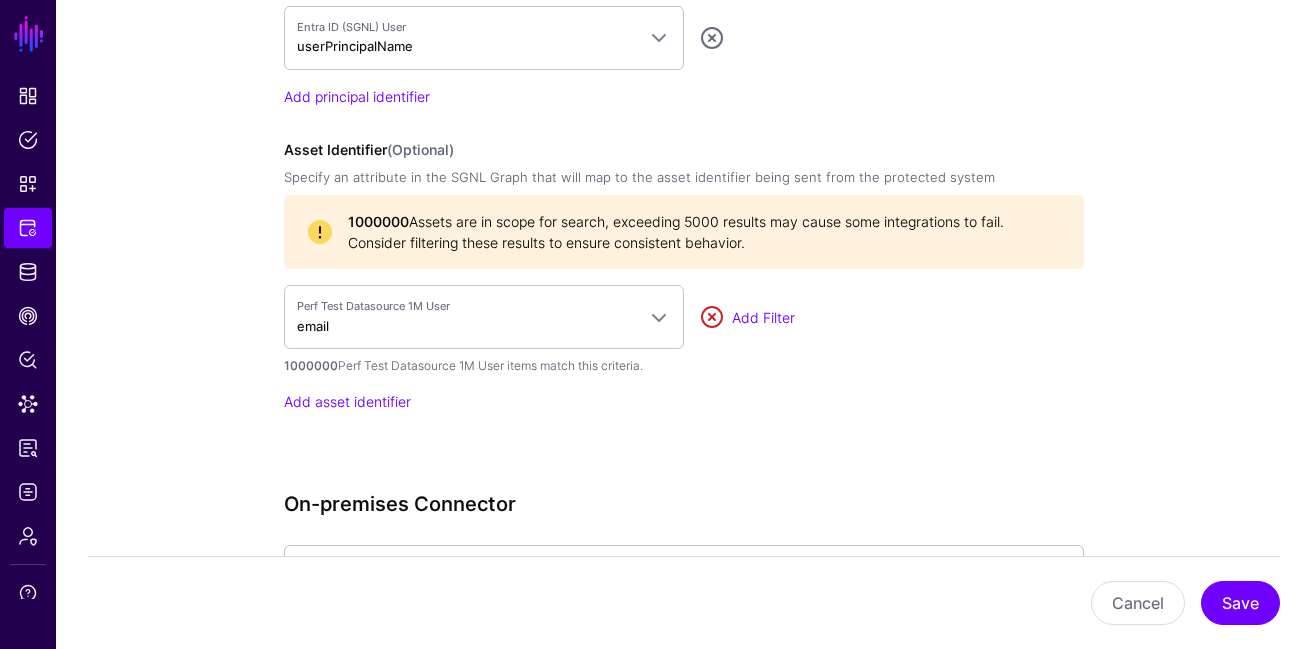 click 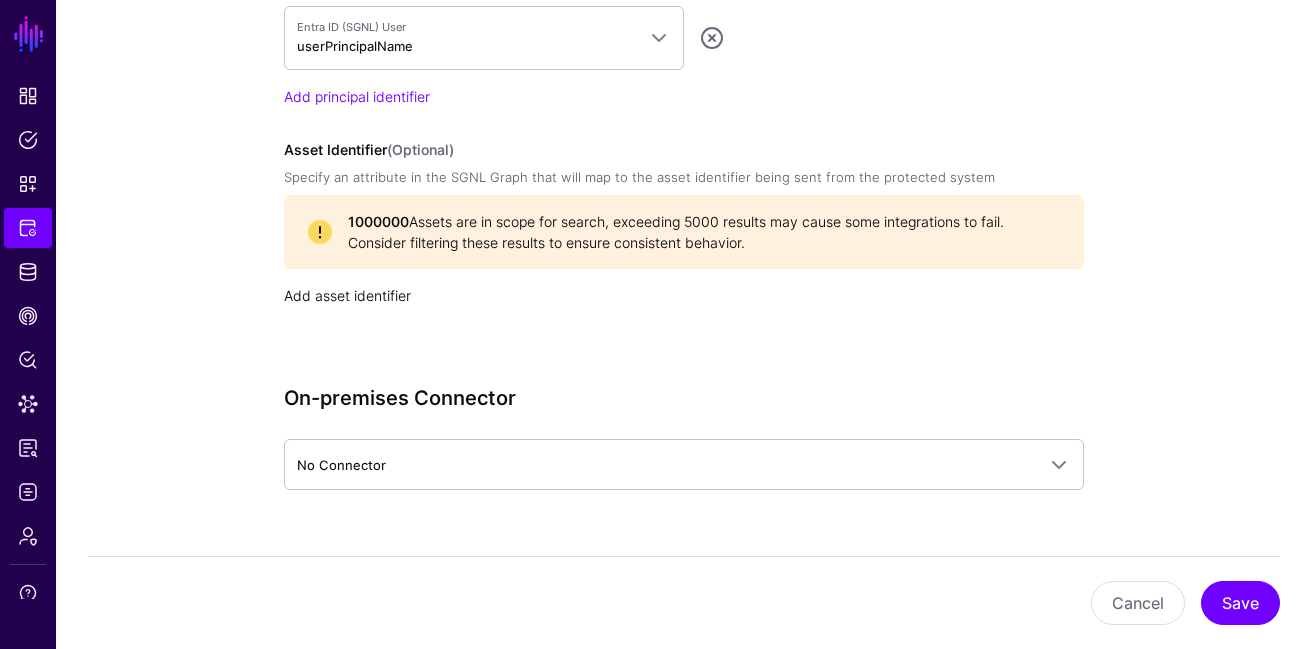 click on "Add asset identifier" 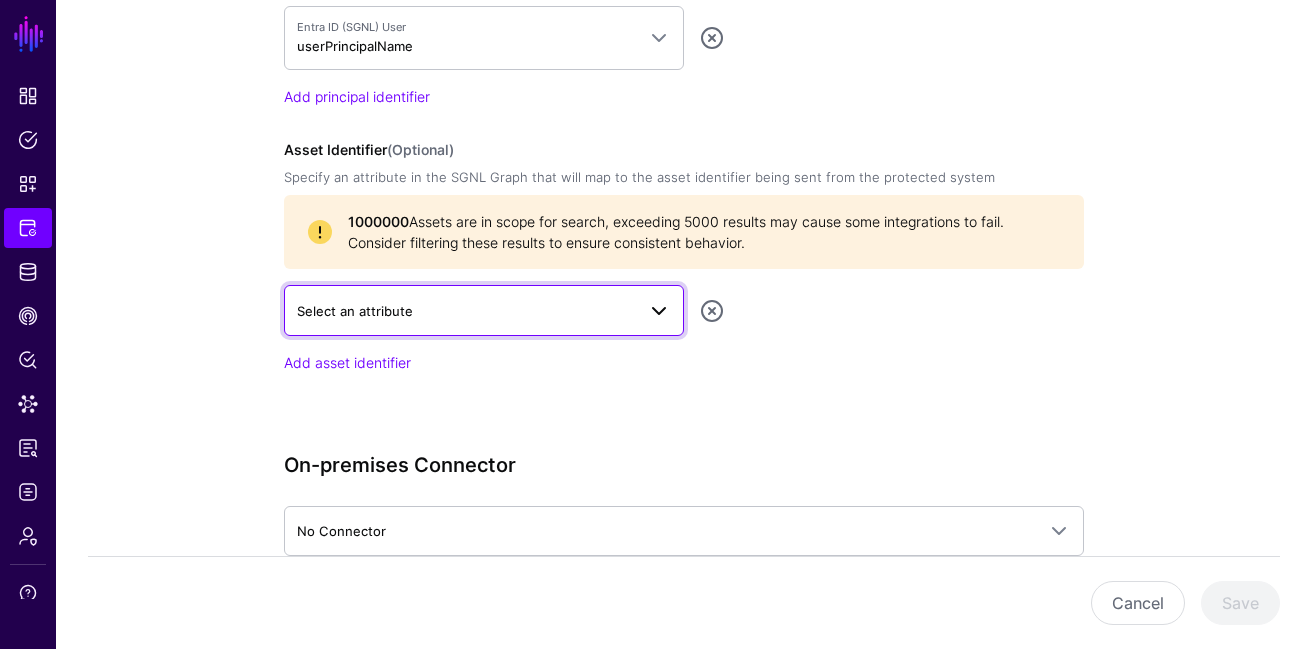 click on "Select an attribute" at bounding box center [466, 311] 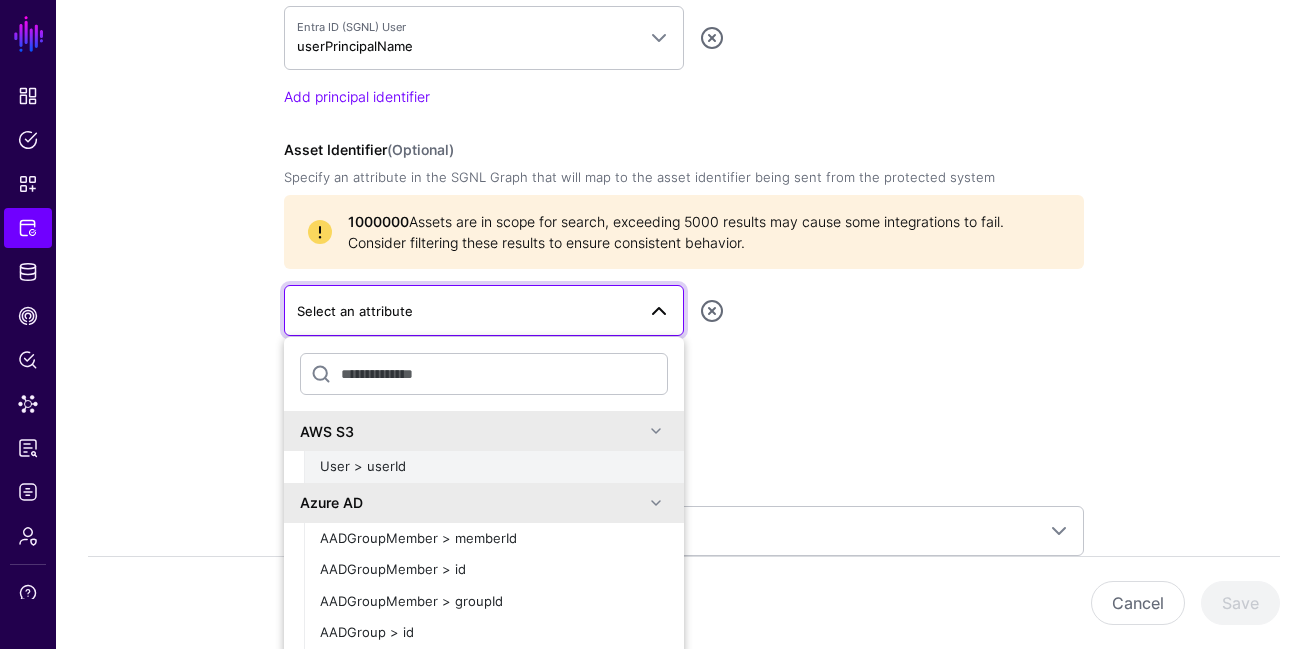 click on "User > userId" 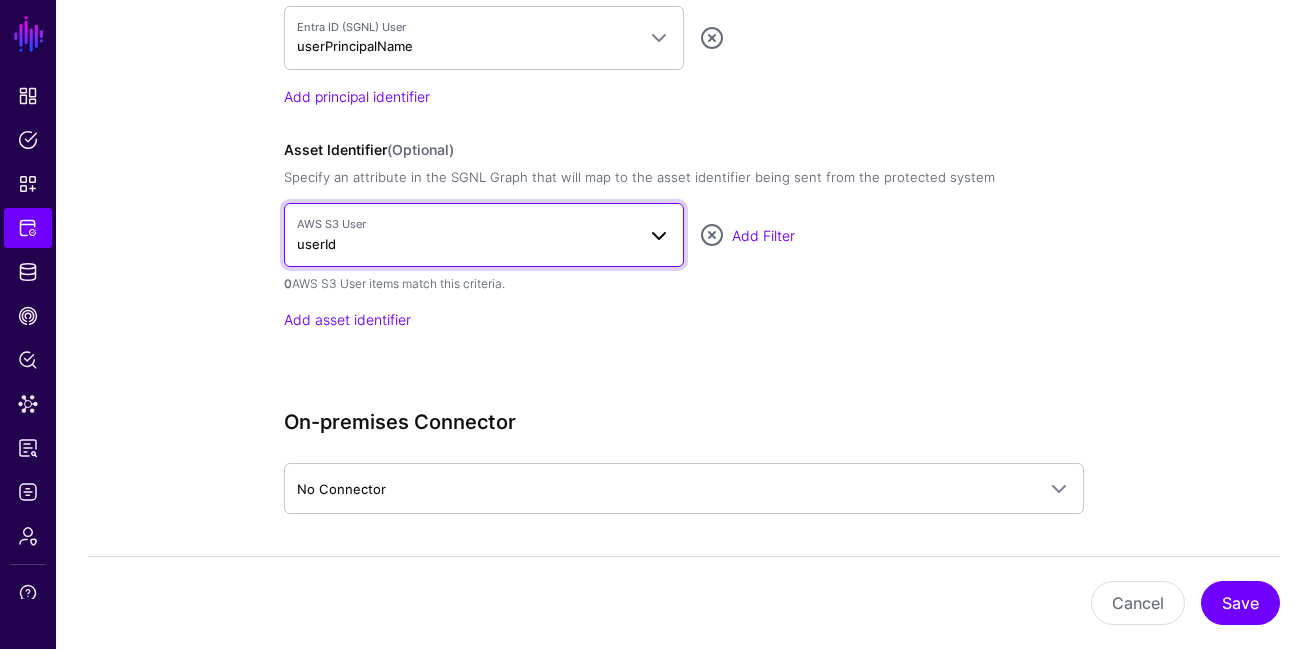 click on "AWS S3 User  userId" at bounding box center (466, 235) 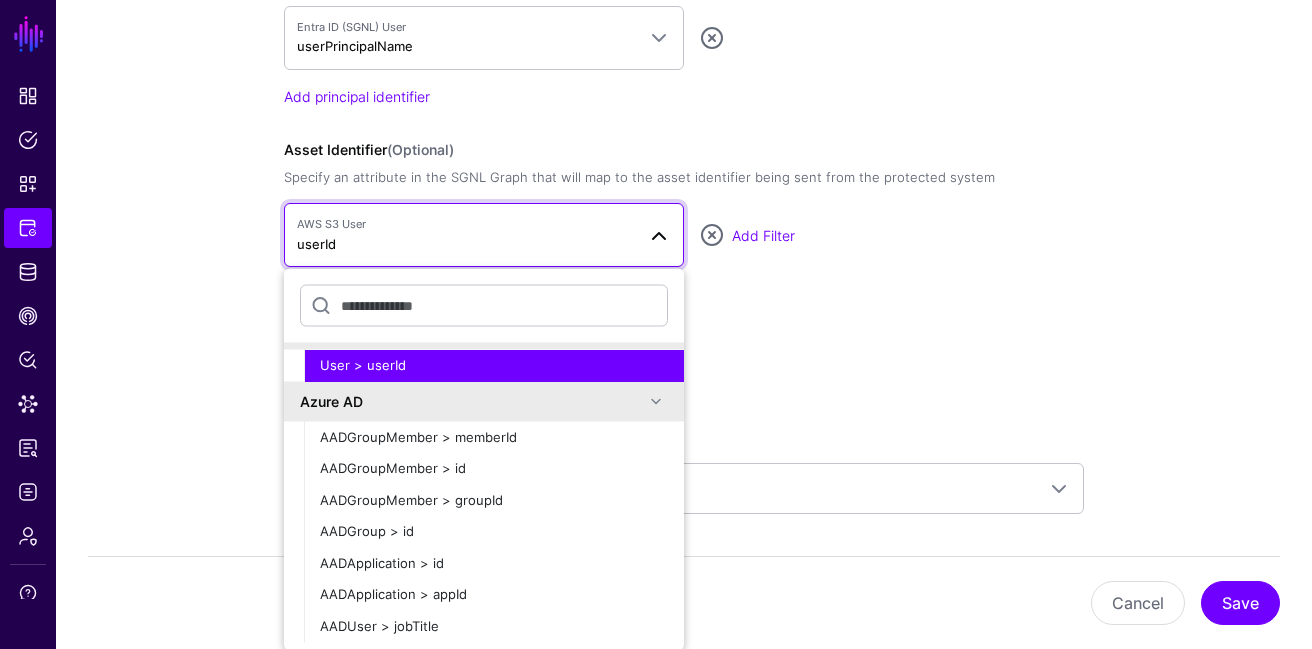scroll, scrollTop: 208, scrollLeft: 0, axis: vertical 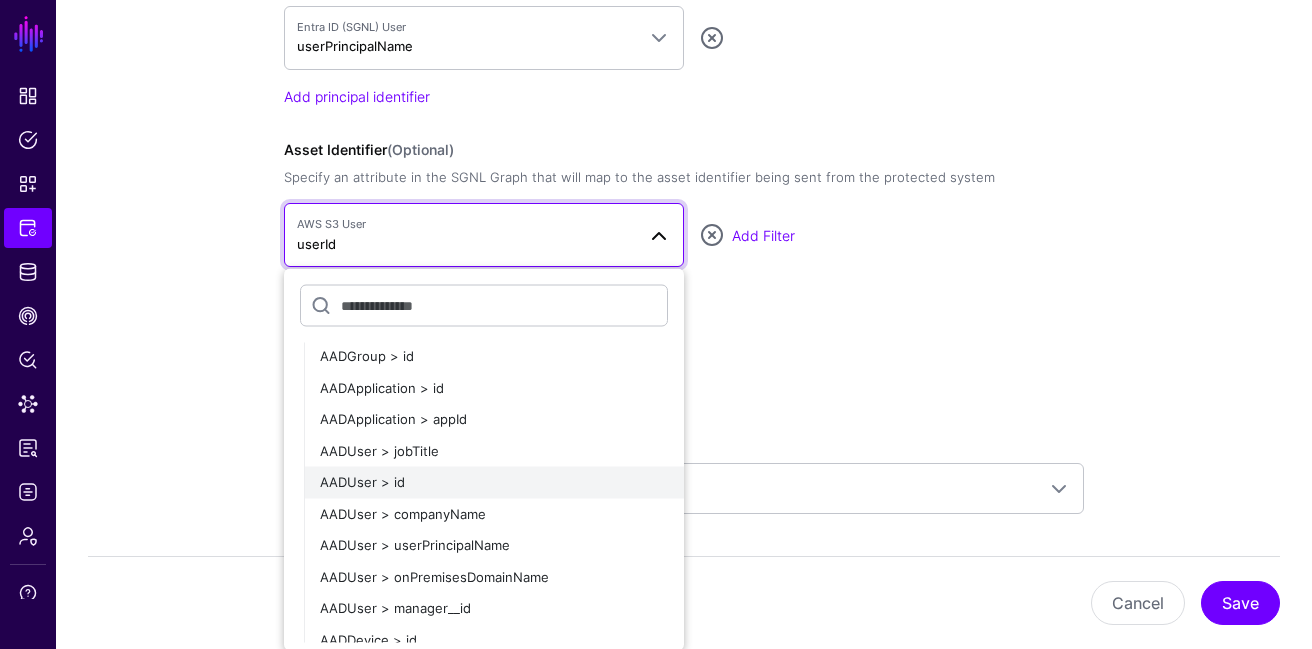 click on "AADUser > id" 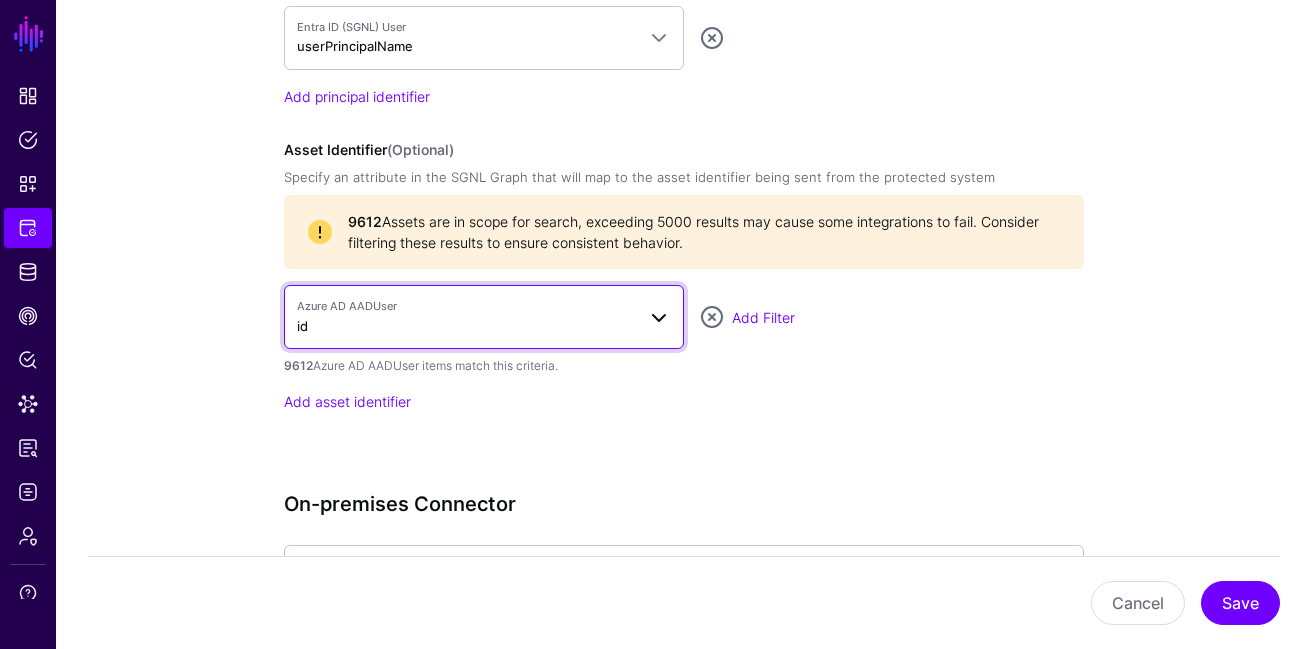 click on "Azure AD AADUser  id" at bounding box center [466, 317] 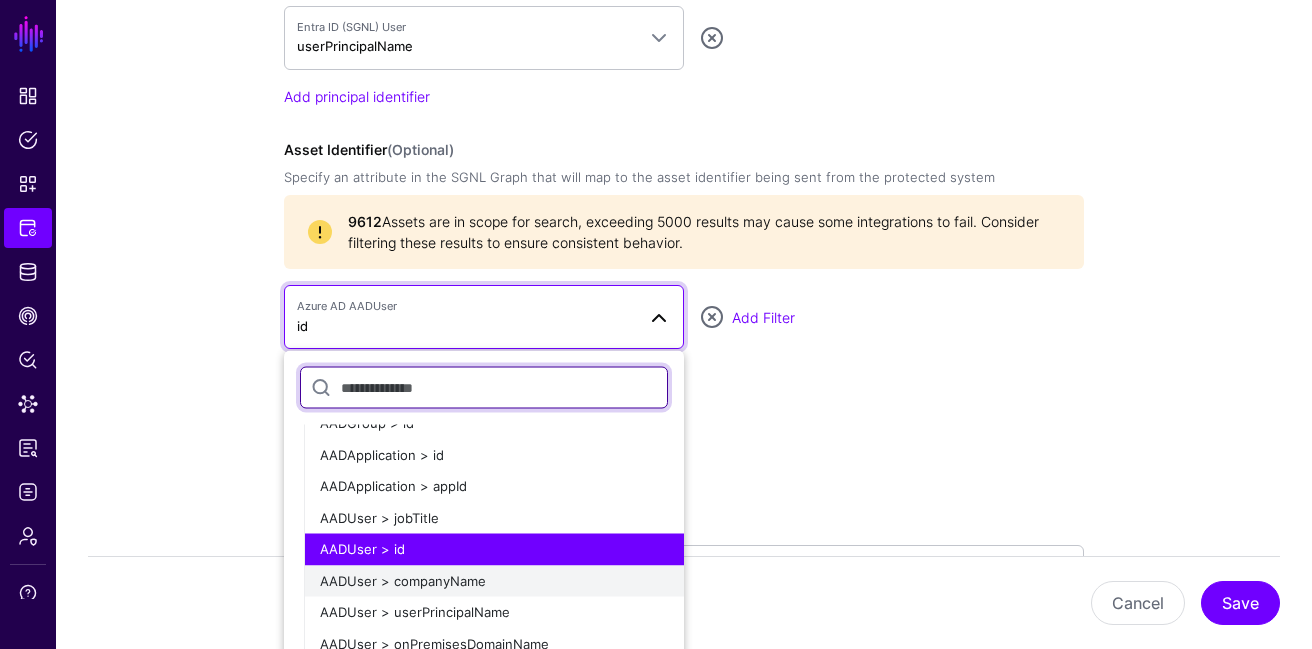 scroll, scrollTop: 200, scrollLeft: 0, axis: vertical 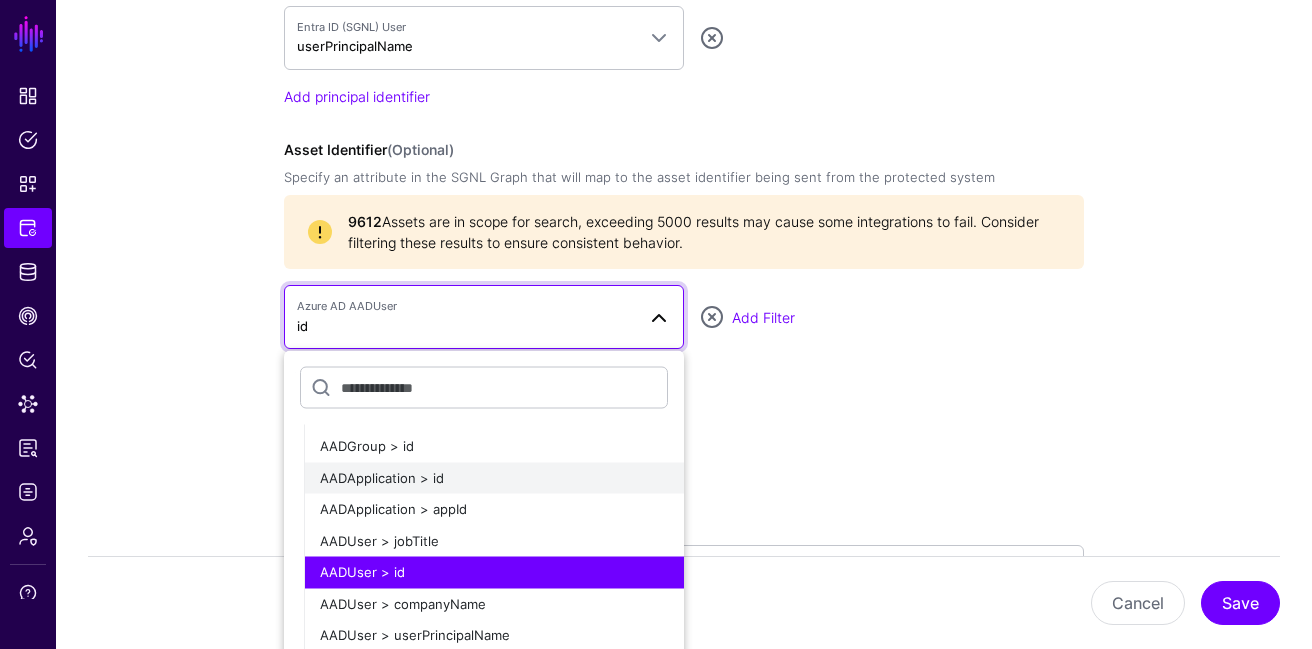 click on "AADApplication > id" 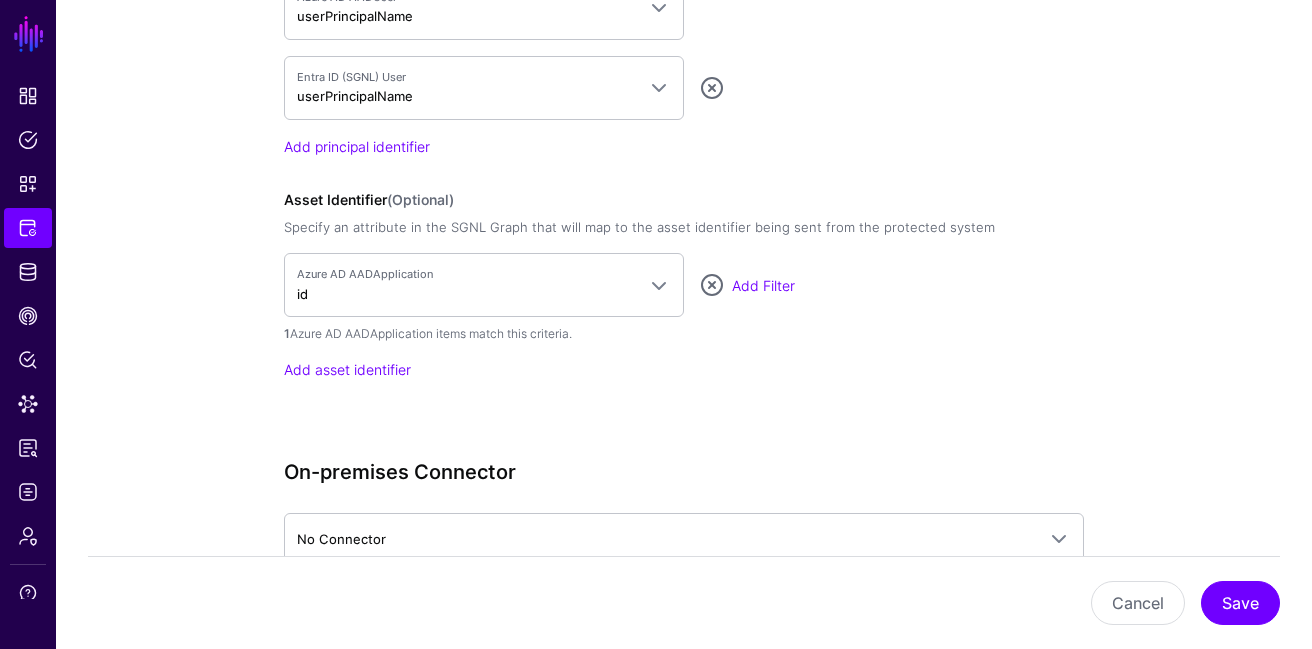 scroll, scrollTop: 1721, scrollLeft: 0, axis: vertical 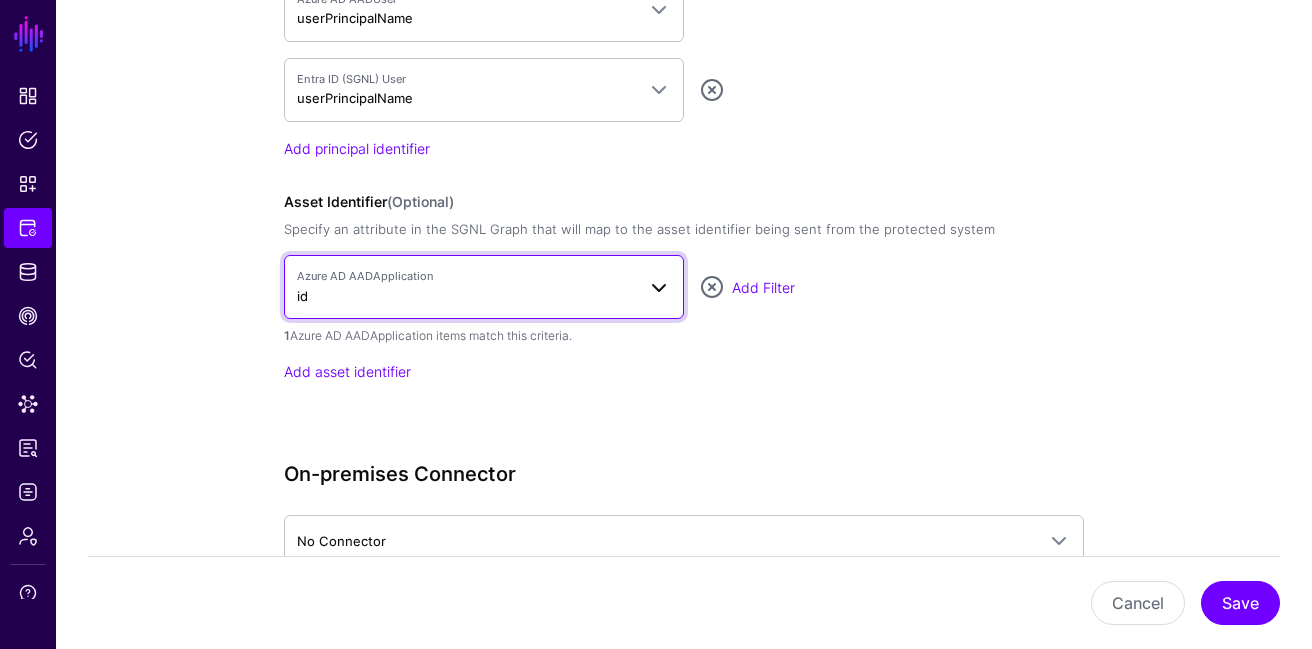 click on "Azure AD AADApplication  id" at bounding box center (466, 287) 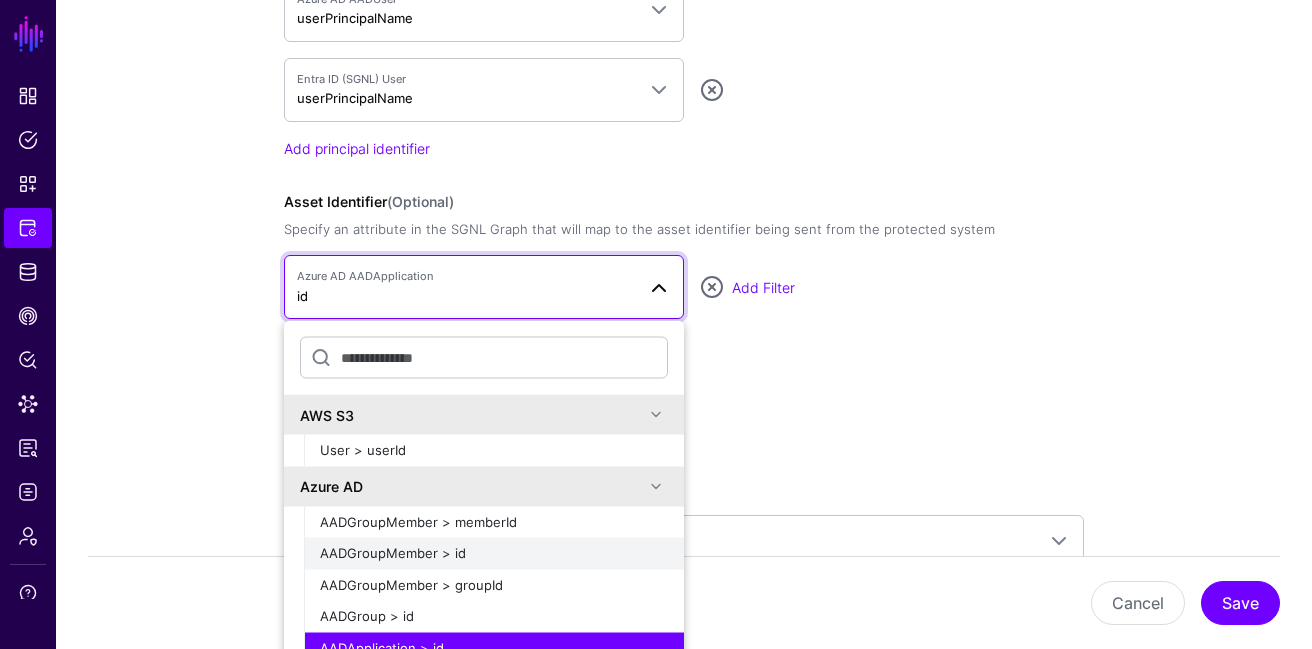 scroll, scrollTop: 66, scrollLeft: 0, axis: vertical 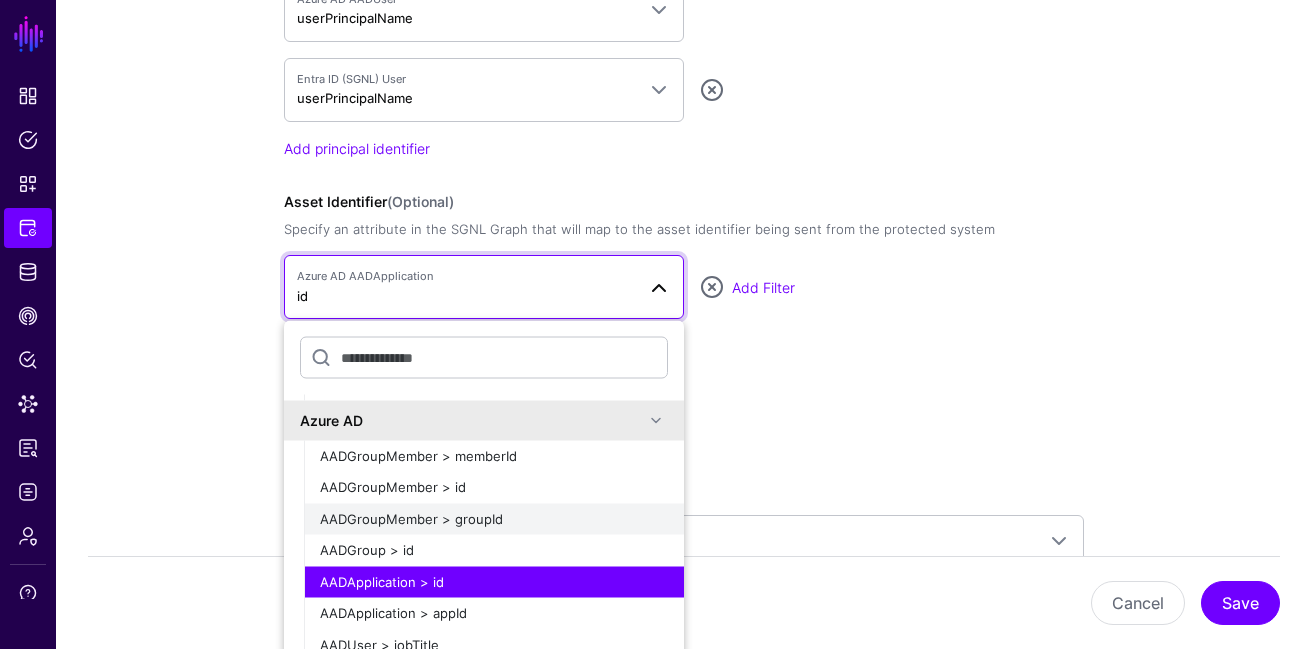 click on "AADGroupMember > groupId" 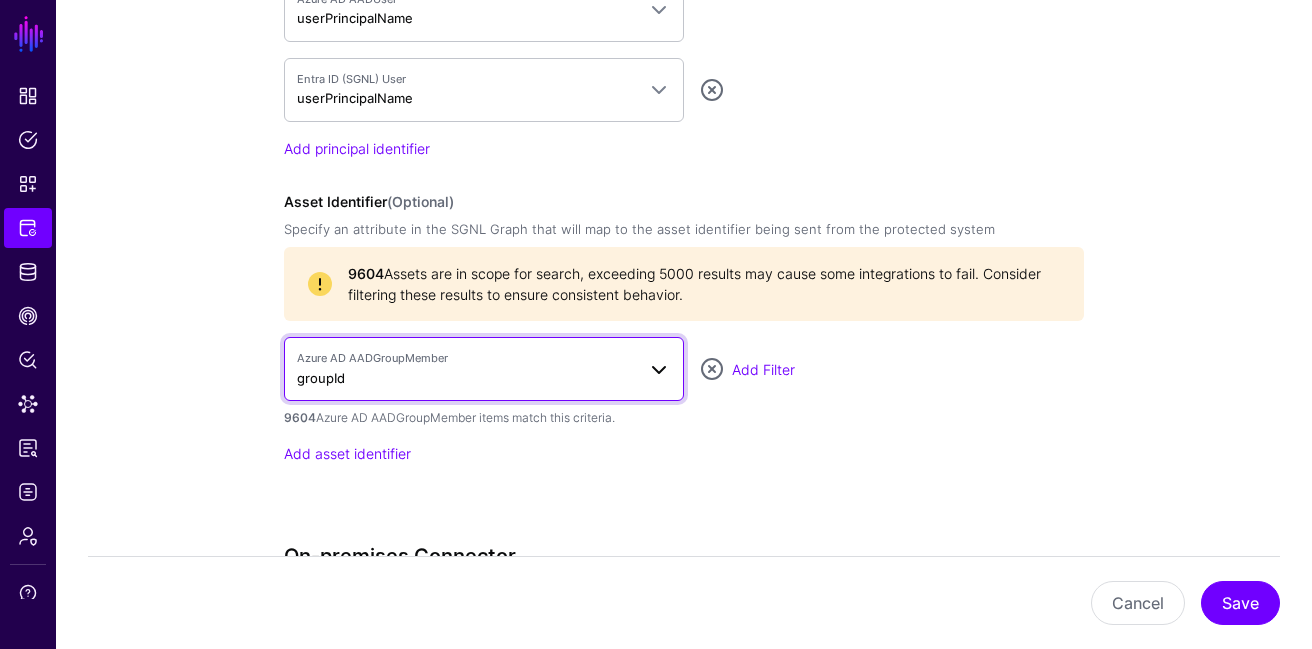 click on "Azure AD AADGroupMember  groupId" at bounding box center [466, 369] 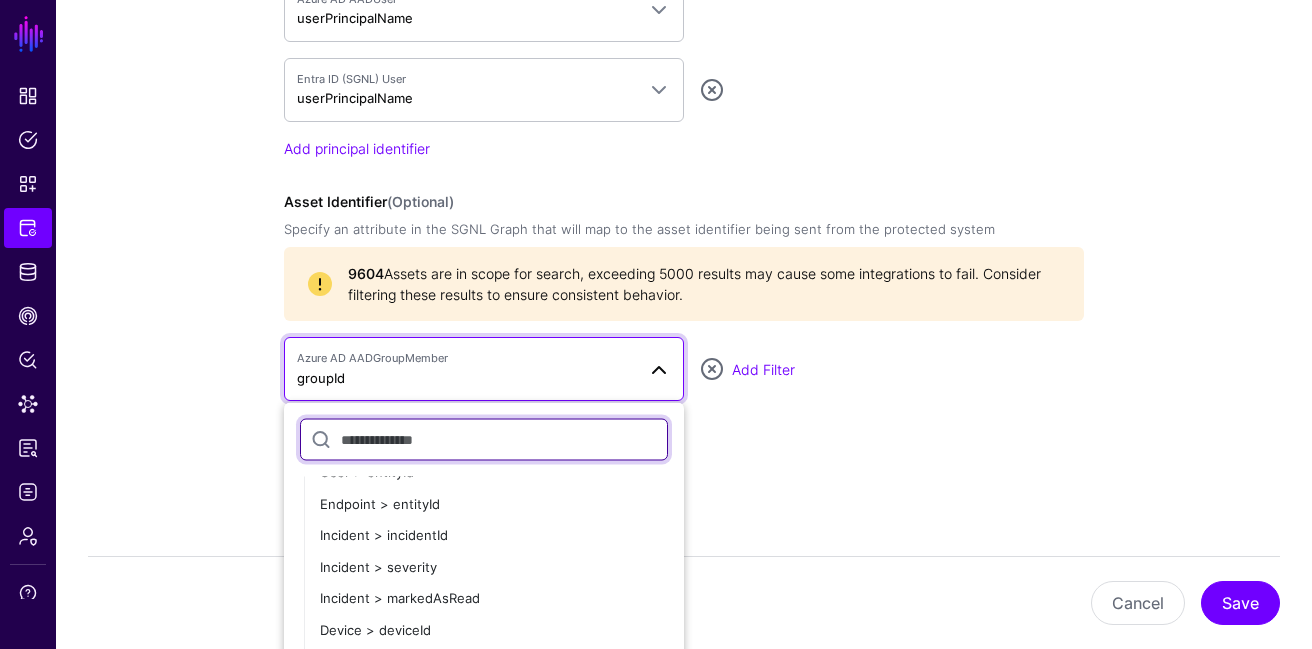 scroll, scrollTop: 961, scrollLeft: 0, axis: vertical 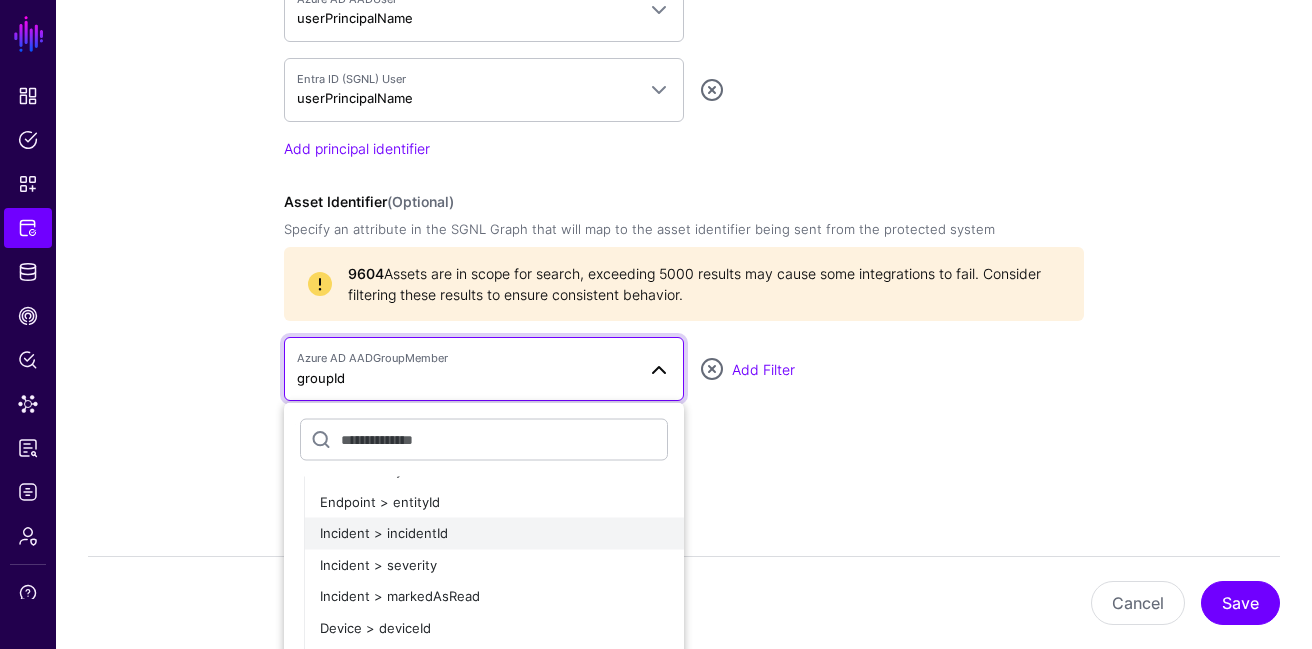 click on "Incident > incidentId" 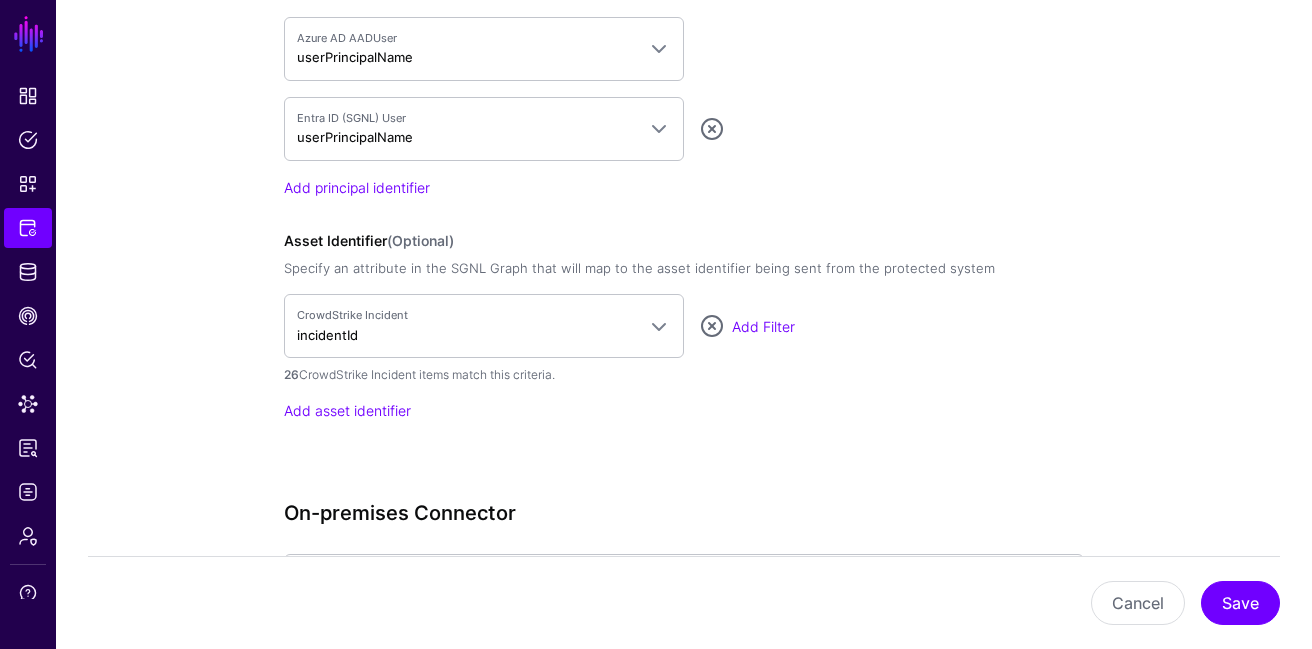 scroll, scrollTop: 1702, scrollLeft: 0, axis: vertical 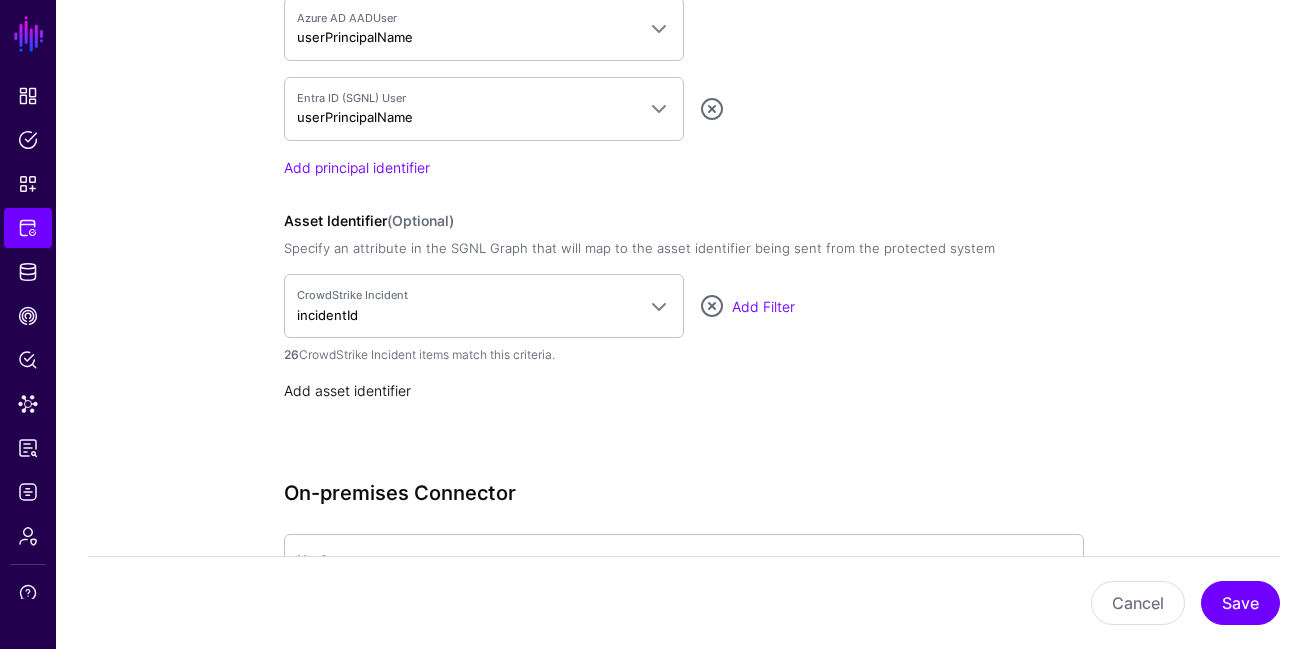click on "Add asset identifier" 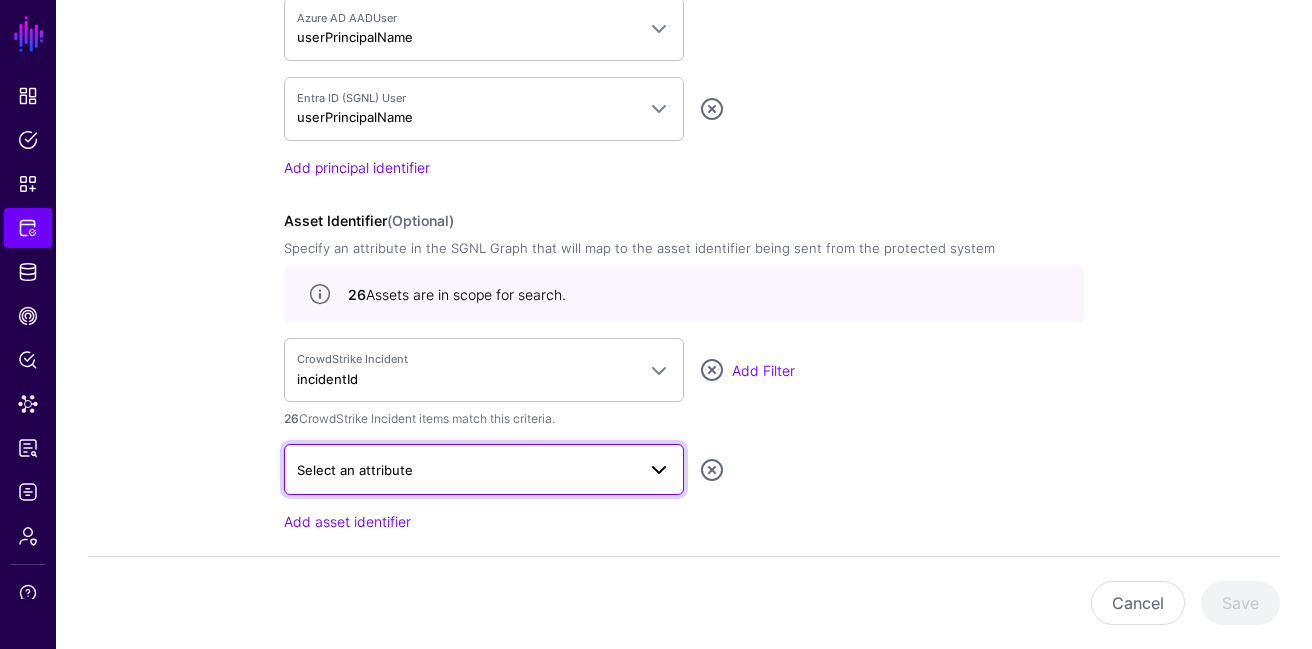 click on "Select an attribute" at bounding box center [484, 469] 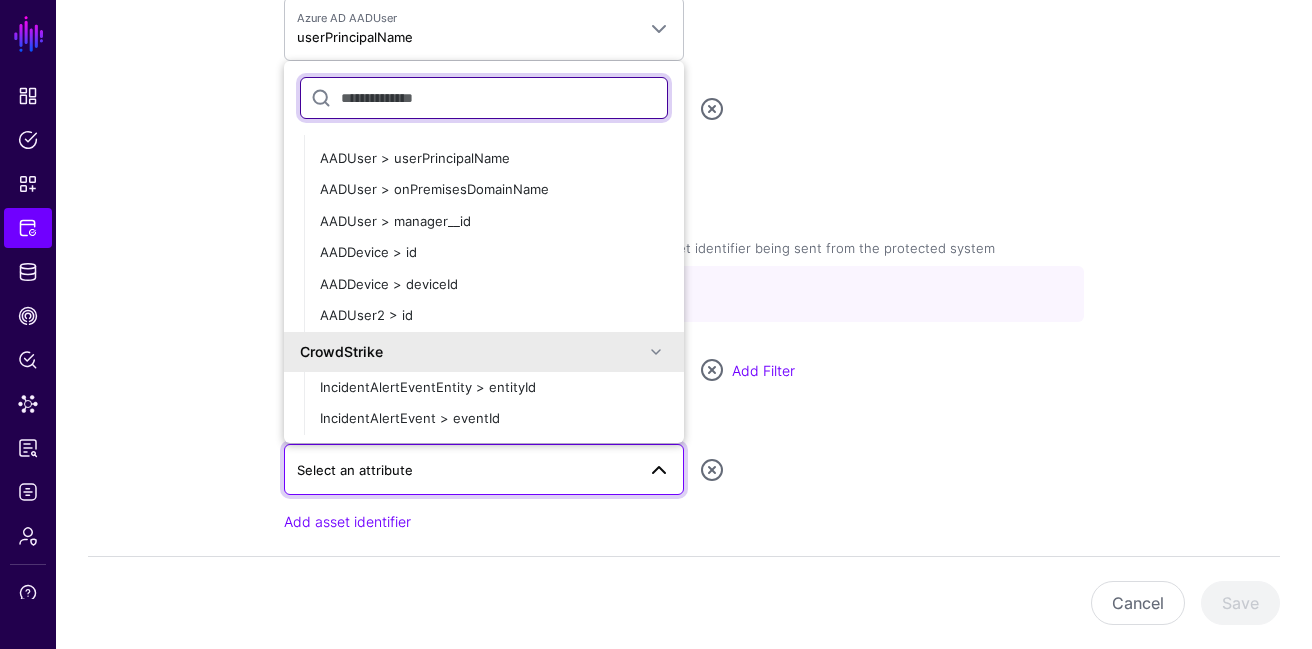 scroll, scrollTop: 584, scrollLeft: 0, axis: vertical 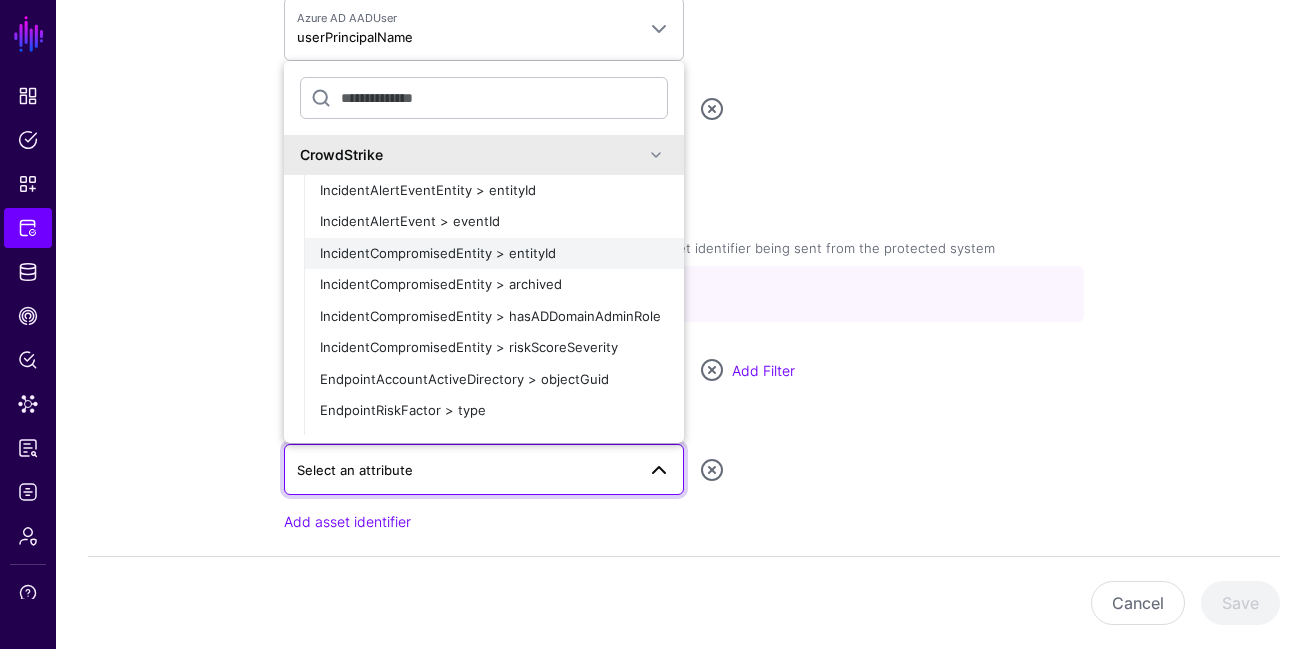 click on "IncidentCompromisedEntity > entityId" 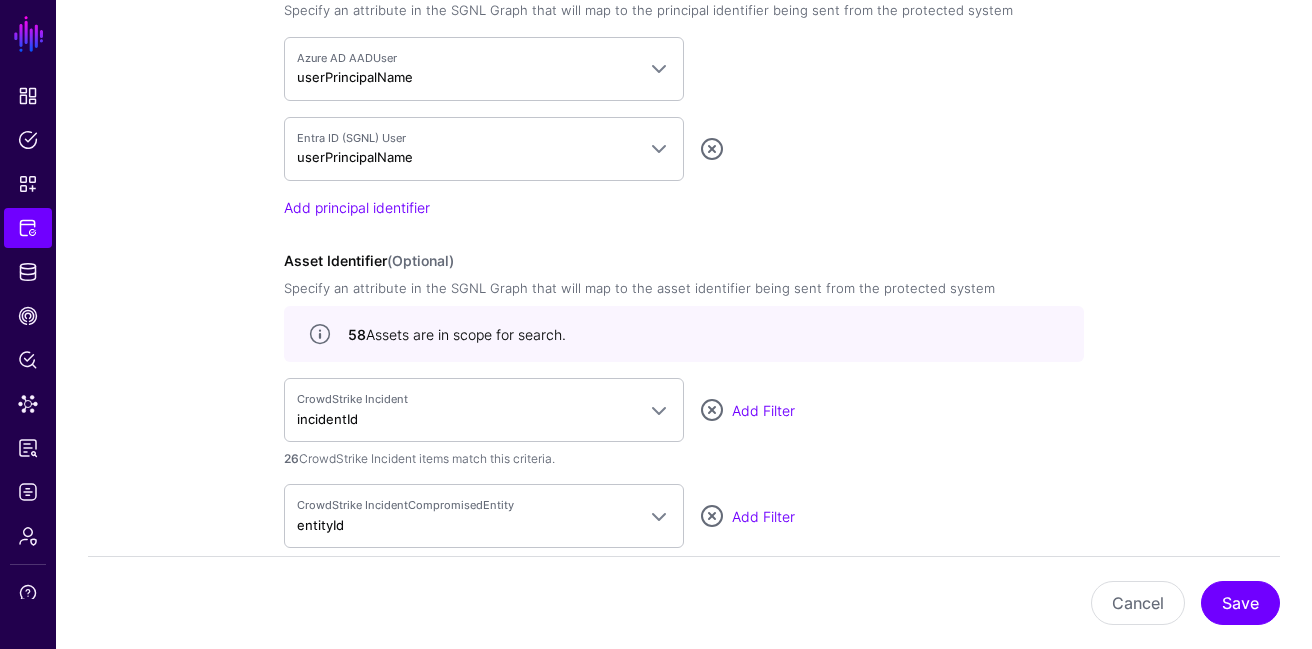 scroll, scrollTop: 1889, scrollLeft: 0, axis: vertical 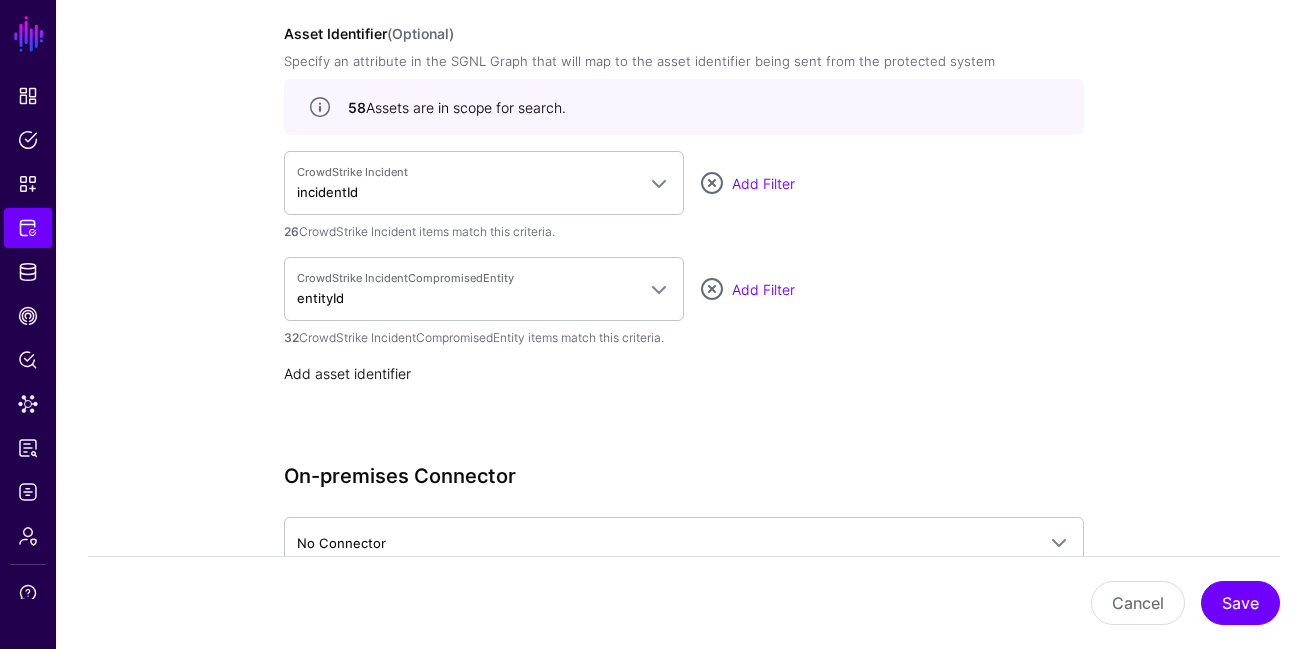 click on "Add asset identifier" 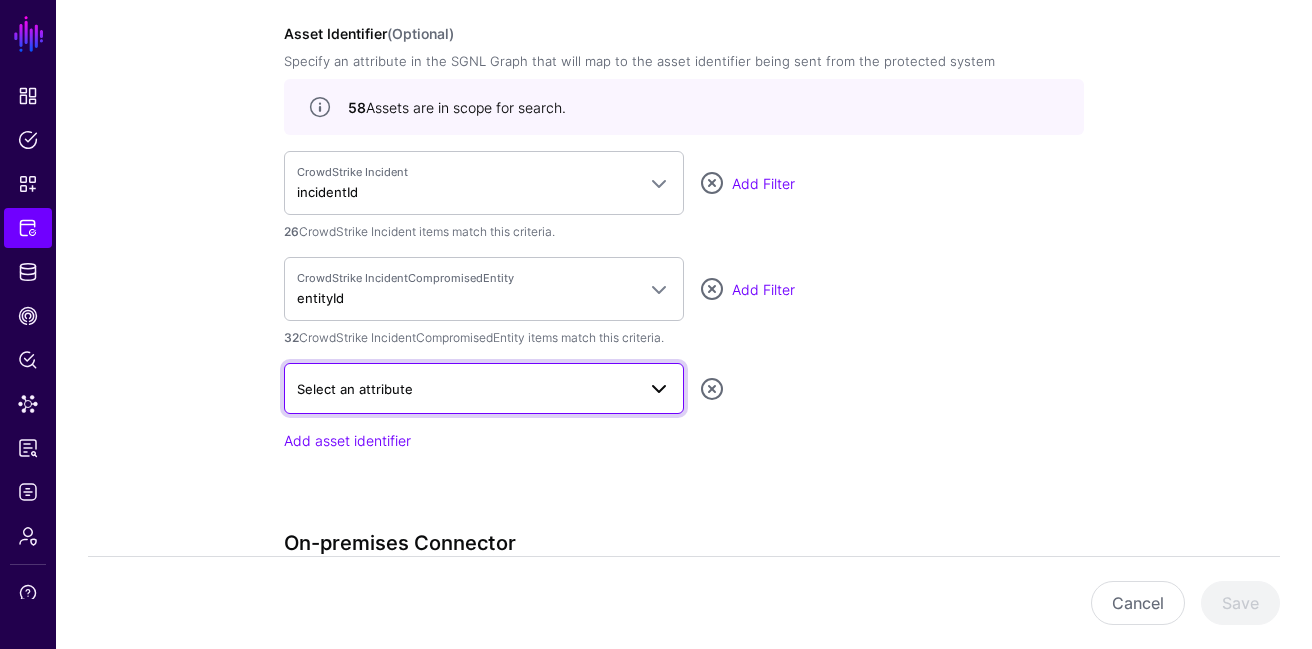 click on "Select an attribute" at bounding box center (355, 389) 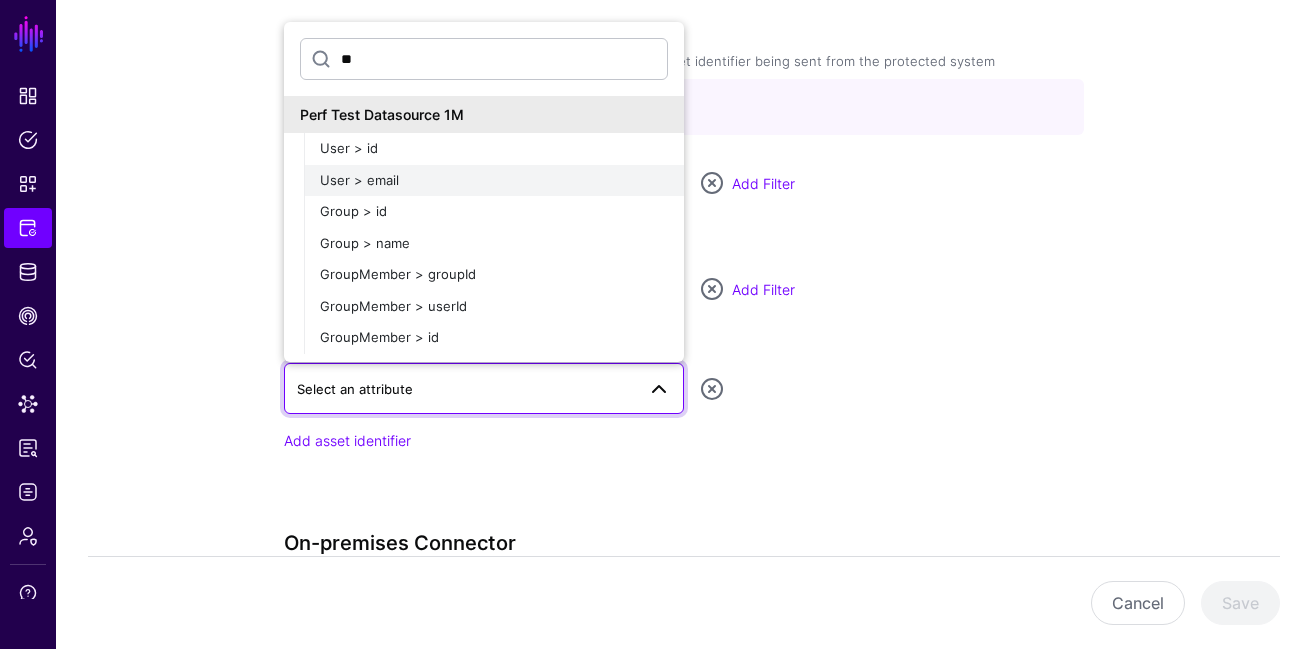 type on "**" 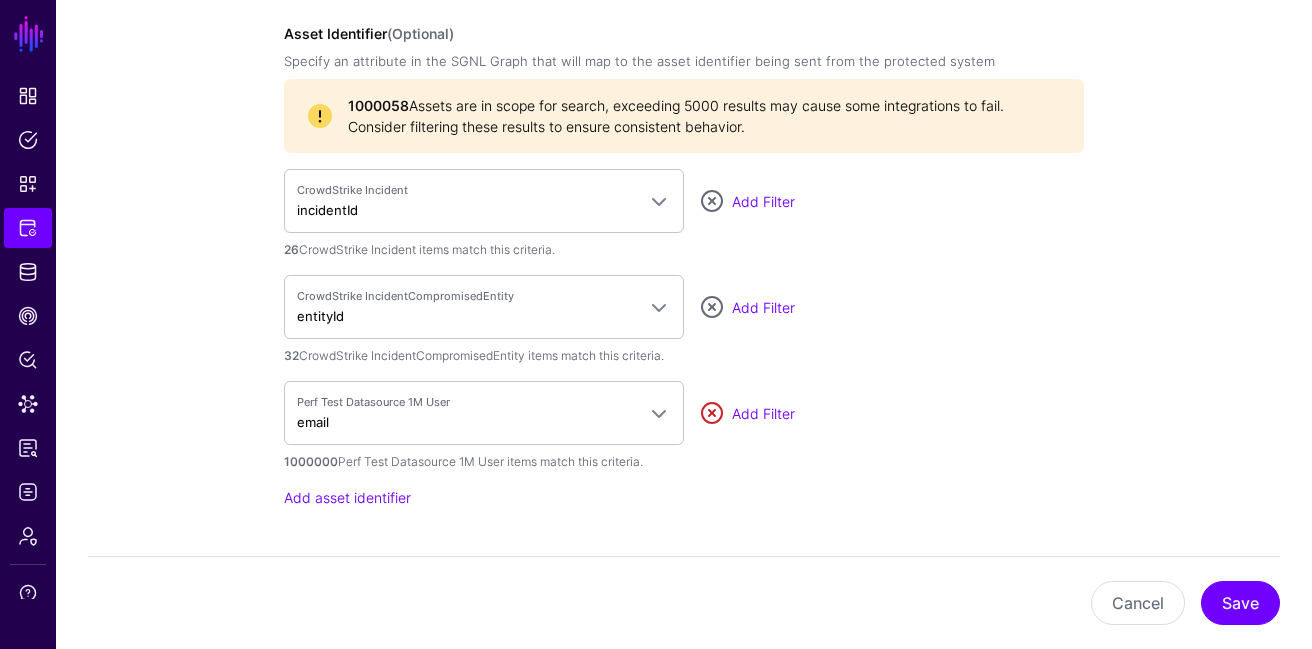 click 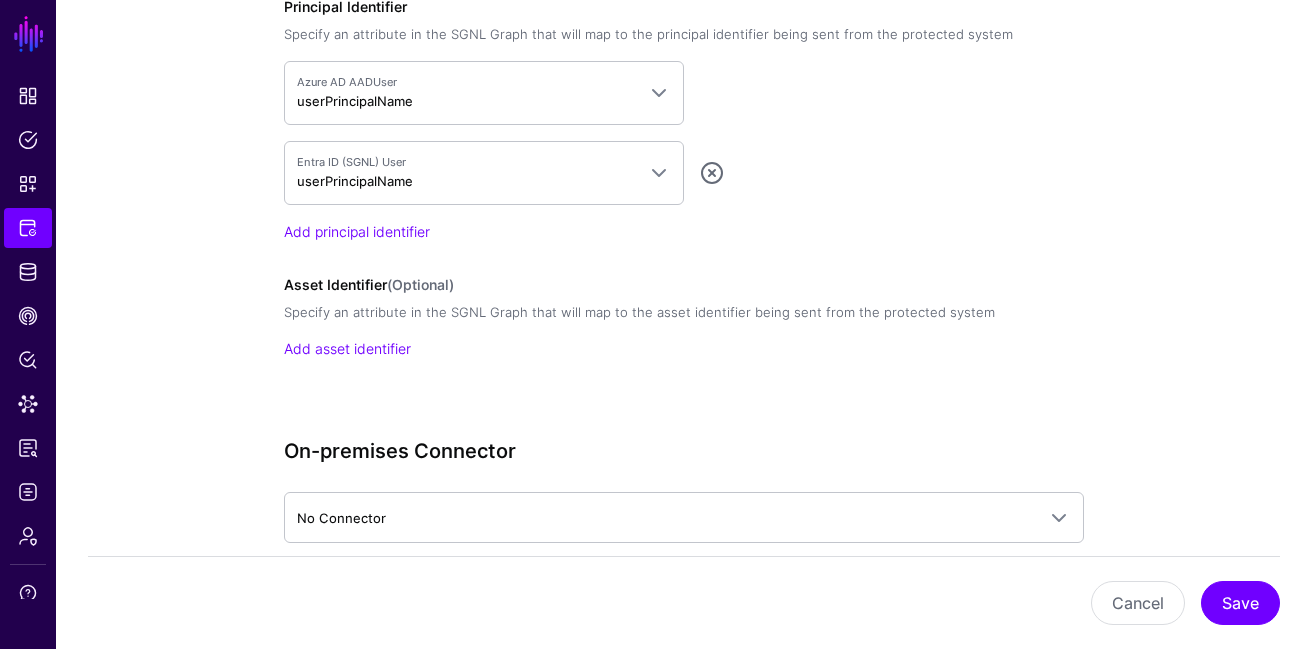 scroll, scrollTop: 1683, scrollLeft: 0, axis: vertical 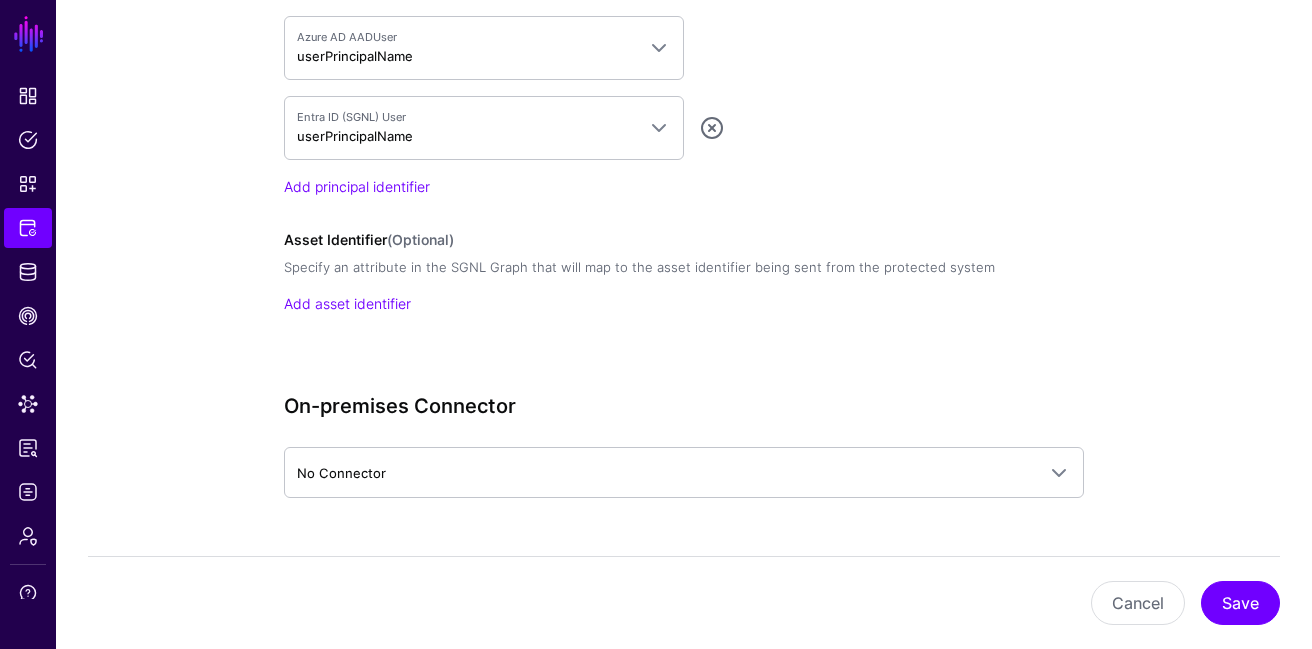 click on "Asset Identifier  (Optional)  Specify an attribute in the SGNL Graph that will map to the asset identifier being sent from the protected system  Add asset identifier" 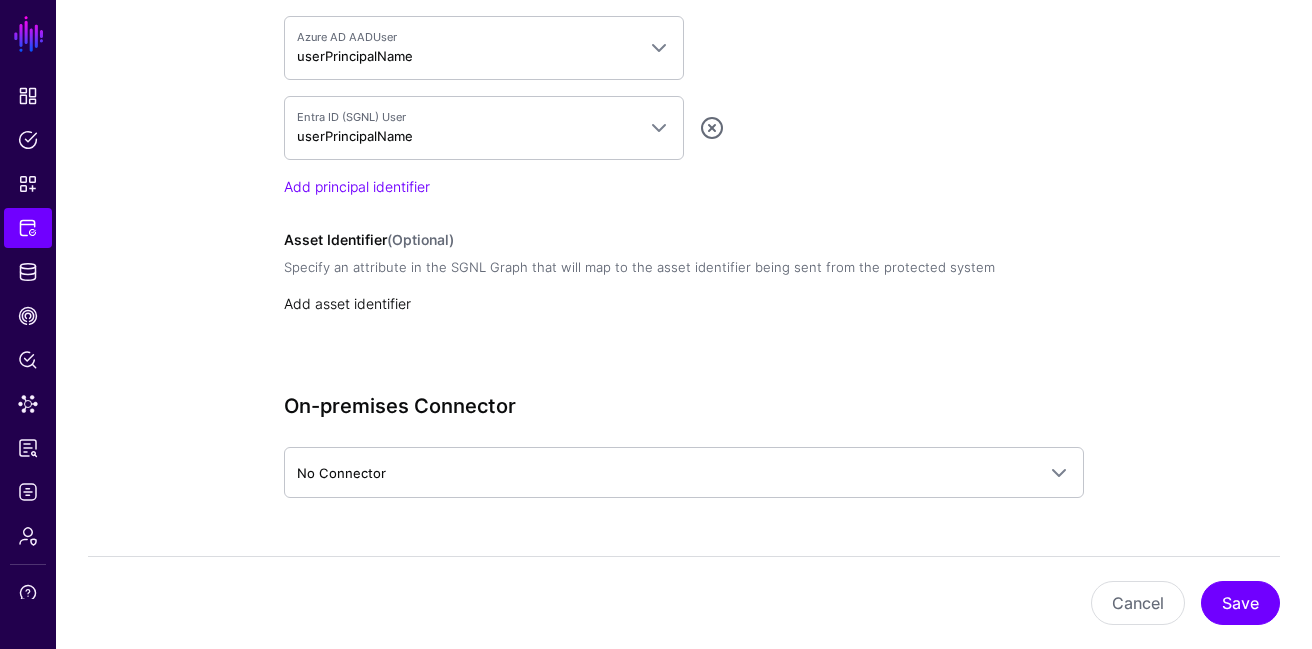 click on "Add asset identifier" 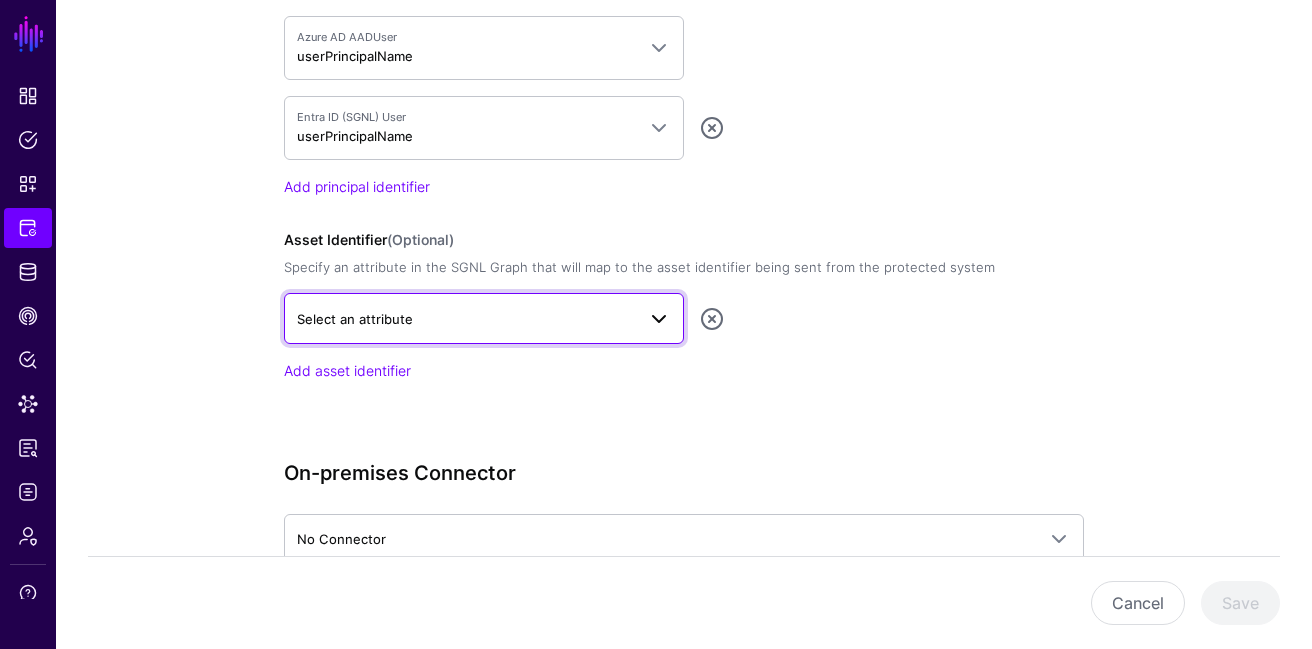 click on "Select an attribute" at bounding box center (466, 319) 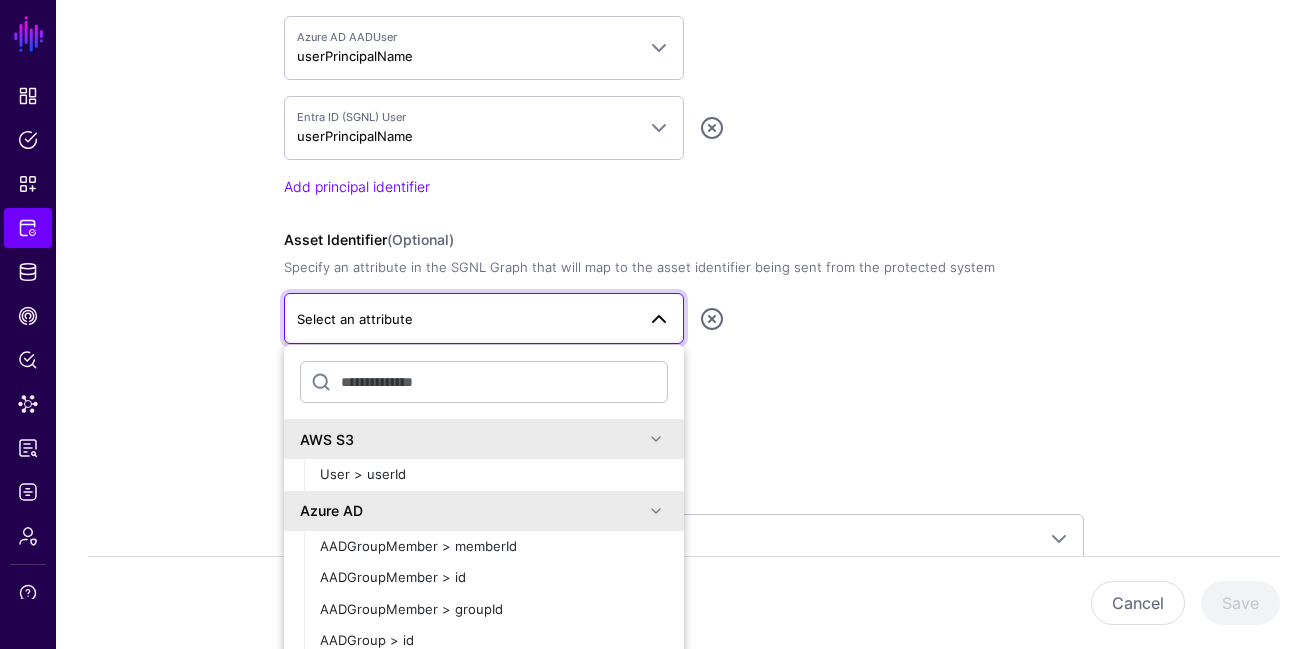 type on "*" 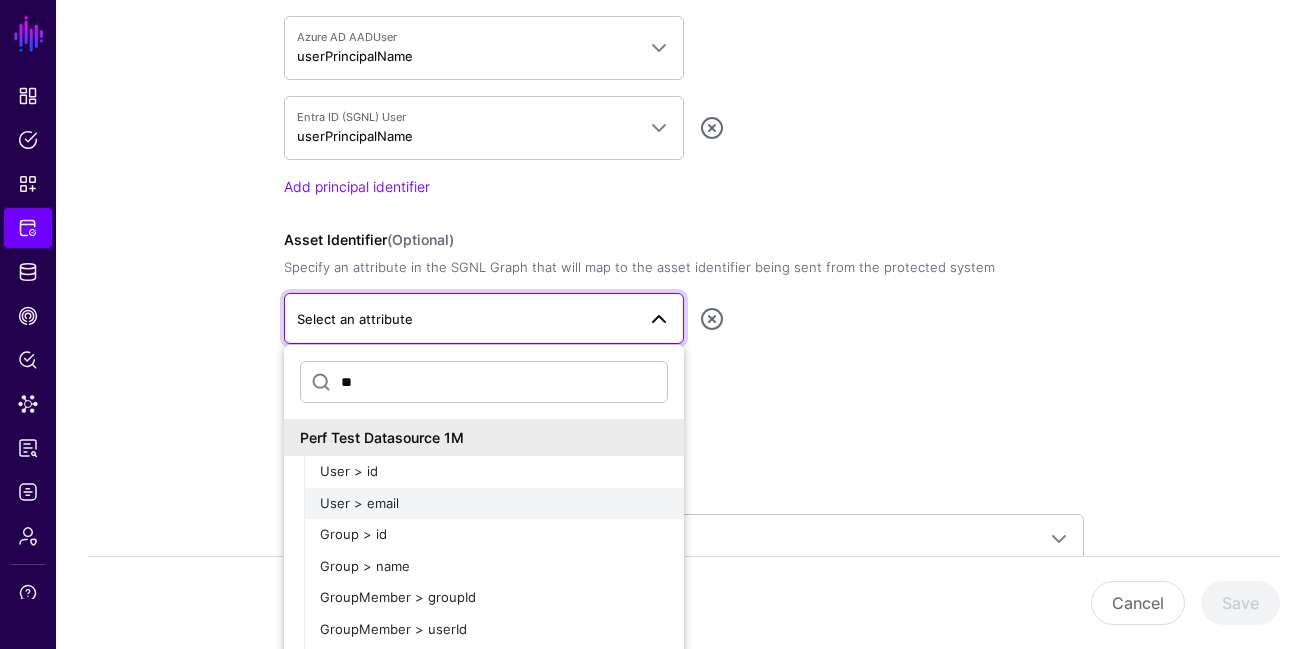 type on "**" 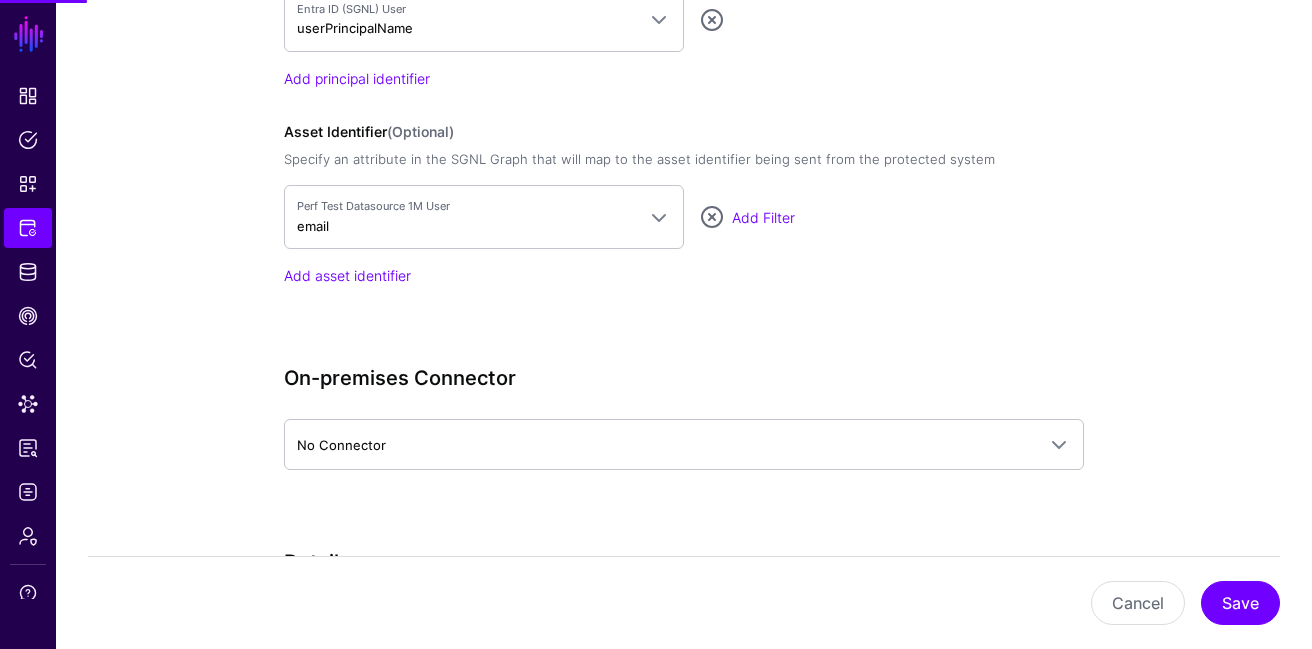 scroll, scrollTop: 1797, scrollLeft: 0, axis: vertical 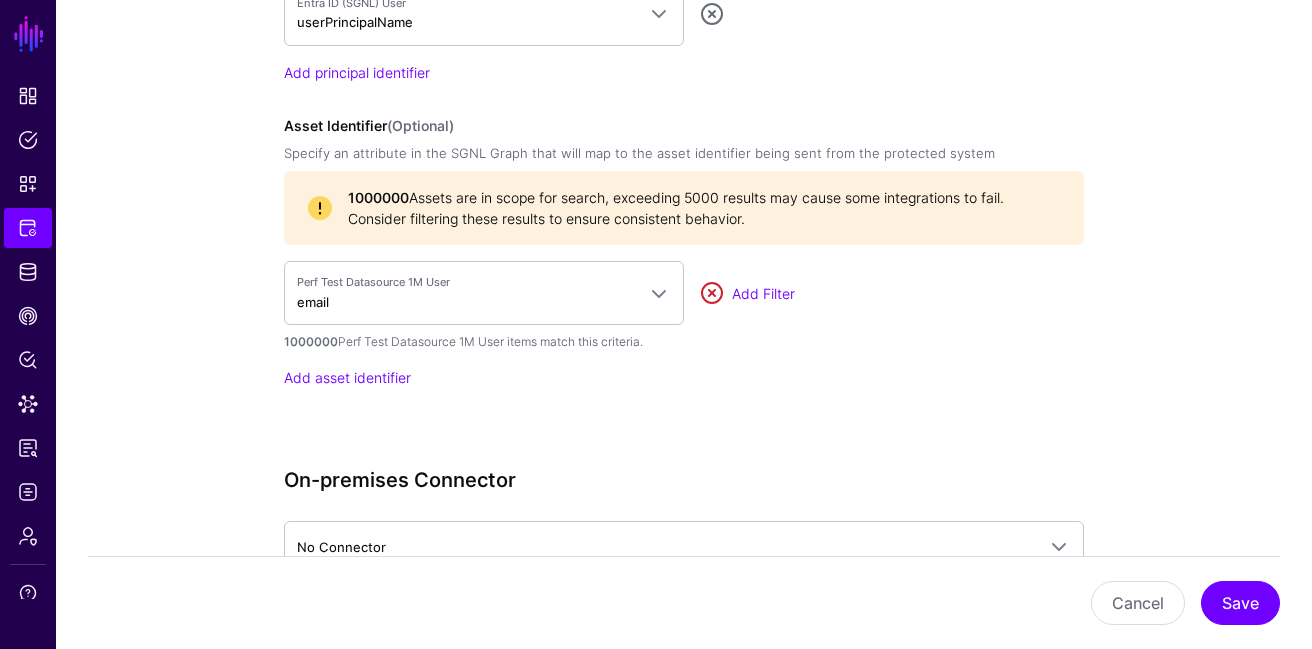 click 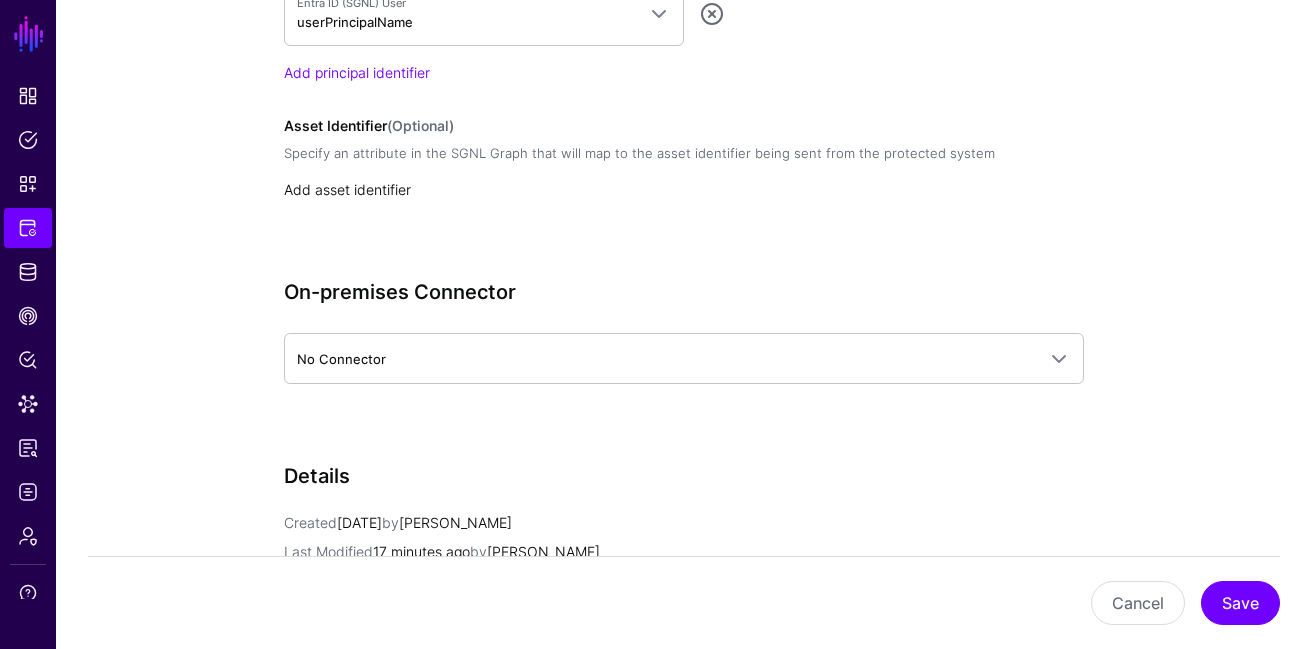 click on "Add asset identifier" 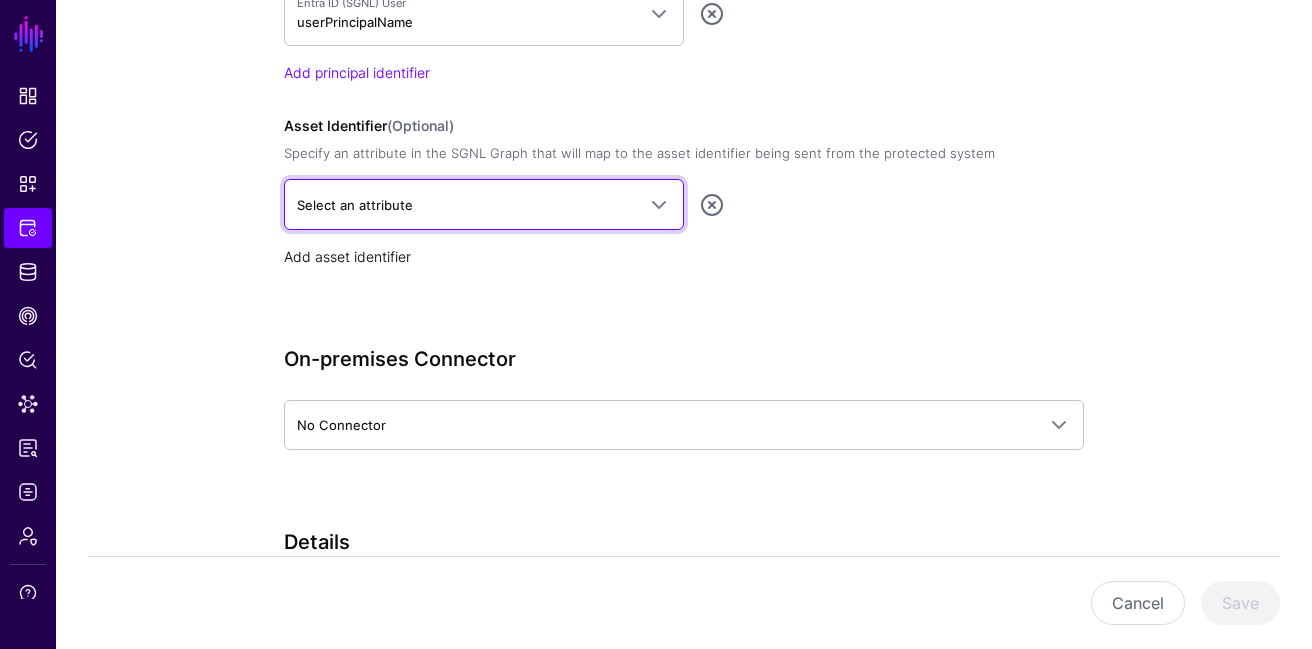 click on "Select an attribute" at bounding box center (466, 205) 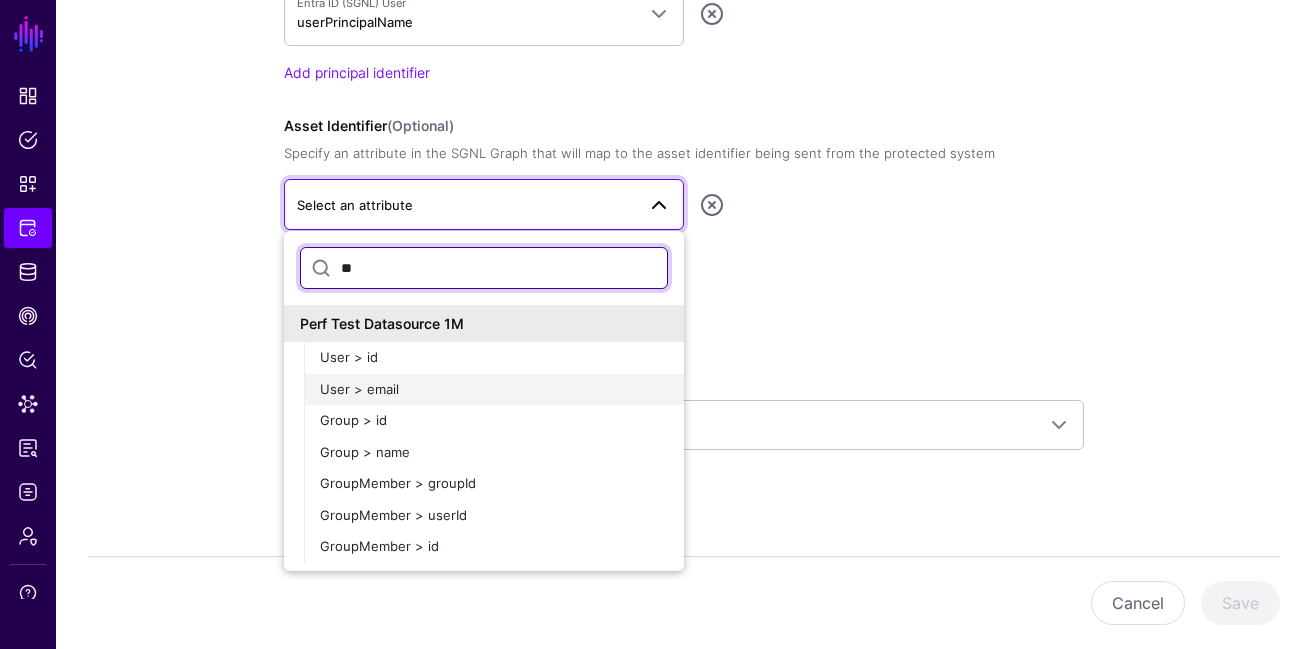 type on "**" 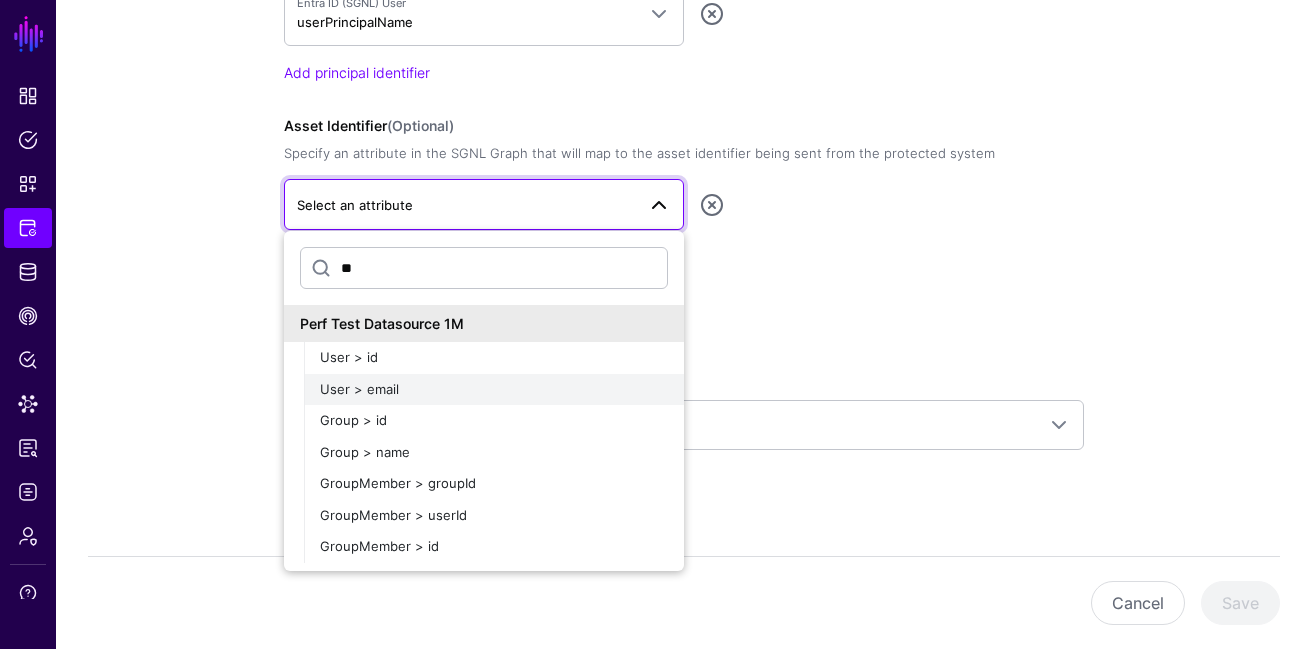 click on "User > email" 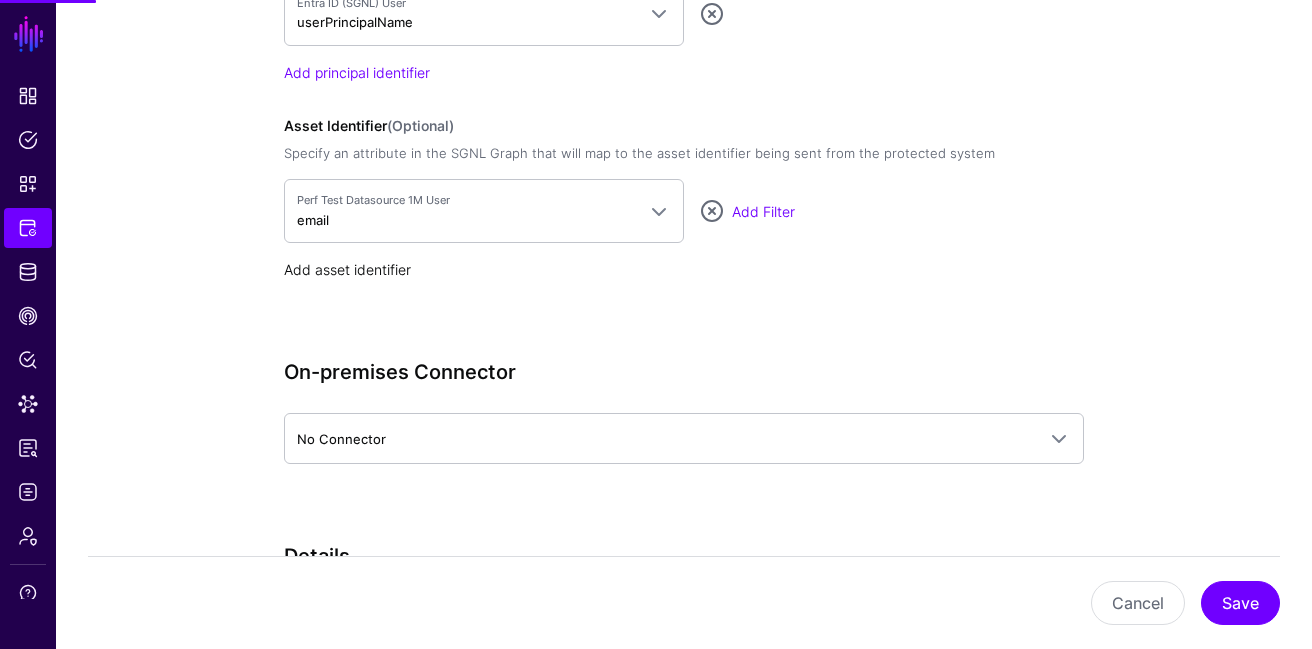 click on "Add asset identifier" 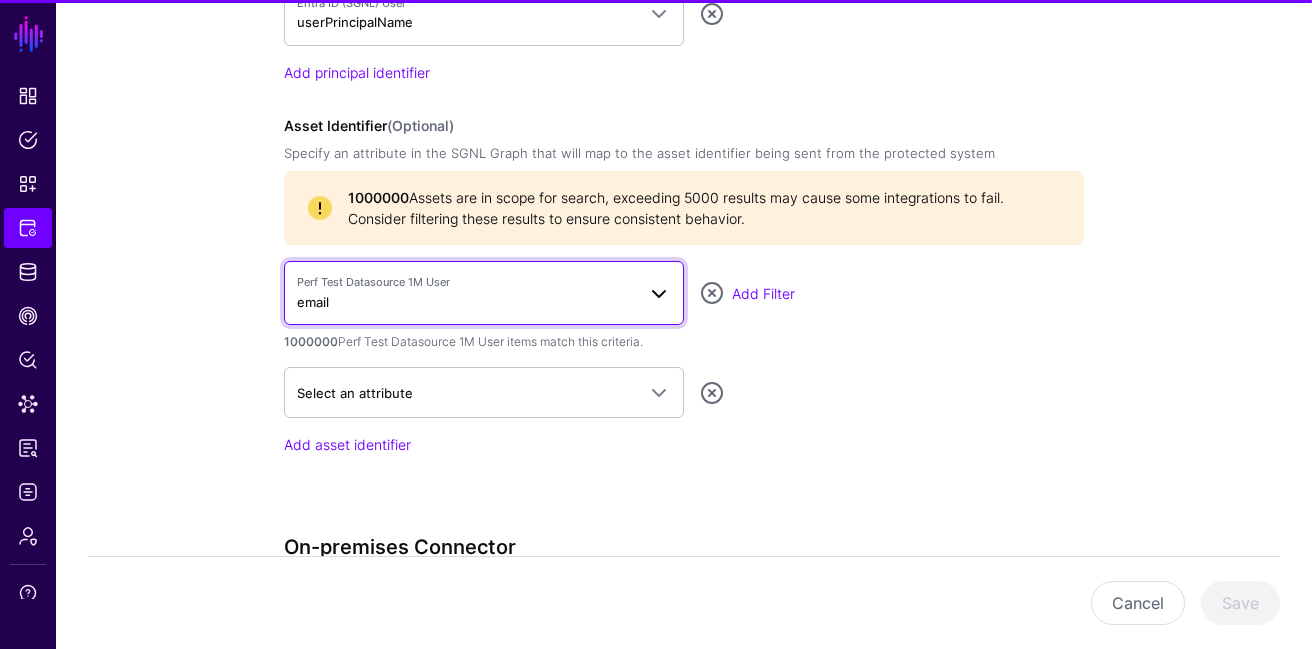 click on "Perf Test Datasource 1M User  email" at bounding box center [466, 293] 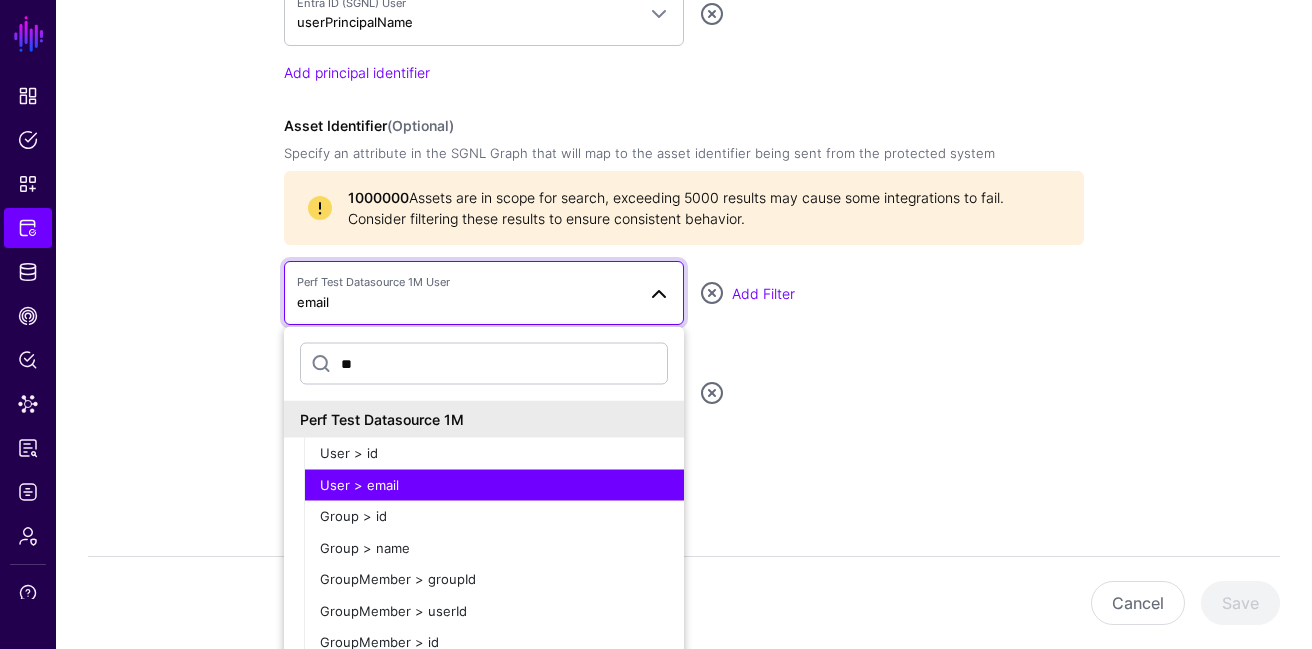 type on "*" 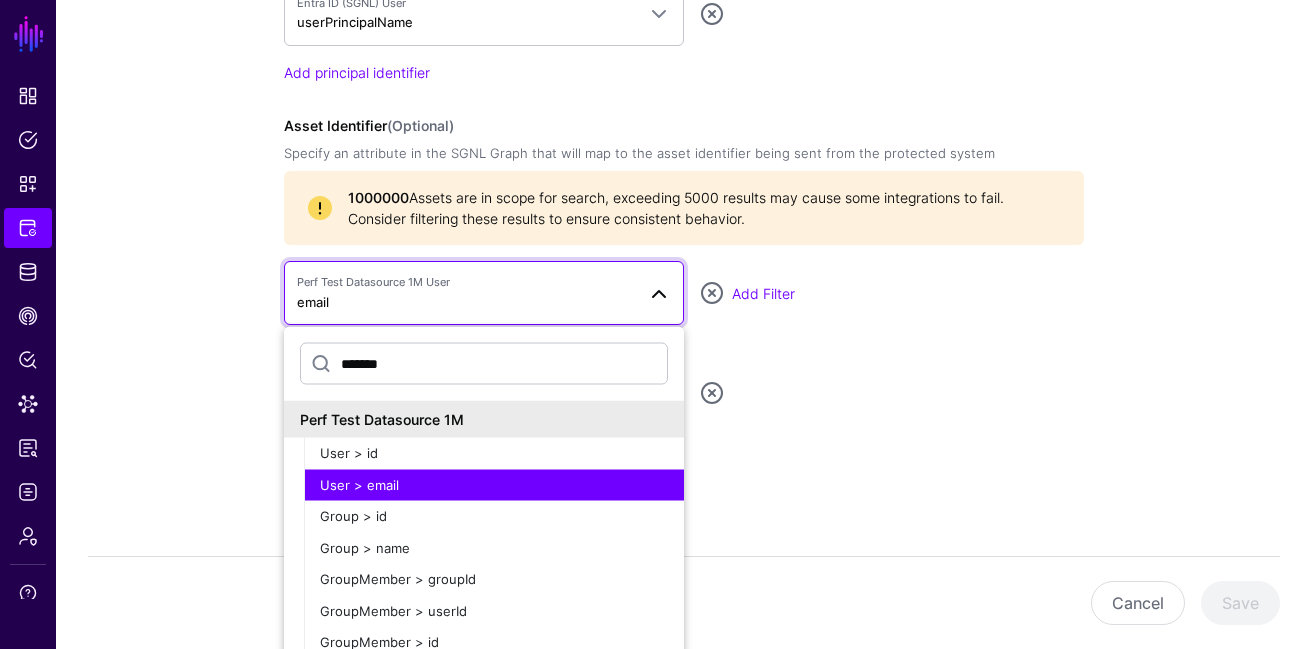 type on "********" 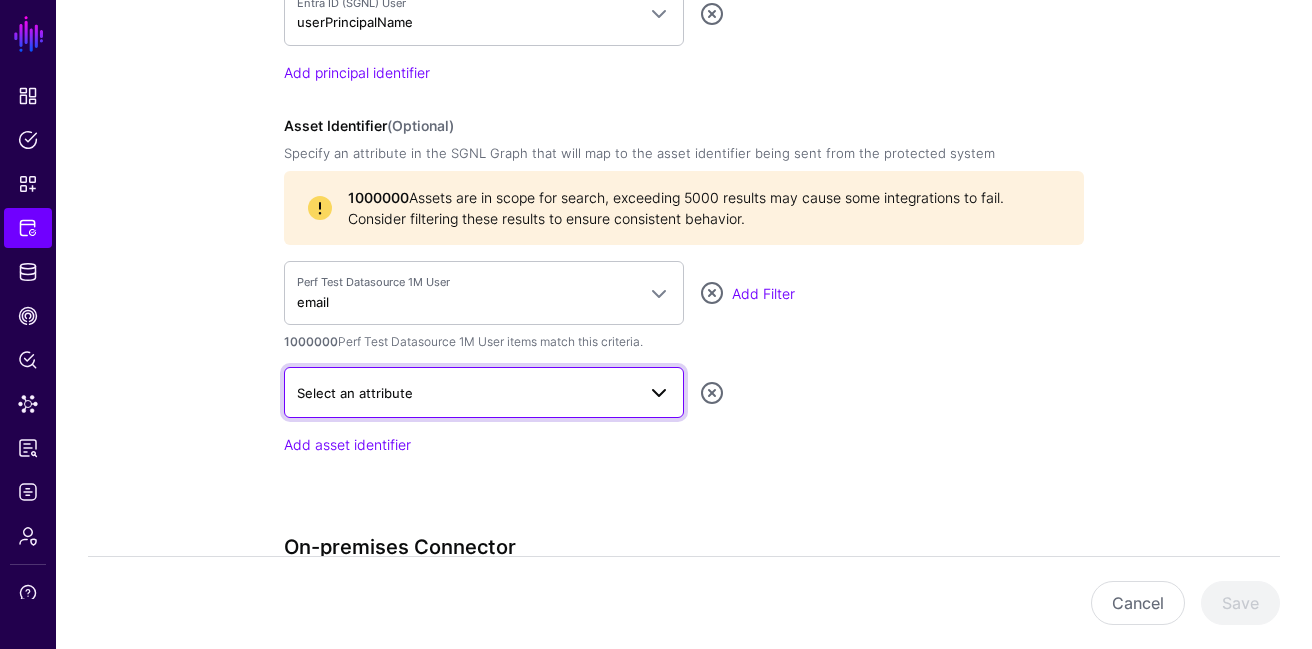 click on "Select an attribute" at bounding box center [355, 393] 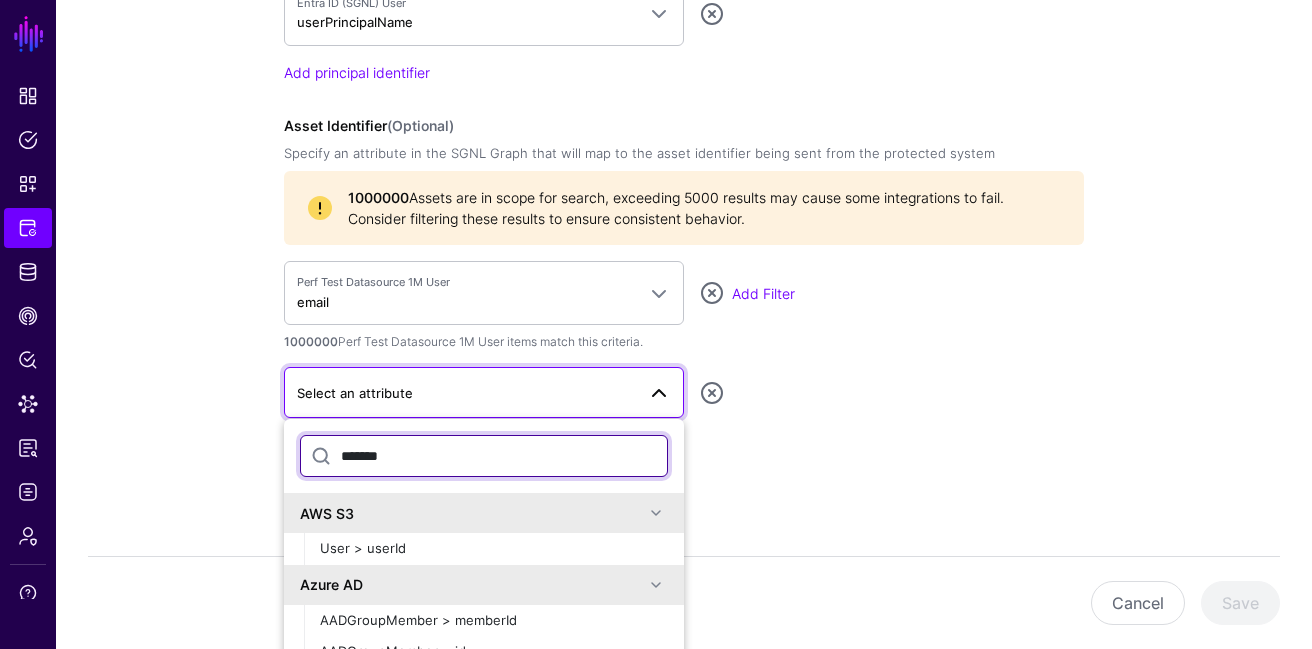 scroll, scrollTop: 52, scrollLeft: 0, axis: vertical 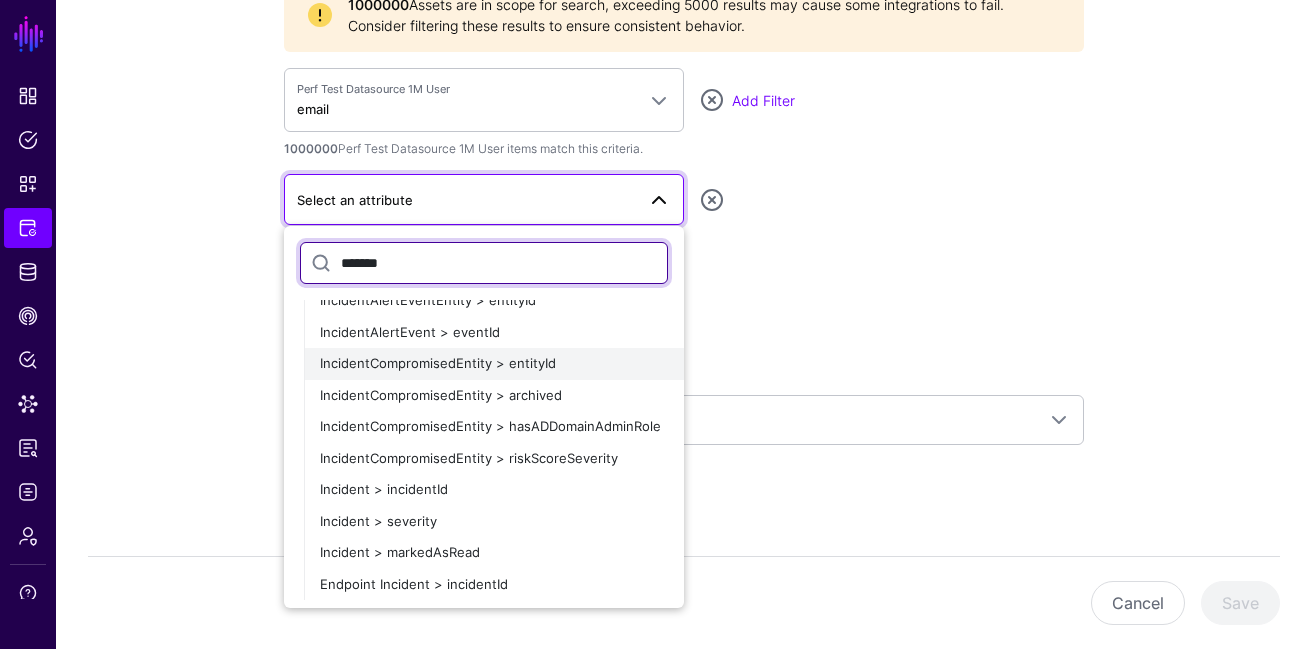 type on "*******" 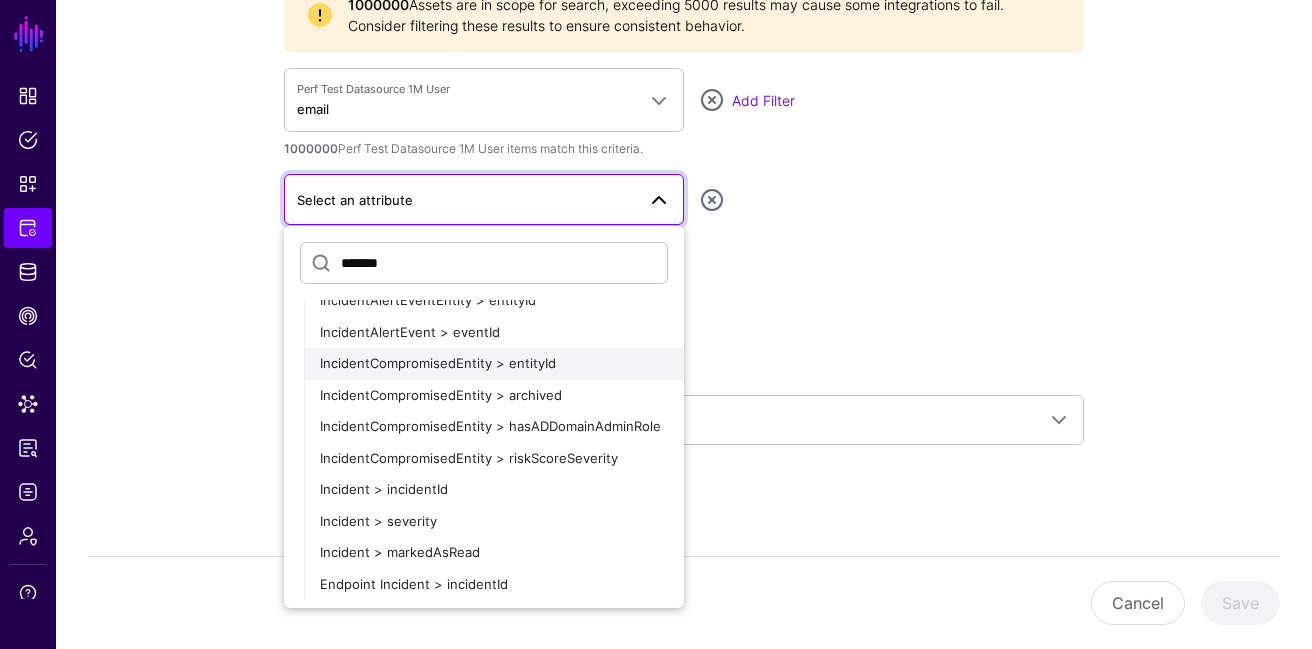 click on "IncidentCompromisedEntity > entityId" 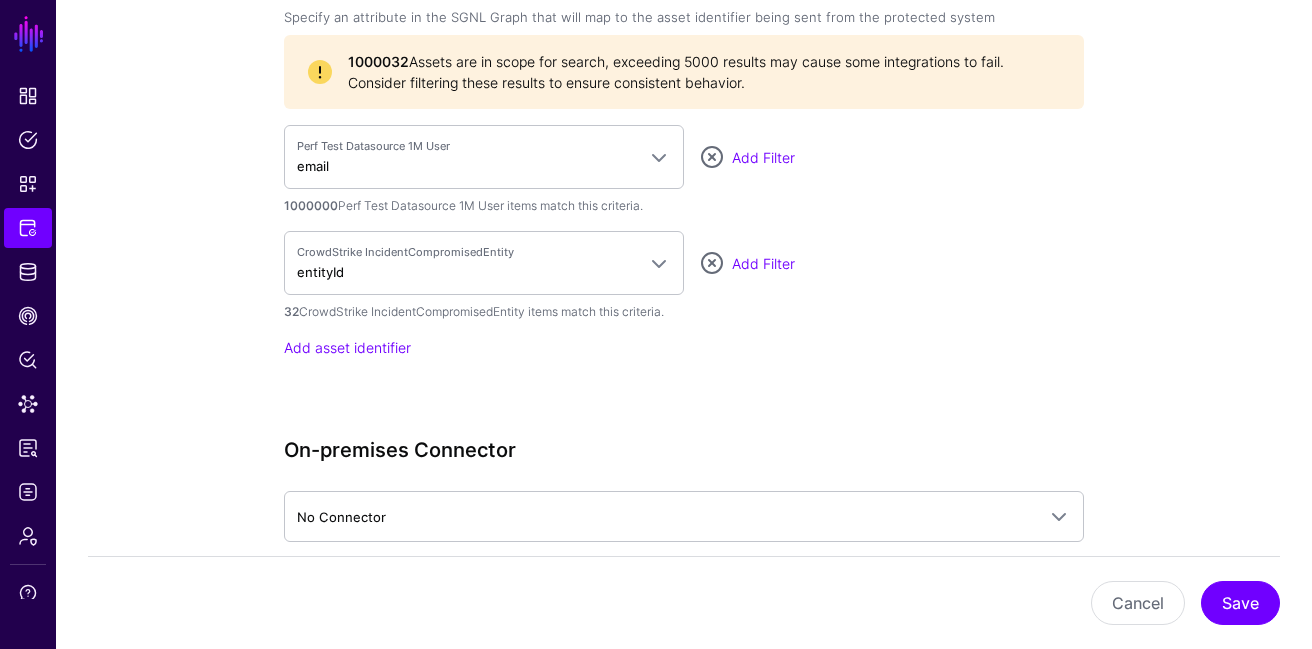 scroll, scrollTop: 1925, scrollLeft: 0, axis: vertical 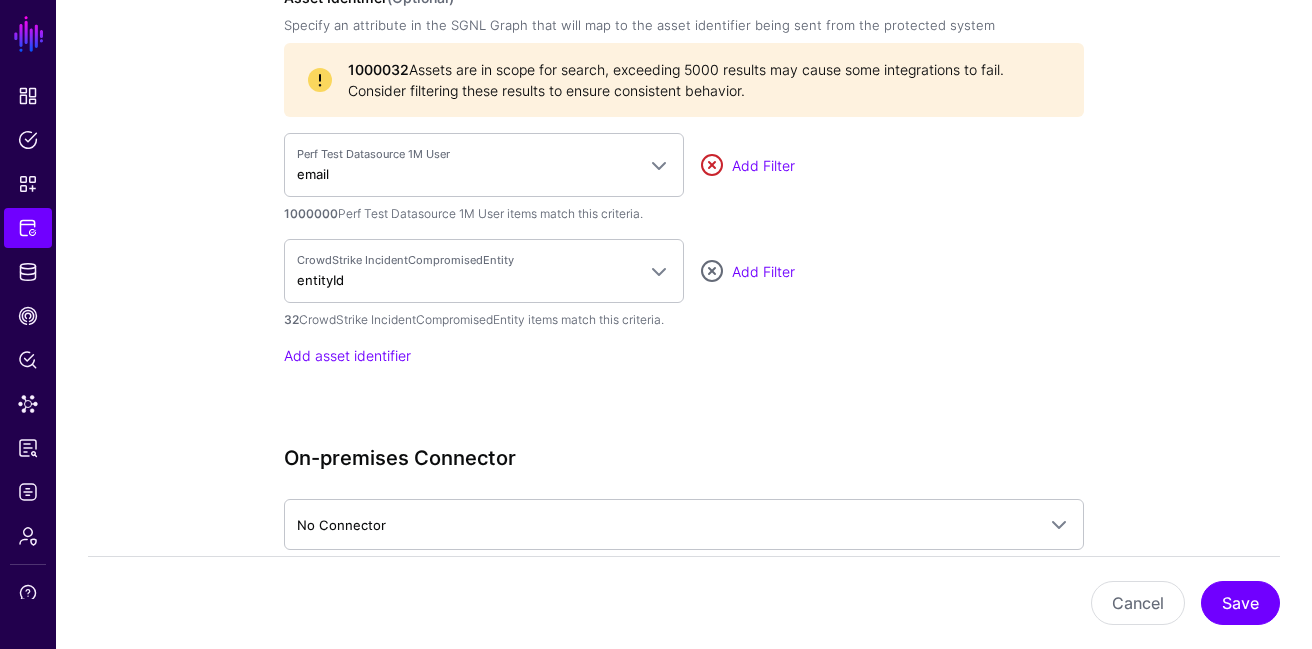 click 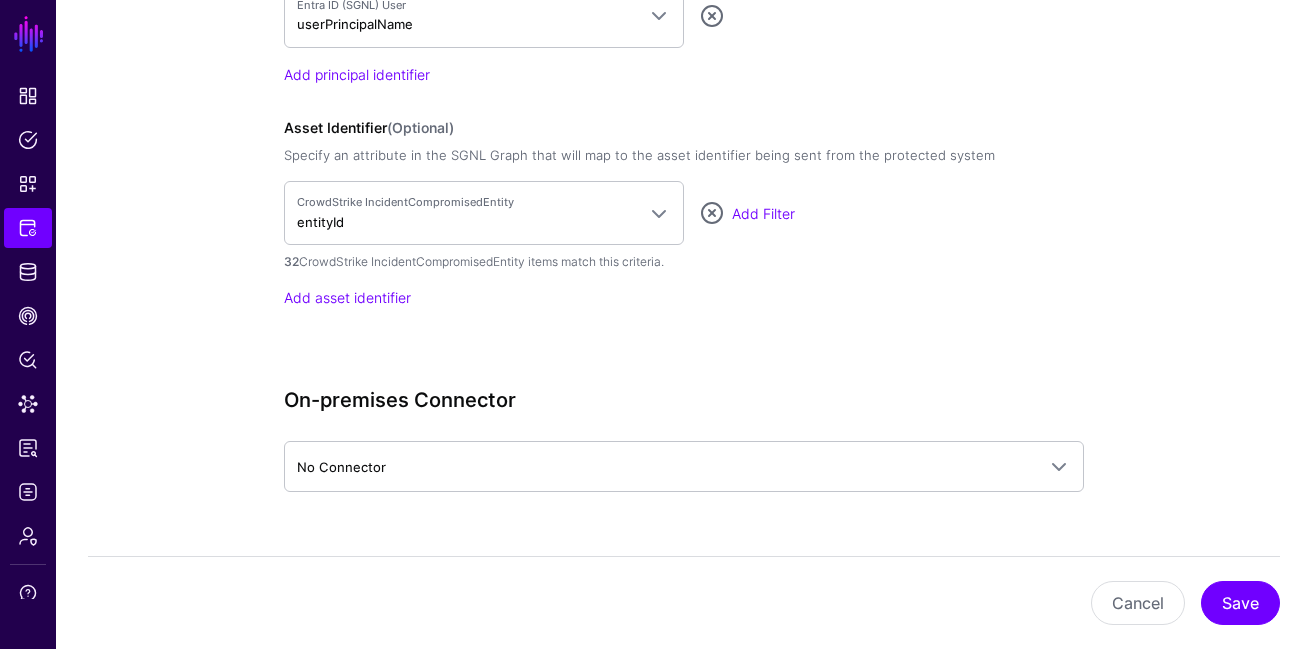 scroll, scrollTop: 1792, scrollLeft: 0, axis: vertical 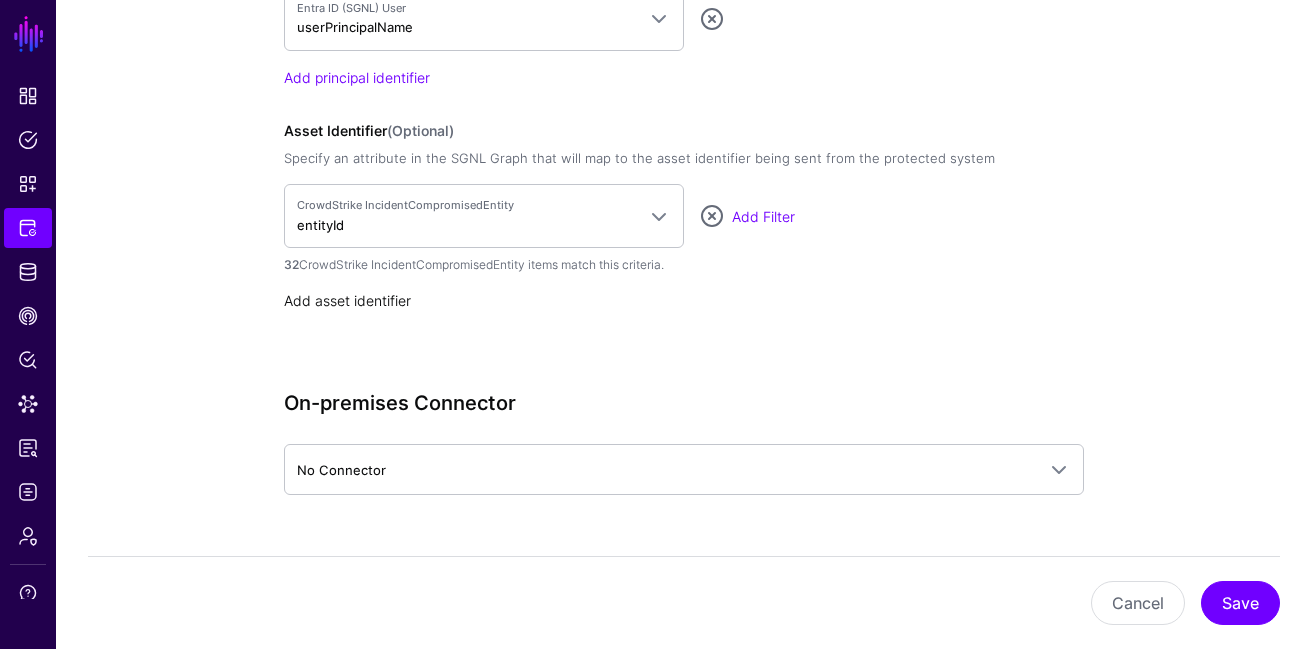 click on "Add asset identifier" 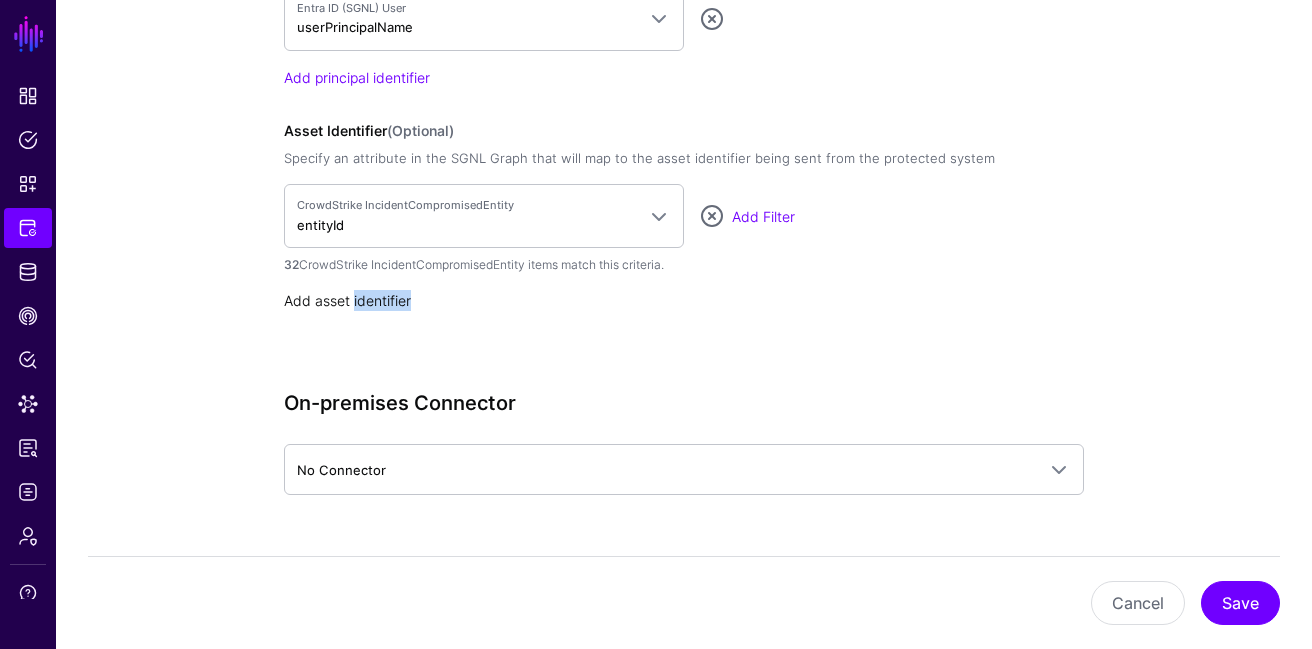 click on "Add asset identifier" 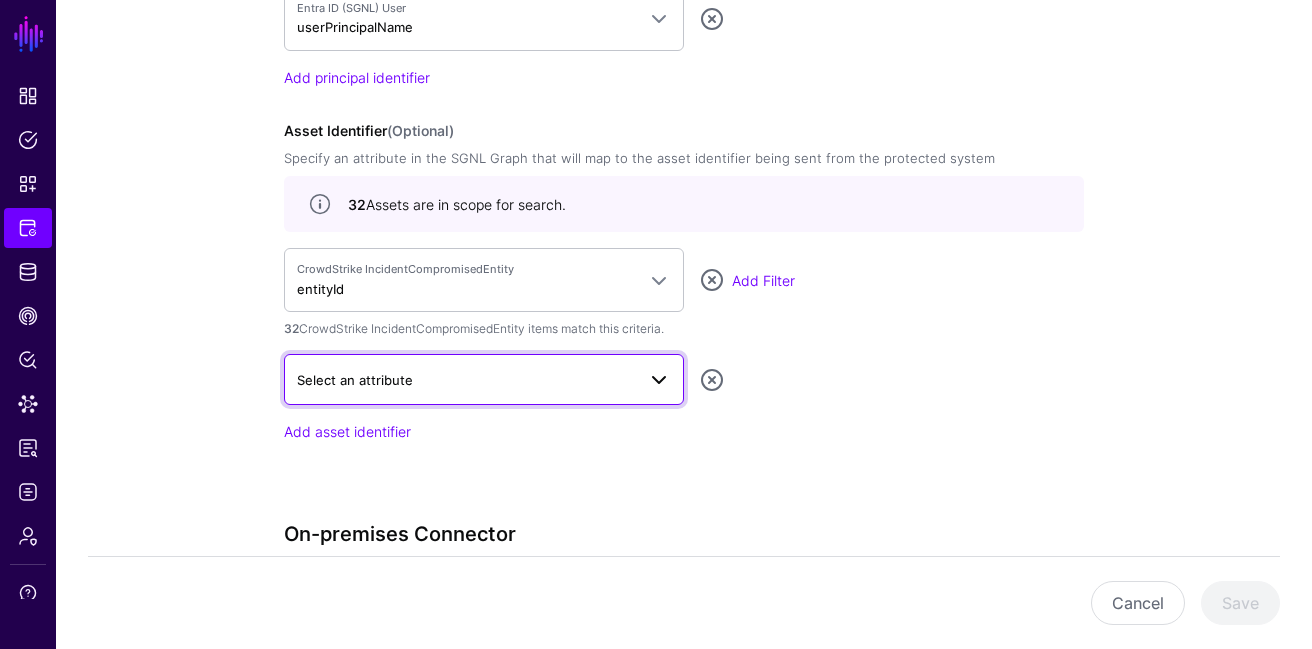 click on "Select an attribute" at bounding box center (355, 380) 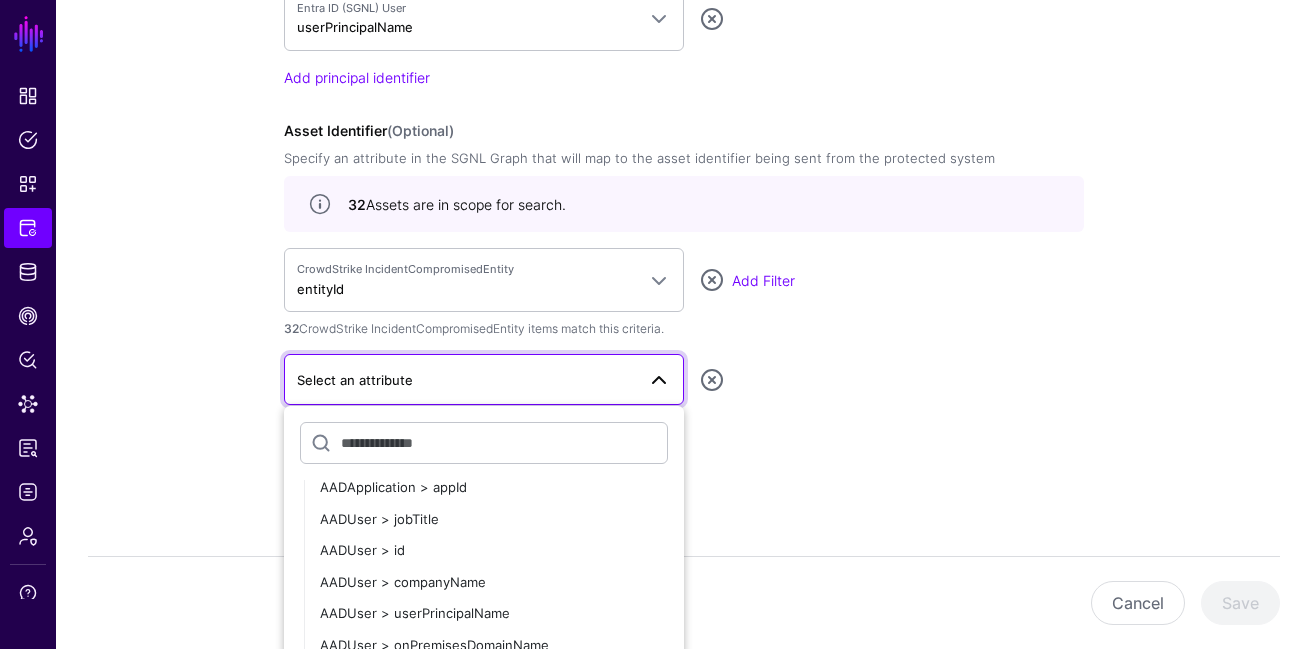 scroll, scrollTop: 437, scrollLeft: 0, axis: vertical 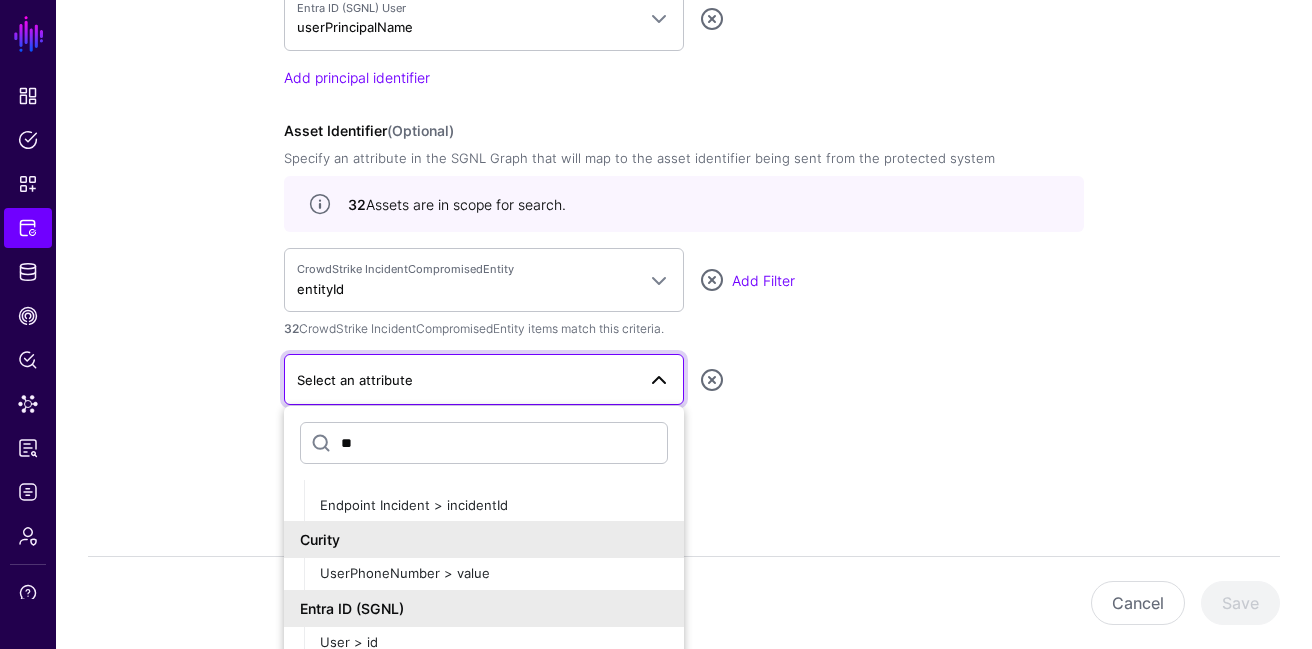 type on "*" 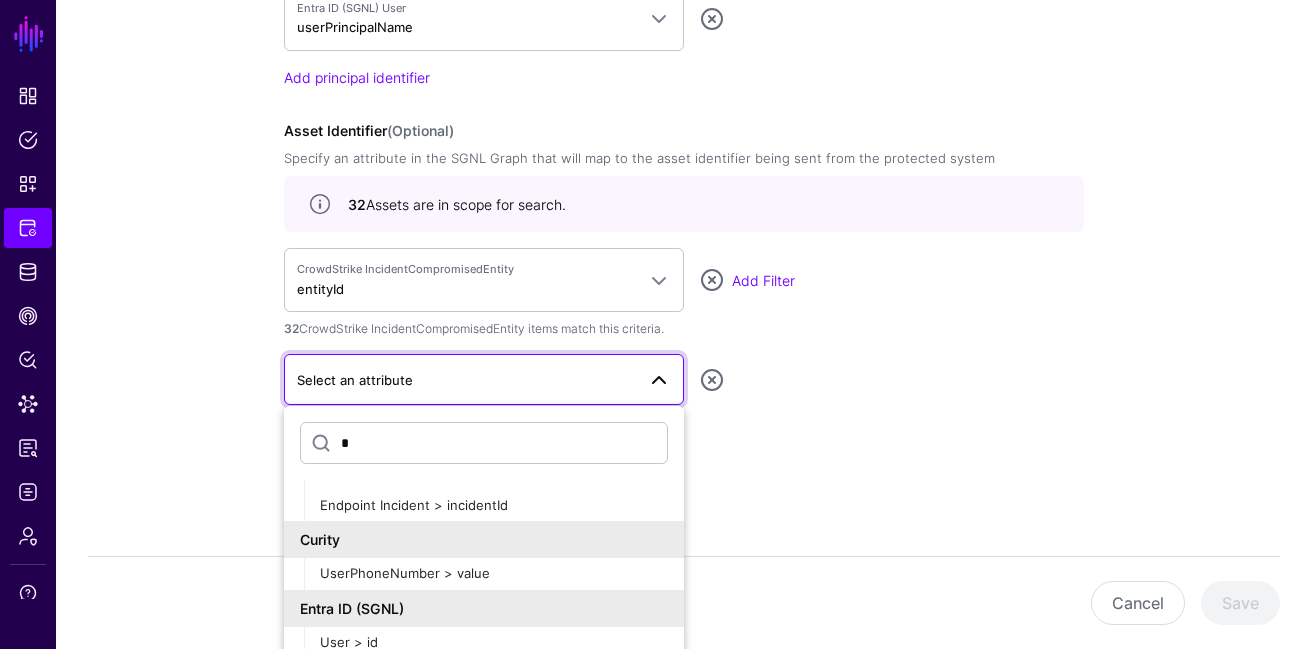 type 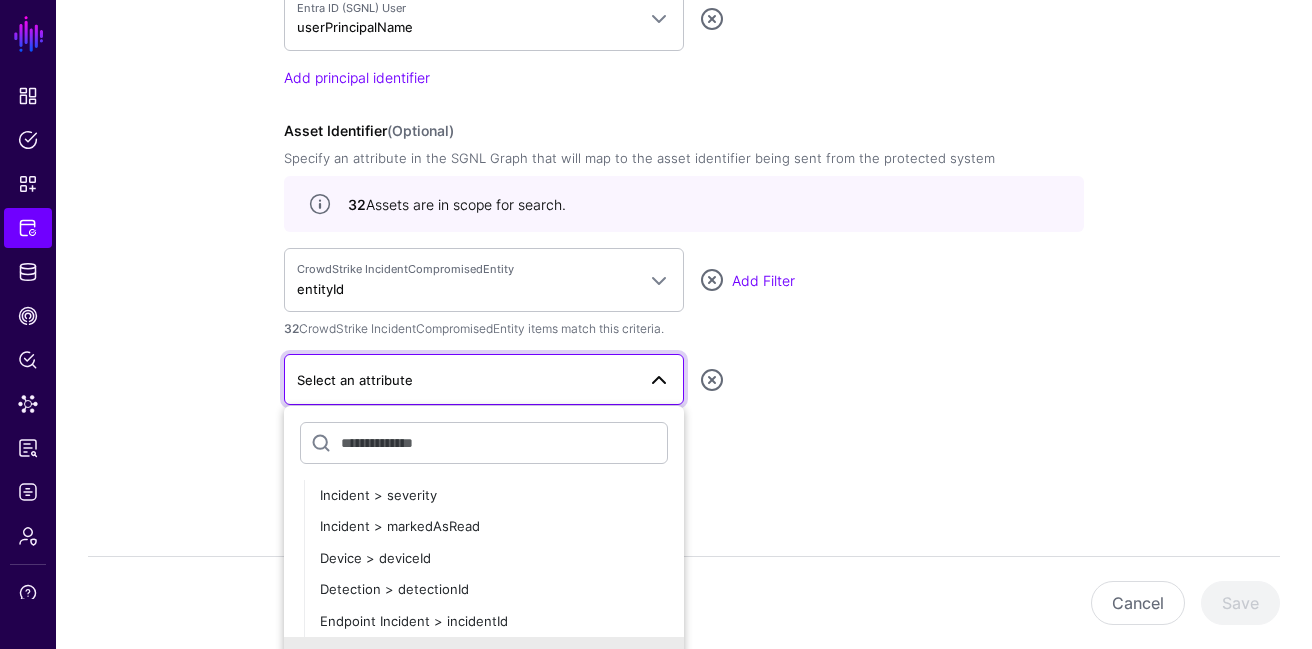 scroll, scrollTop: 1033, scrollLeft: 0, axis: vertical 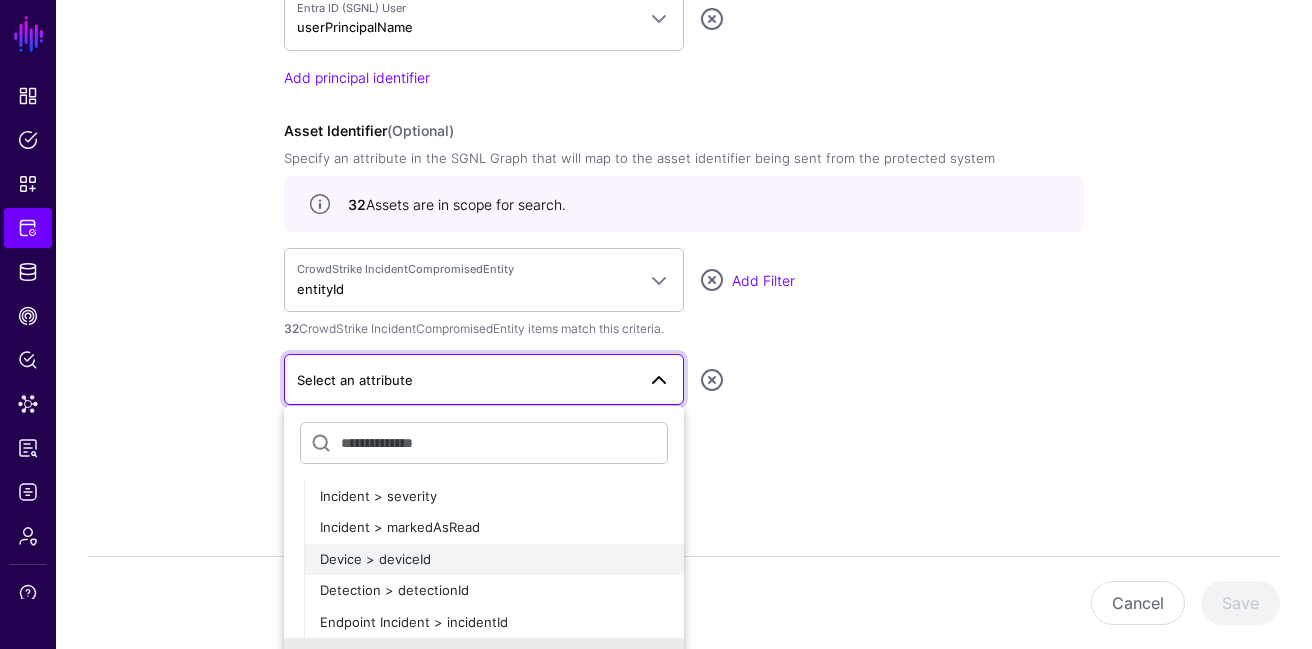 click on "Device > deviceId" 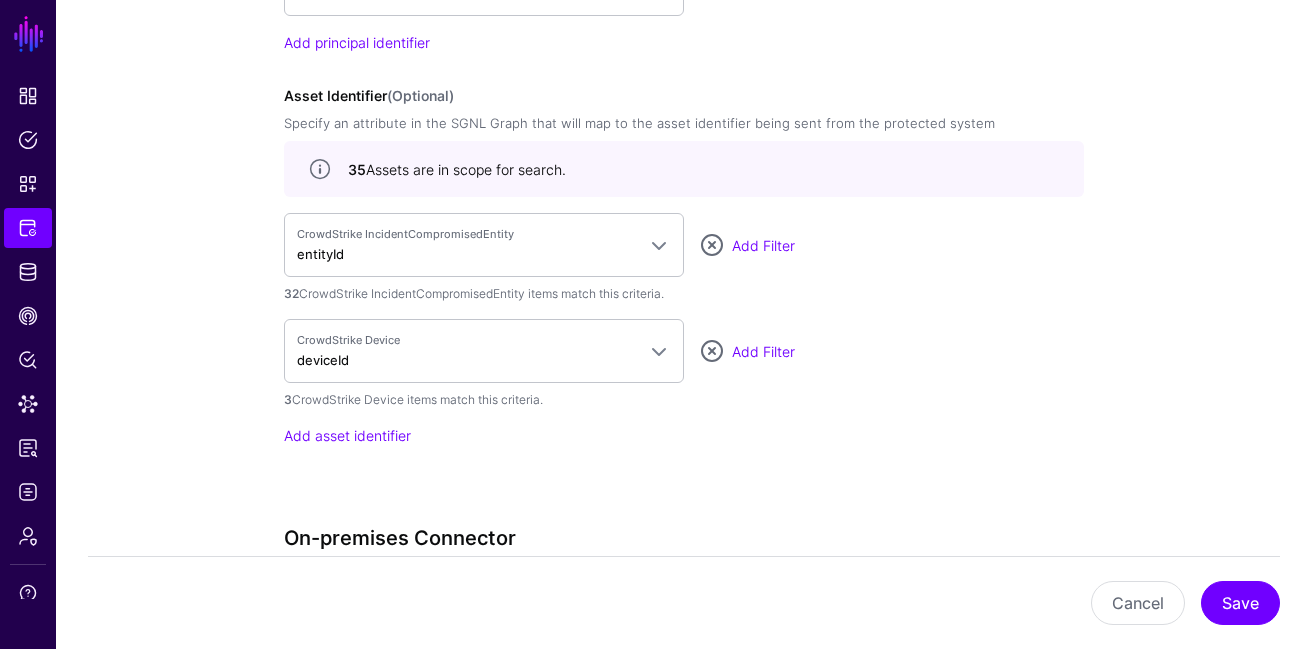 scroll, scrollTop: 1846, scrollLeft: 0, axis: vertical 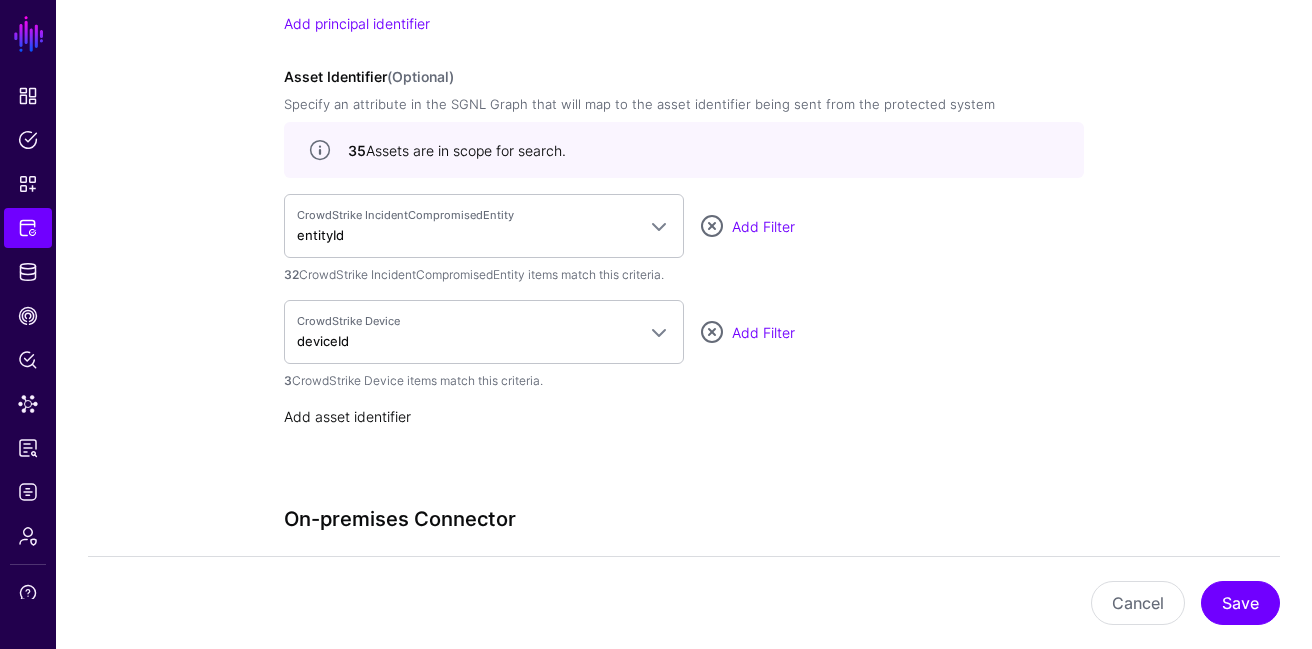click on "Add asset identifier" 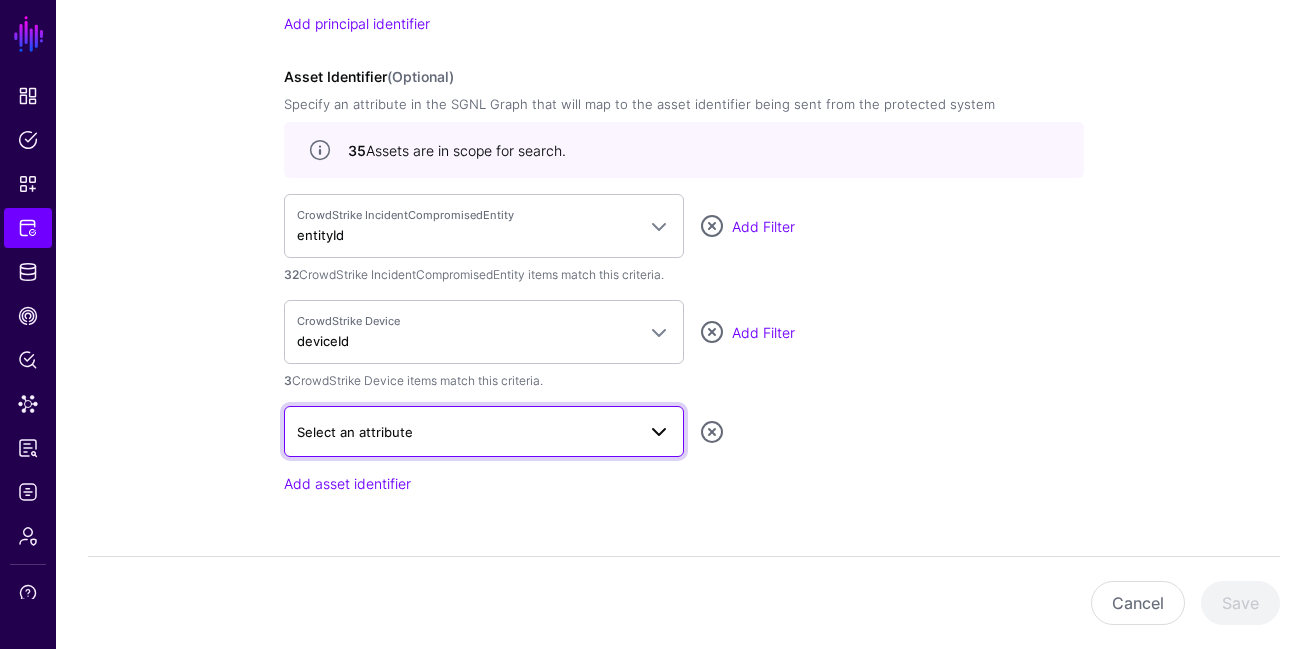 click on "Select an attribute" at bounding box center (355, 432) 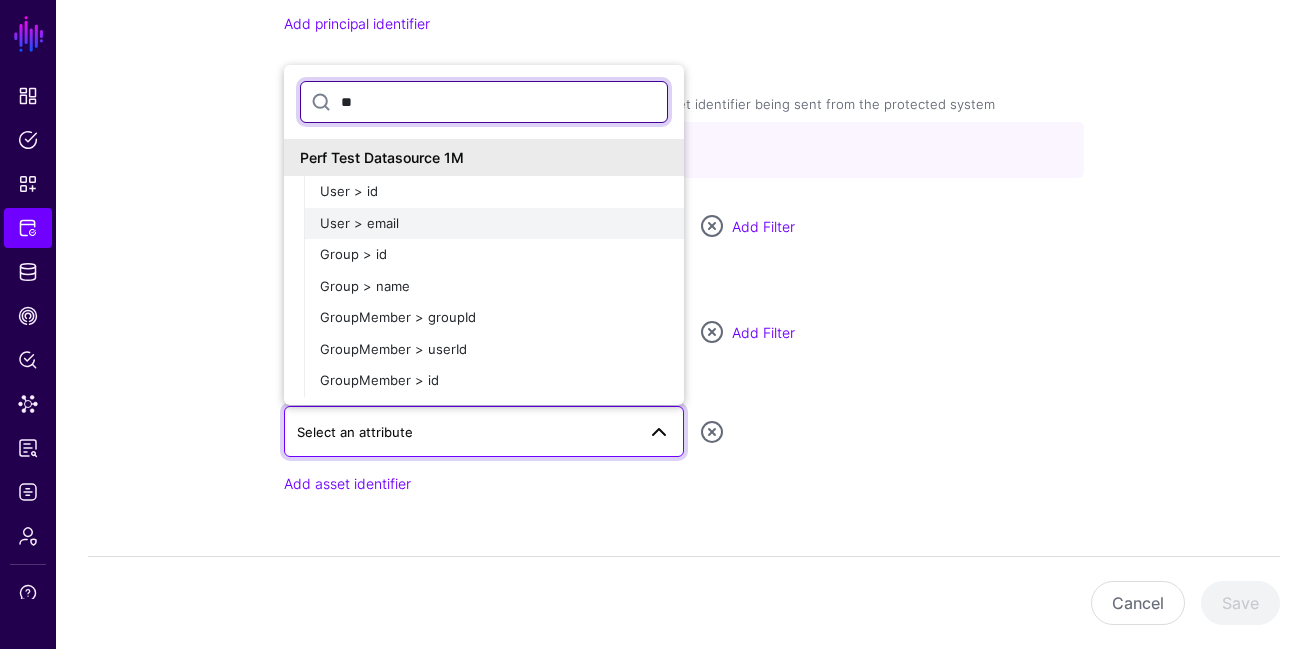 type on "**" 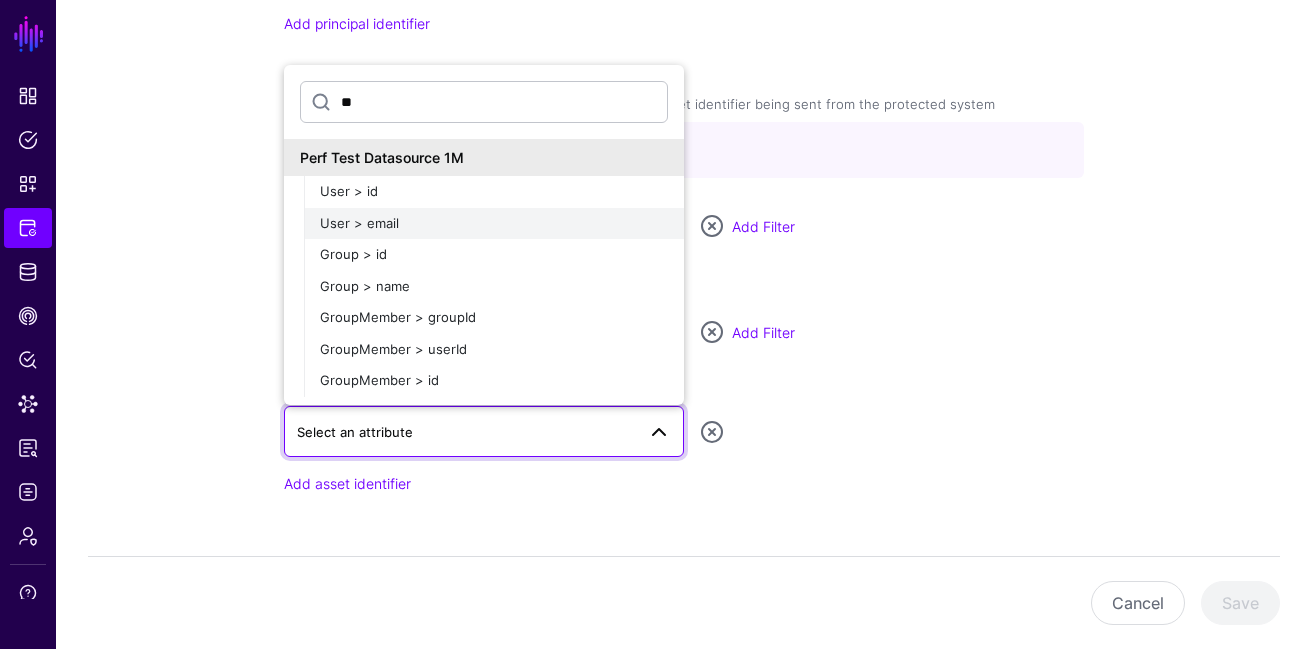click on "User > email" 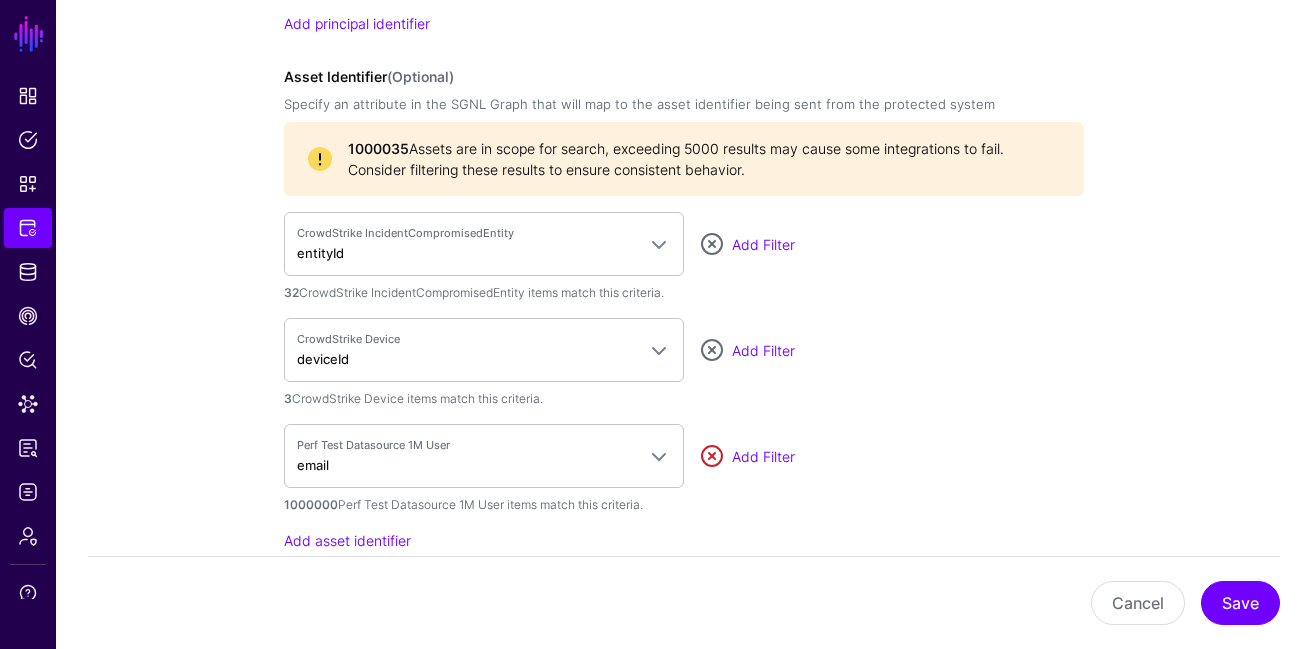 click 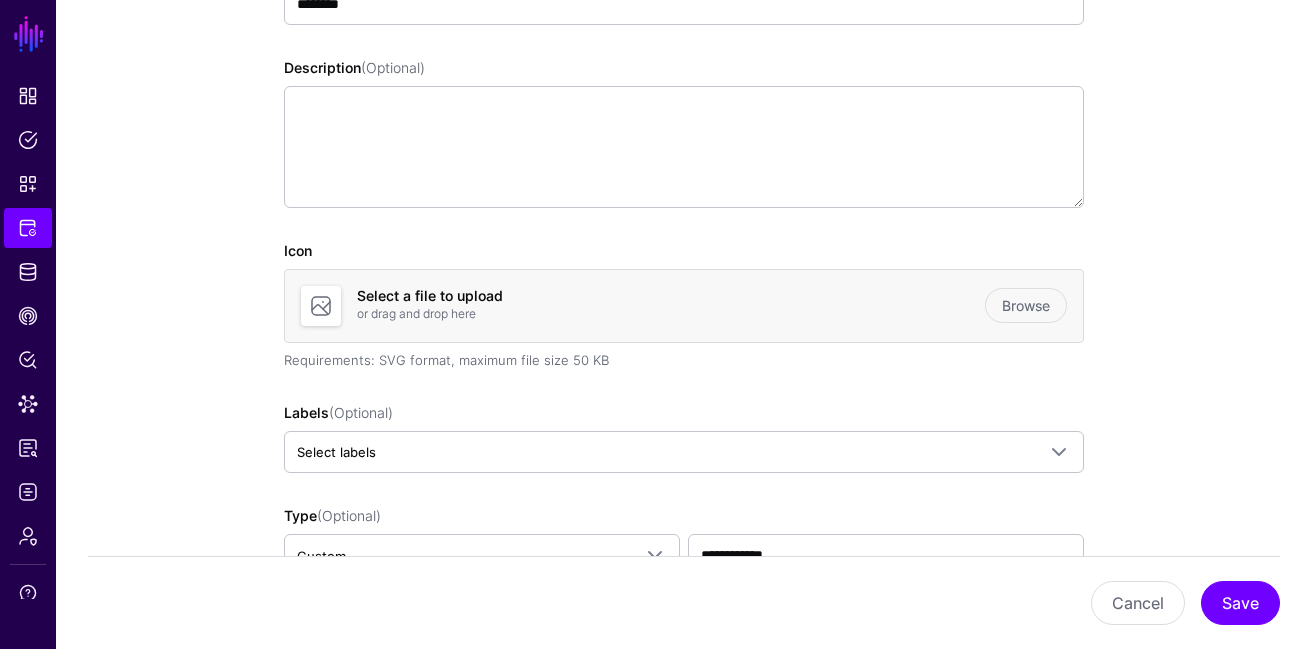 scroll, scrollTop: 0, scrollLeft: 0, axis: both 